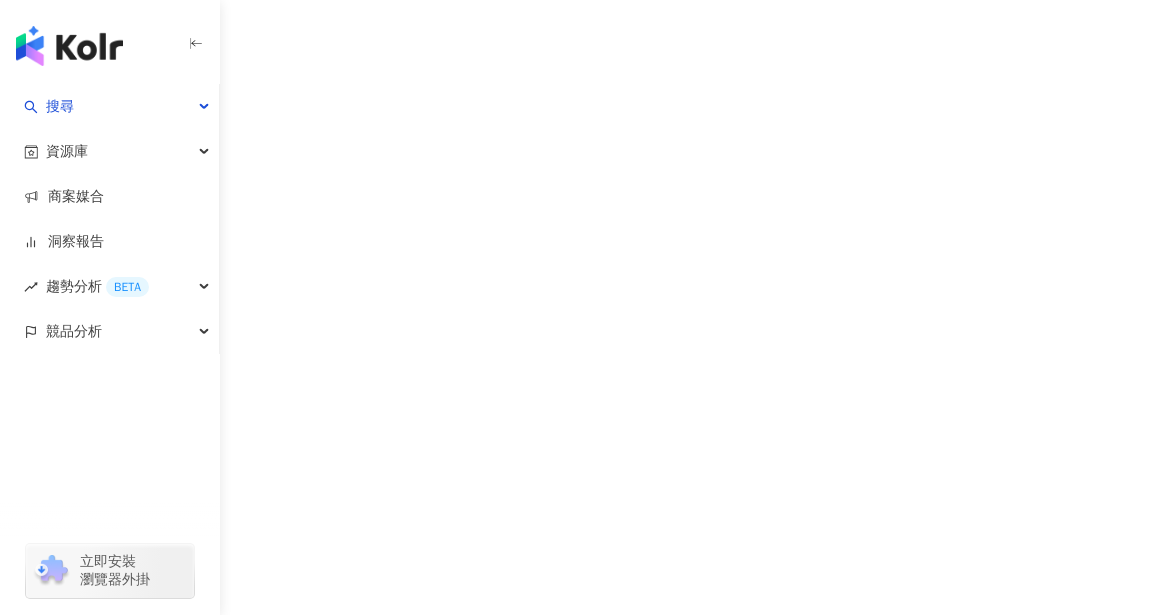 scroll, scrollTop: 0, scrollLeft: 0, axis: both 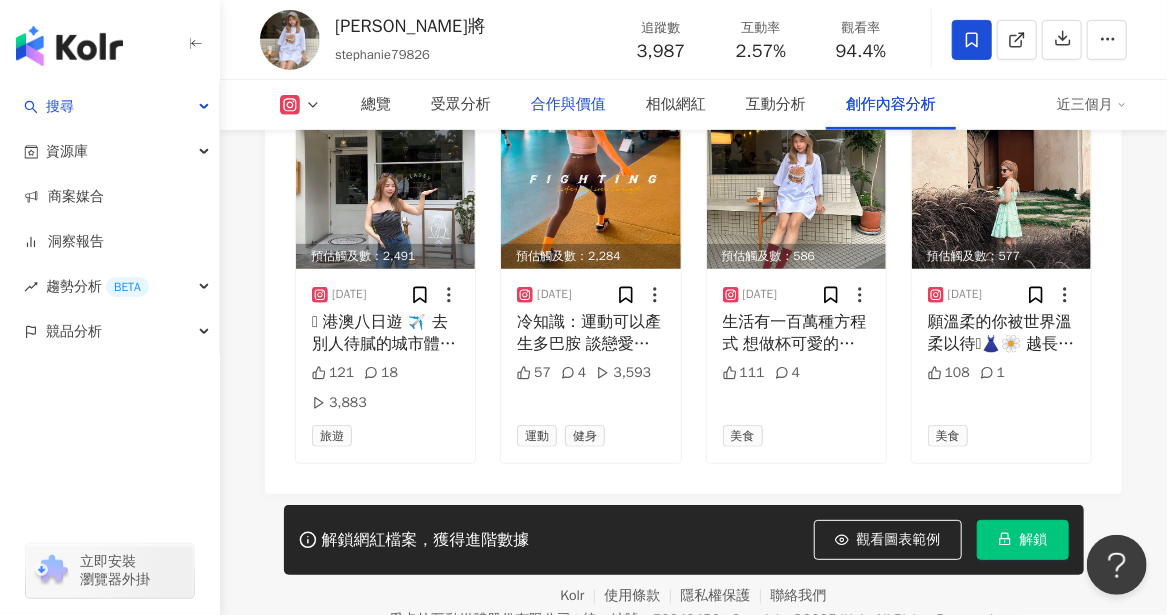 drag, startPoint x: 584, startPoint y: 107, endPoint x: 579, endPoint y: 129, distance: 22.561028 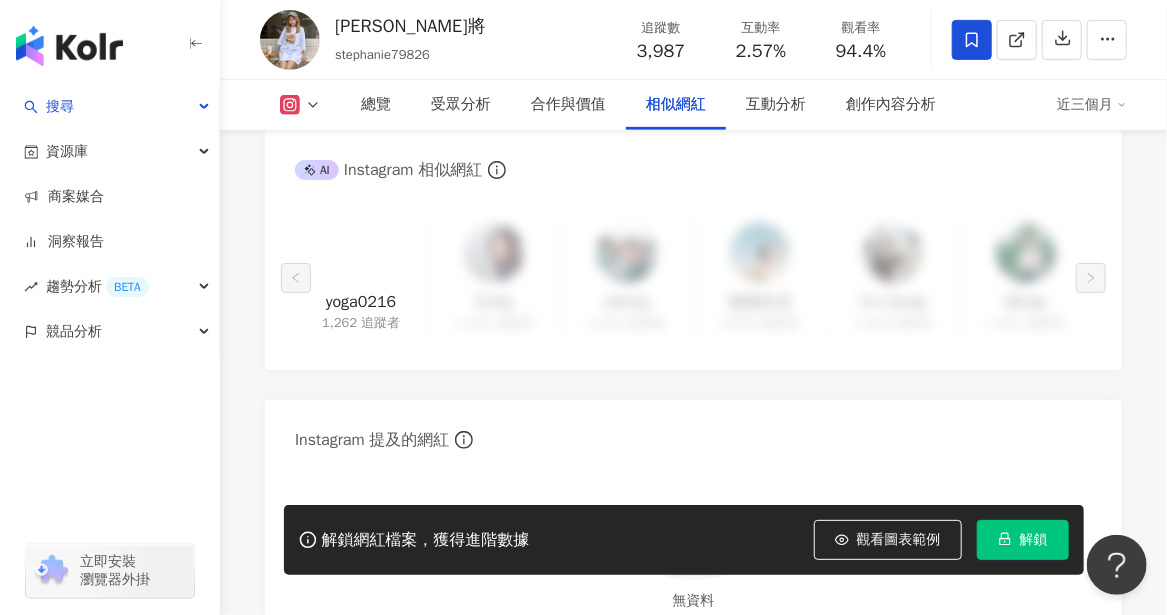 scroll, scrollTop: 3359, scrollLeft: 0, axis: vertical 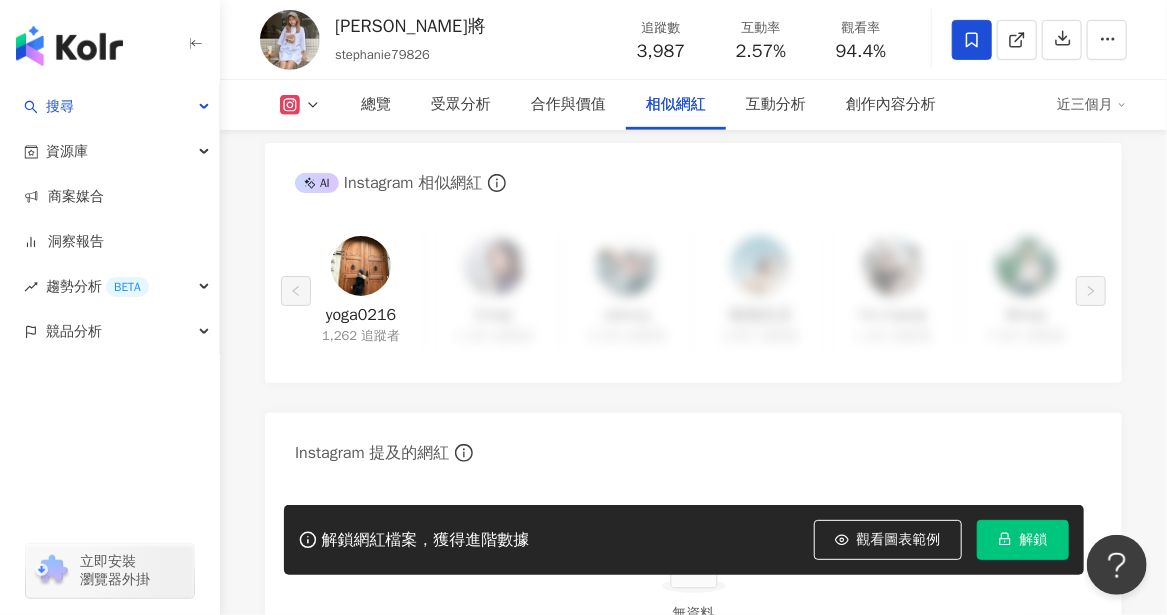 click at bounding box center (361, 266) 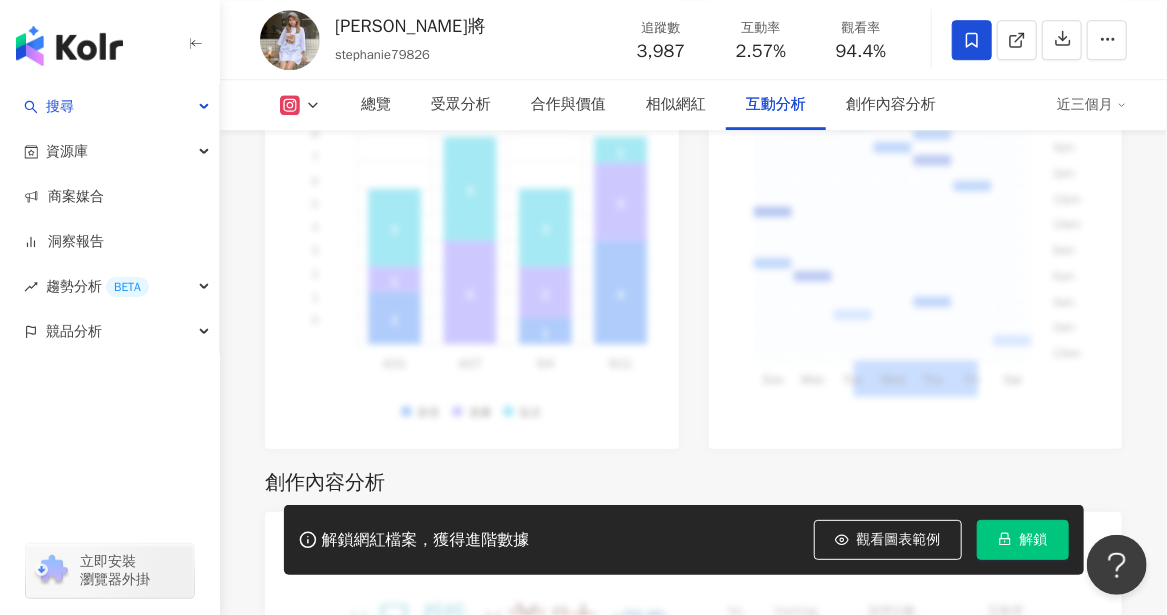 scroll, scrollTop: 5859, scrollLeft: 0, axis: vertical 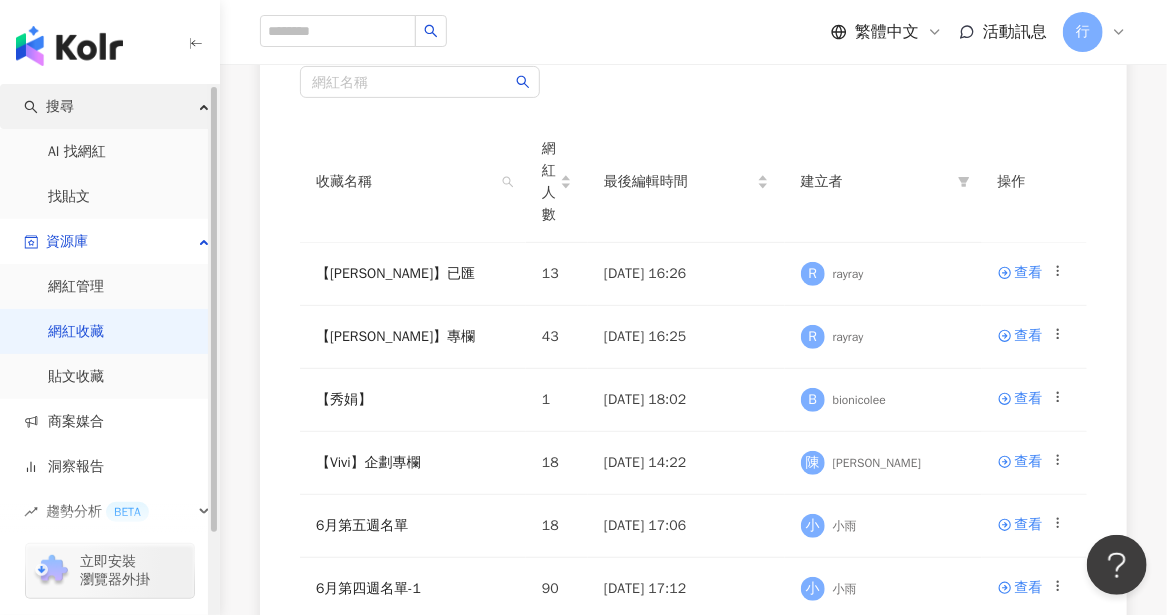 click on "搜尋" at bounding box center (109, 106) 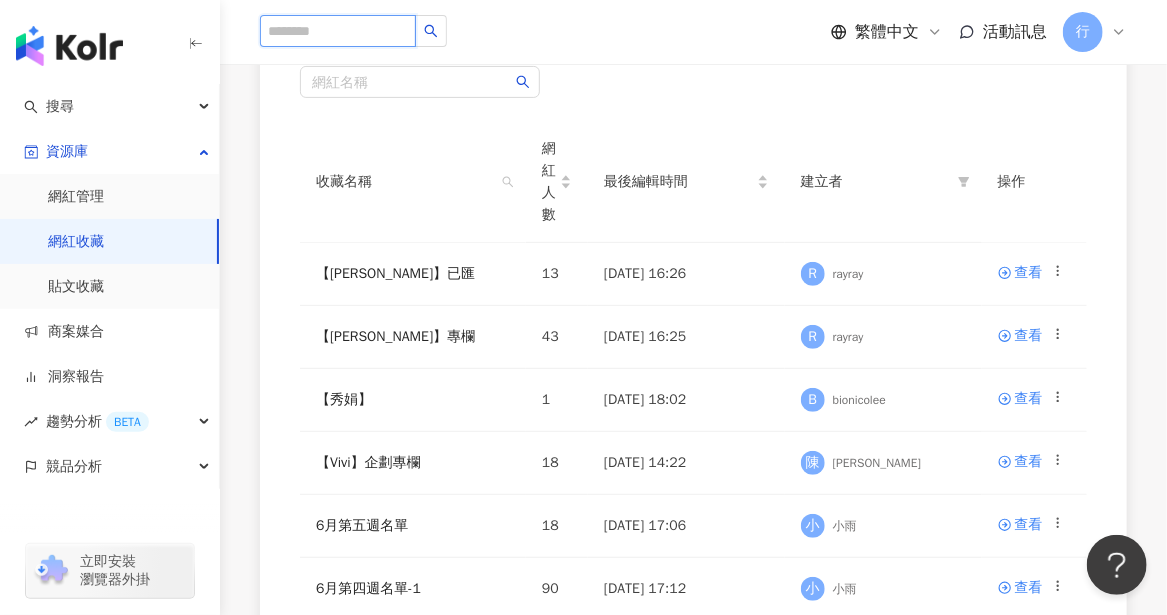 click at bounding box center (338, 31) 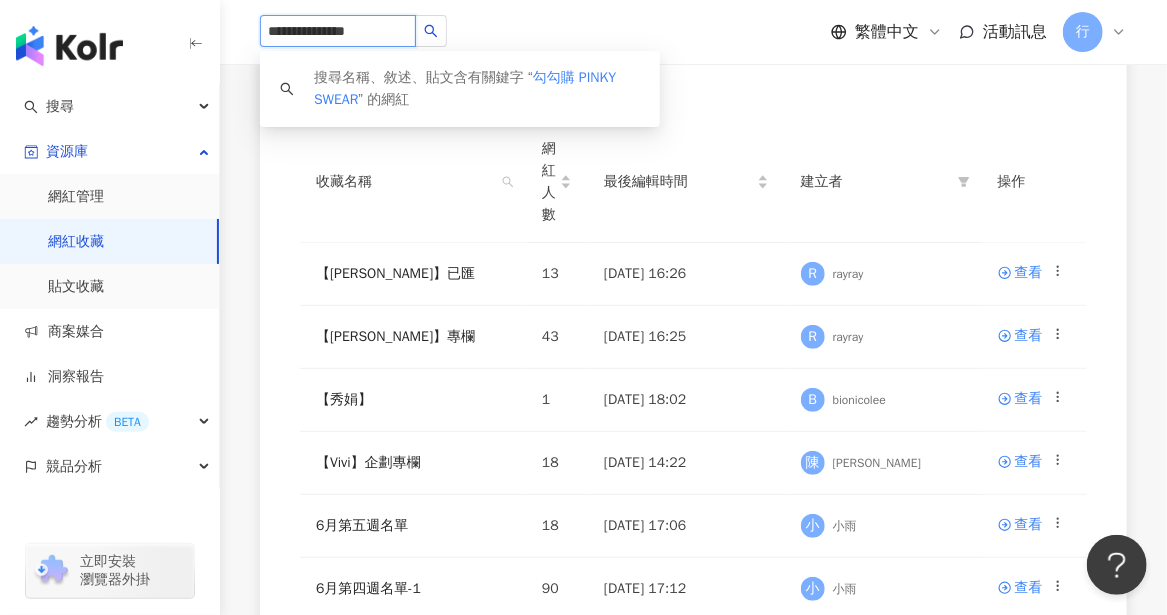 type on "**********" 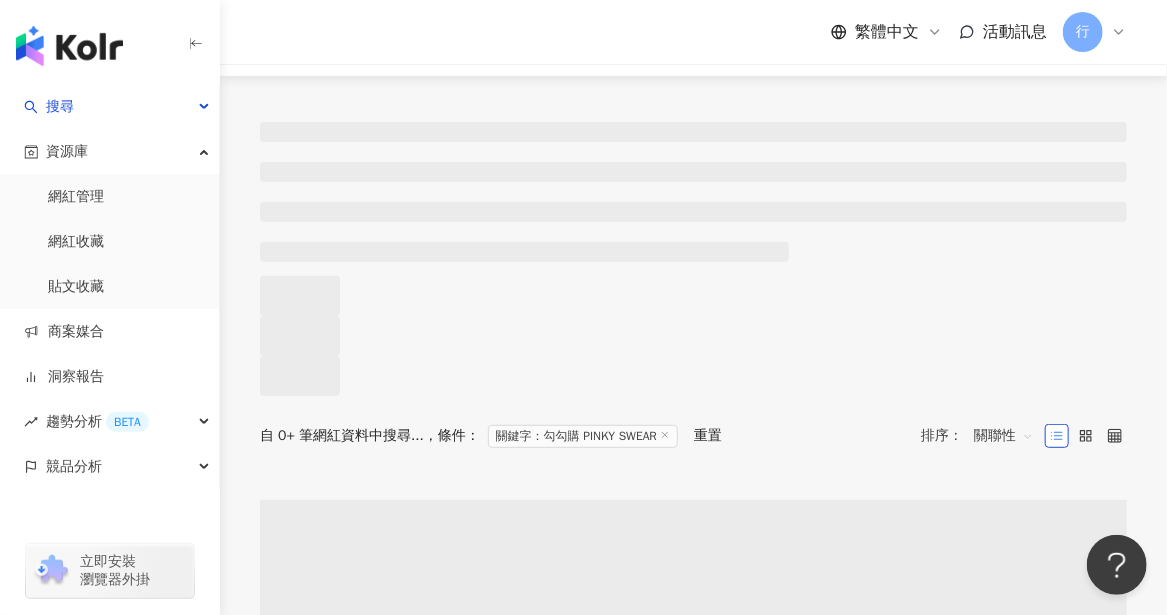 scroll, scrollTop: 0, scrollLeft: 0, axis: both 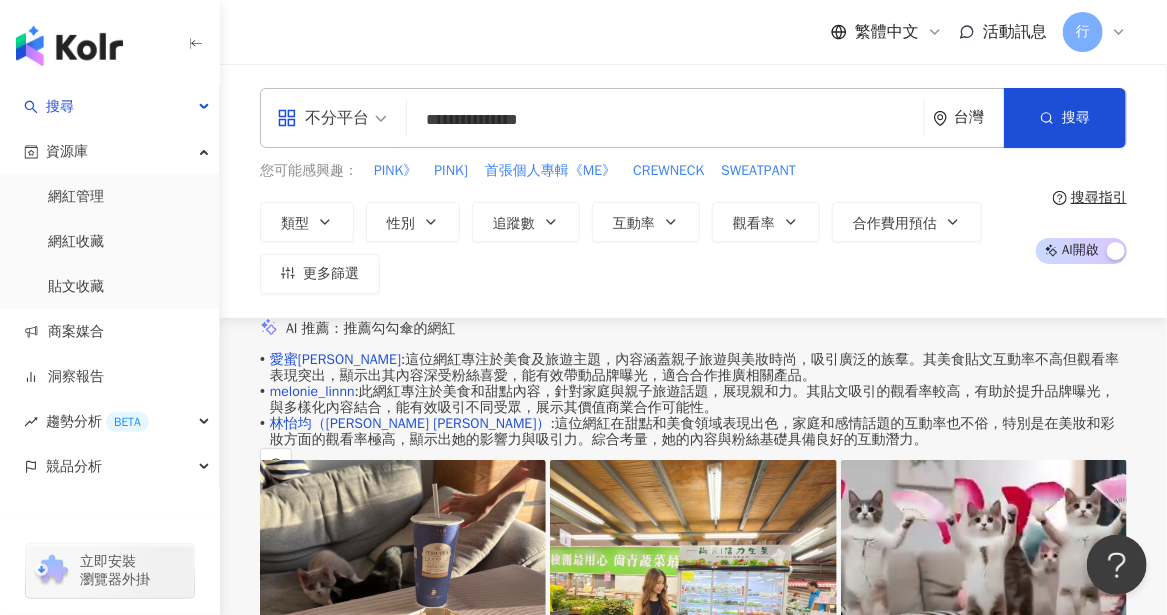 drag, startPoint x: 608, startPoint y: 120, endPoint x: 470, endPoint y: 125, distance: 138.09055 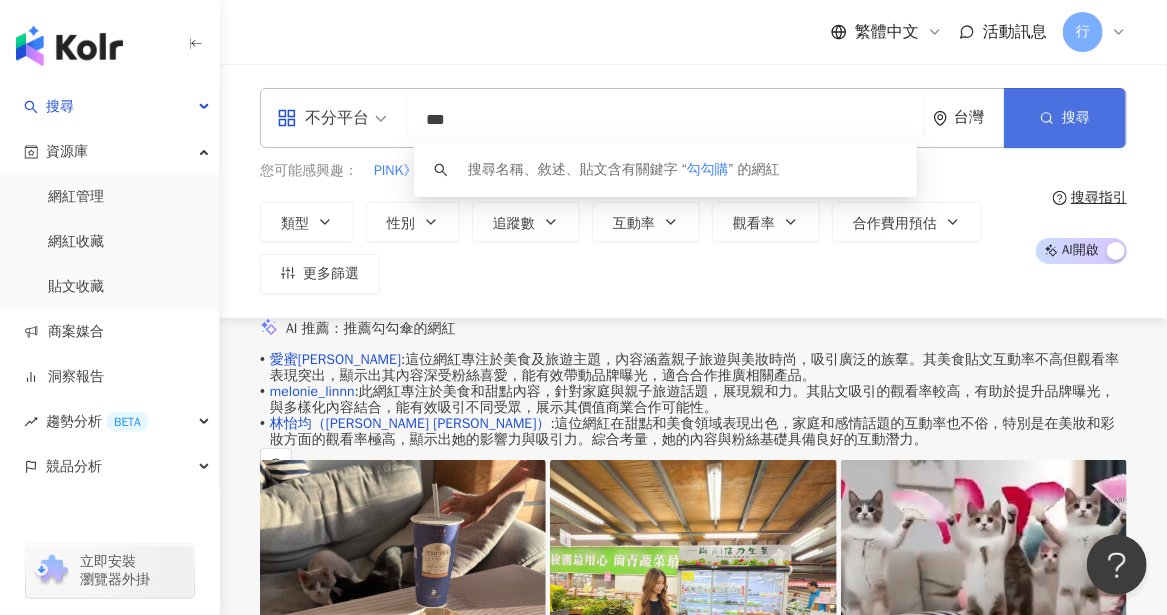 type on "***" 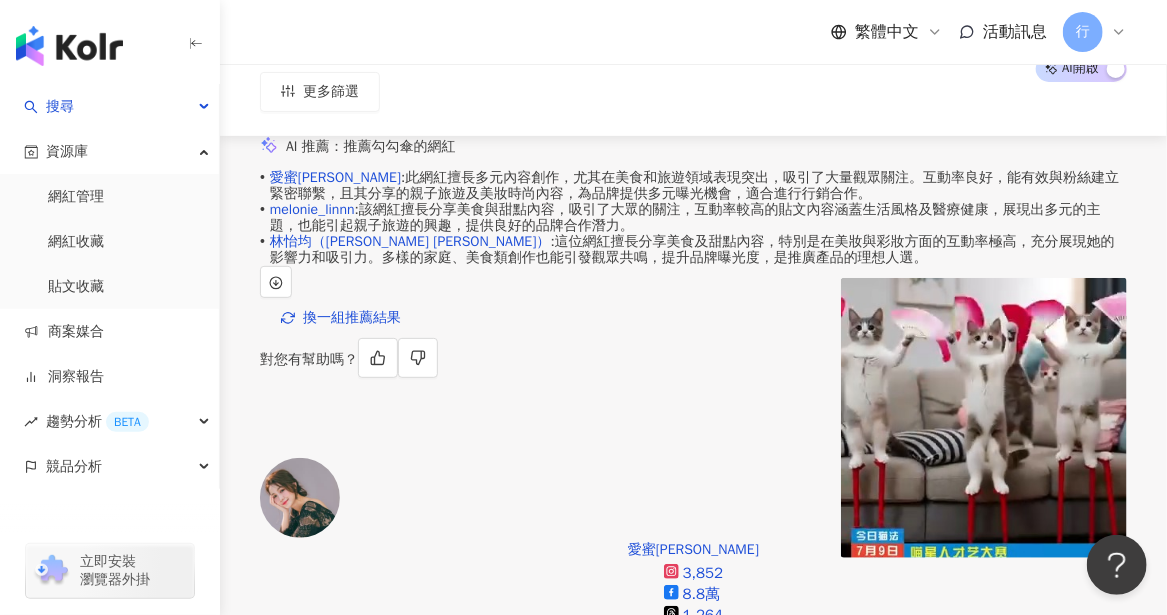 scroll, scrollTop: 200, scrollLeft: 0, axis: vertical 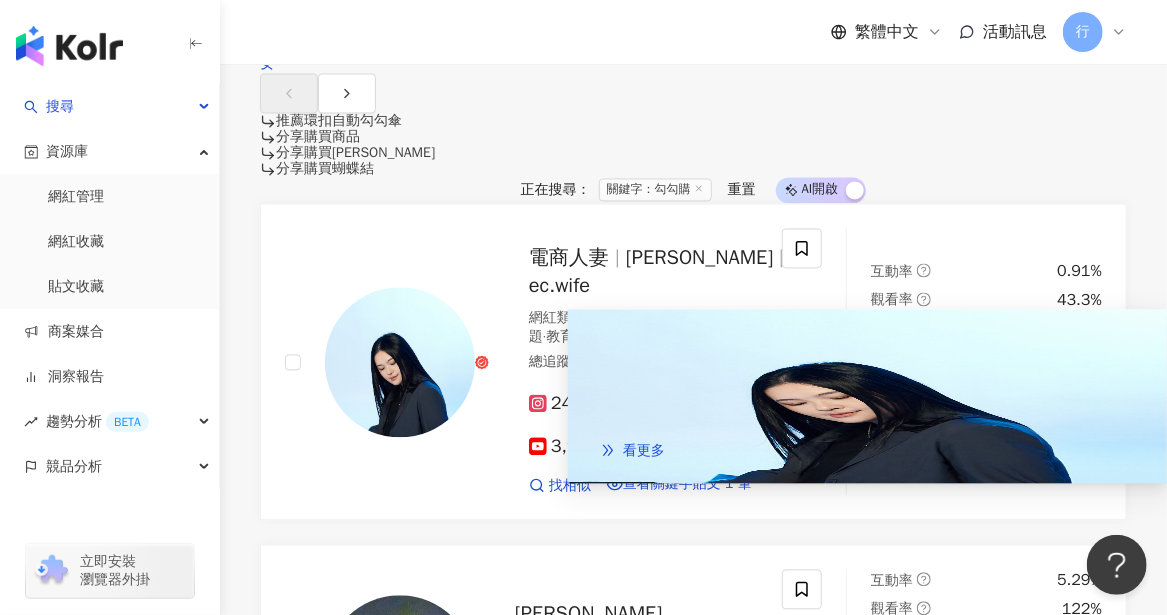 click on "符合關鍵字貼文共 1 筆" at bounding box center (331, 1258) 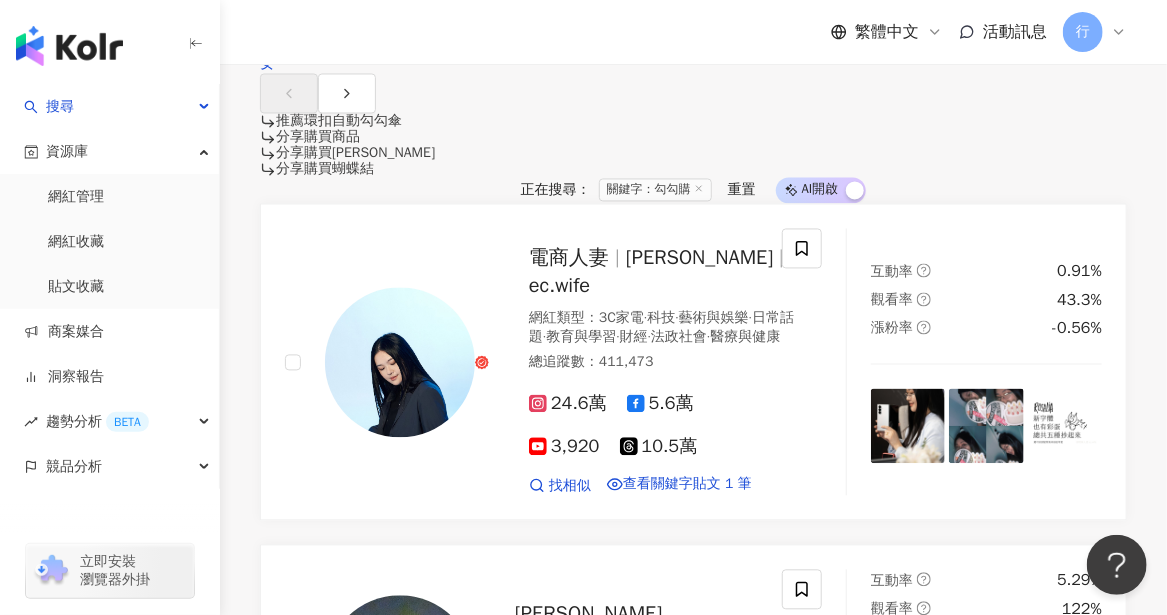 click on "AI 推薦 ： 猜您對提及 勾勾購 的網紅有興趣 對您有幫助嗎？ 電商人妻 3C家電 總追蹤數 41.1萬 互動率 0.91% 符合關鍵字貼文共 1 筆 2024/12/14 現在 IG 藍 勾勾購 買，顯示名稱不一定要跟證件一樣了。所以不存在不顯示本名的人，他的藍勾勾就不是用買的這個說法。另外商業帳號店家藍勾勾也即將變得容易購買。
放寬藍勾勾顯示和證件不需相符這件事情，只證明未來名人申請藍勾勾會更困難，免費的驗證之後也可能會像推特般取消。  看更多 Ellen Liu 婚禮 總追蹤數 2,036 互動率 5.29% 符合關鍵字貼文共 1 筆 您可能還想找這些關鍵字：   roomie.jp   jason_y.a.n.g   漫畫風   procreate實驗室   冬季聯名企劃" at bounding box center [693, 1264] 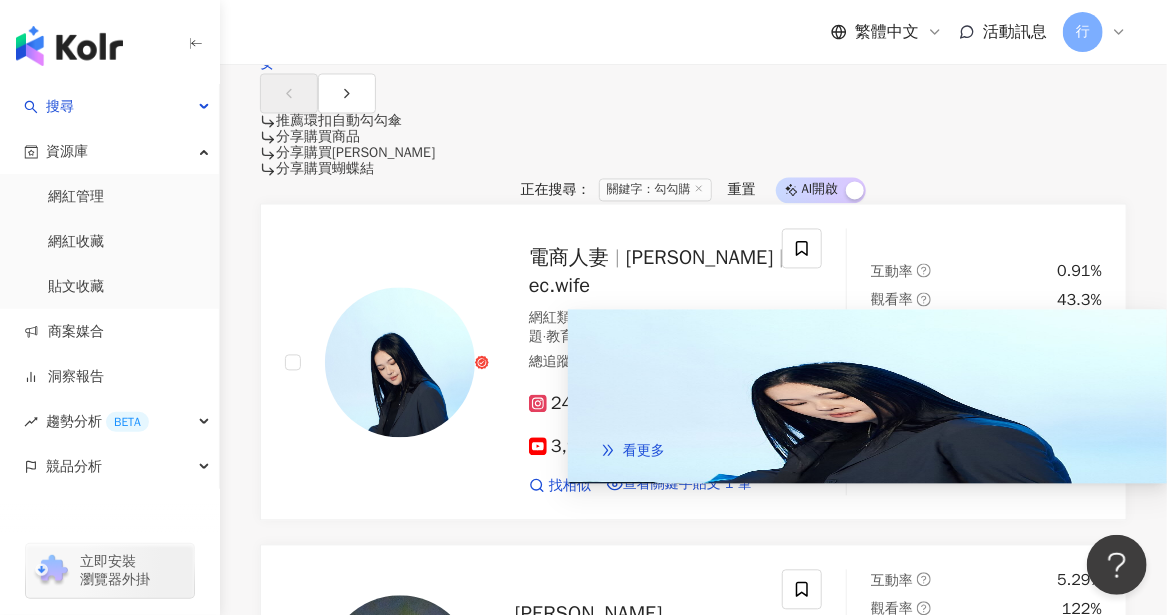 click on "符合關鍵字貼文共 1 筆" at bounding box center [331, 1258] 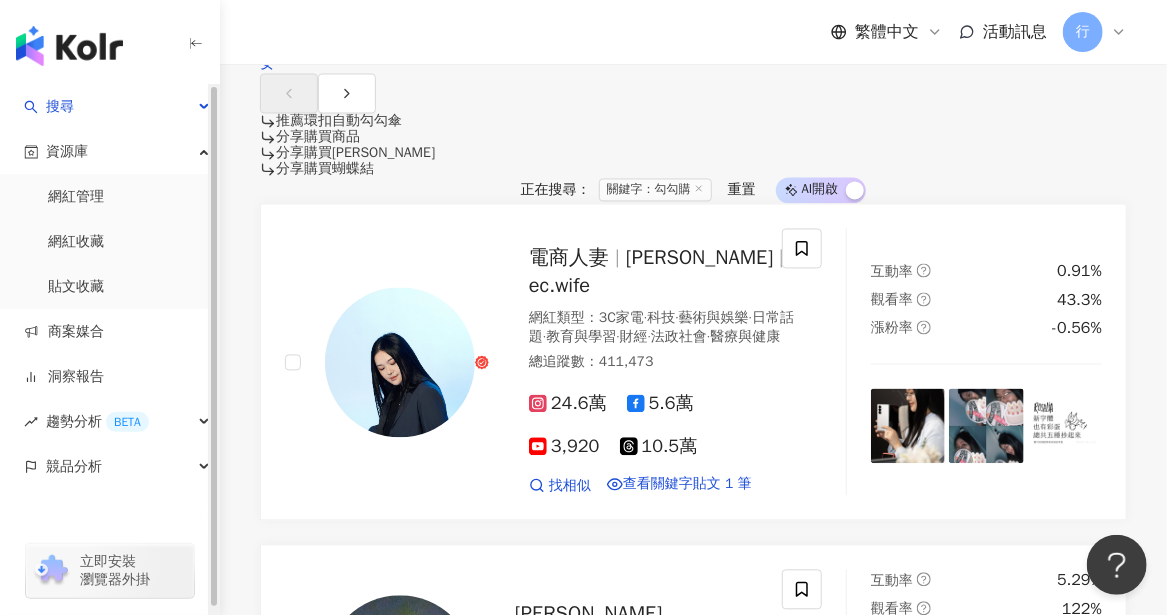 click on "關鍵字：勾勾購" at bounding box center [655, 190] 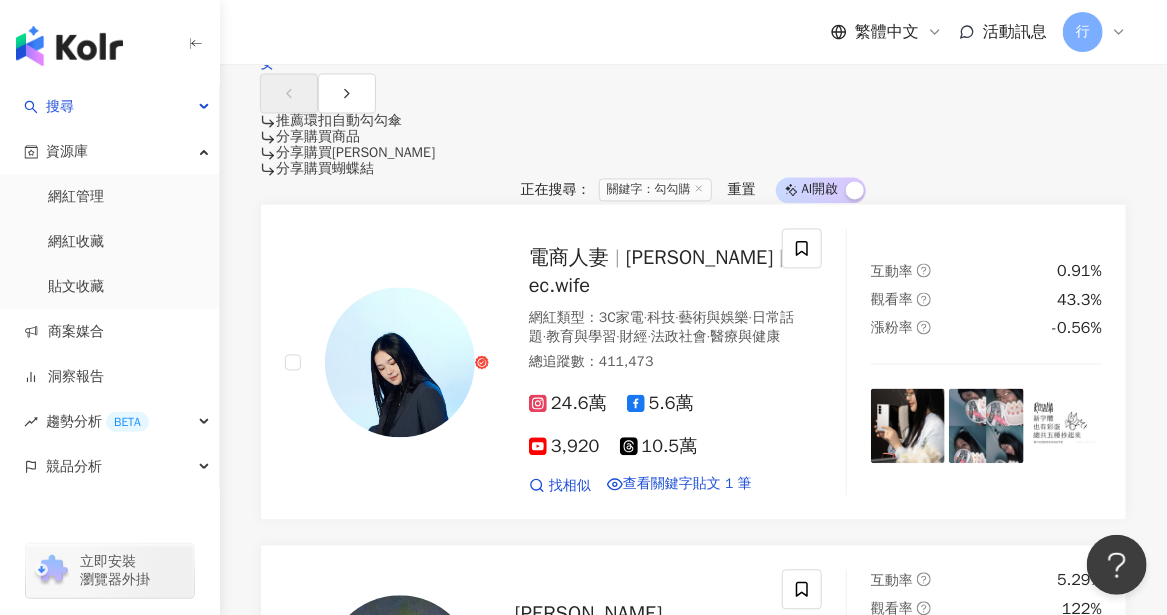 click on "重置" at bounding box center (742, 191) 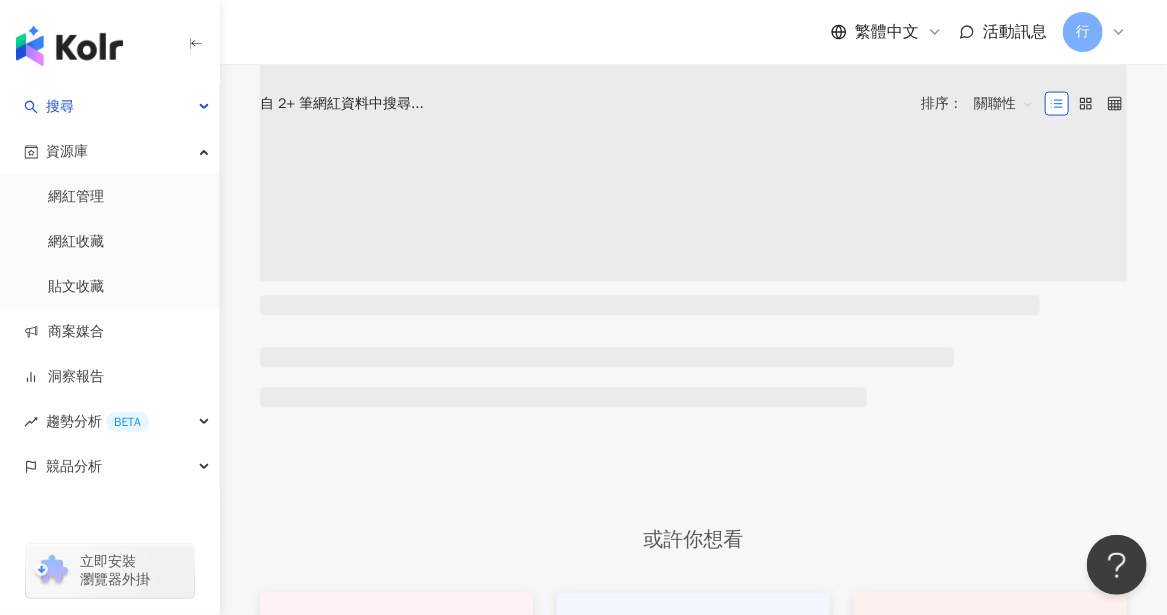 scroll, scrollTop: 0, scrollLeft: 0, axis: both 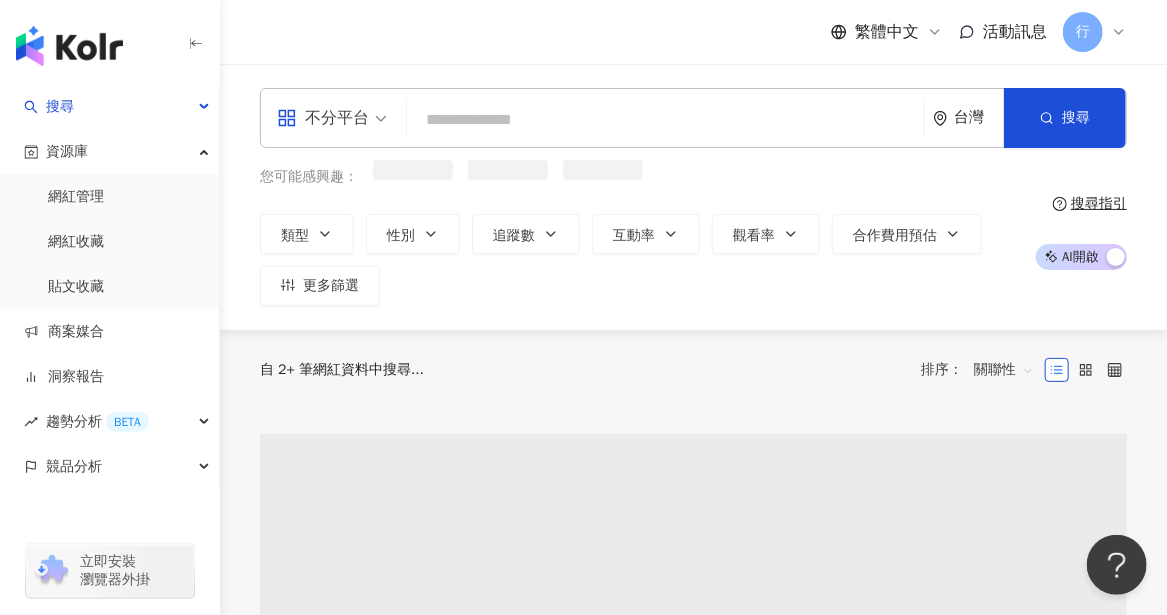 click at bounding box center [665, 120] 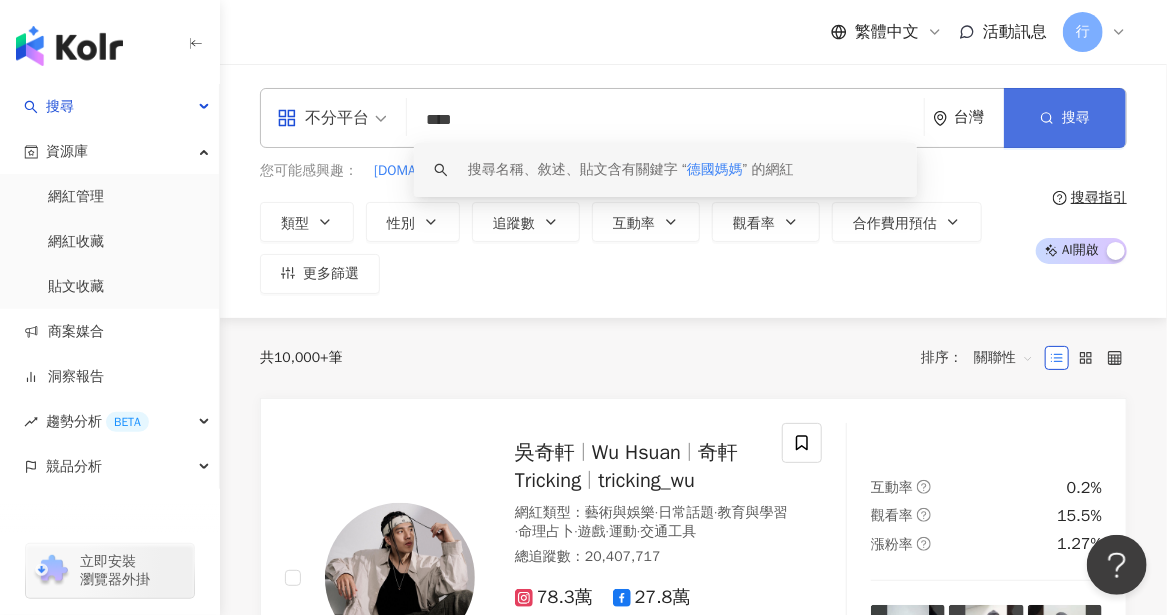click on "搜尋" at bounding box center [1065, 118] 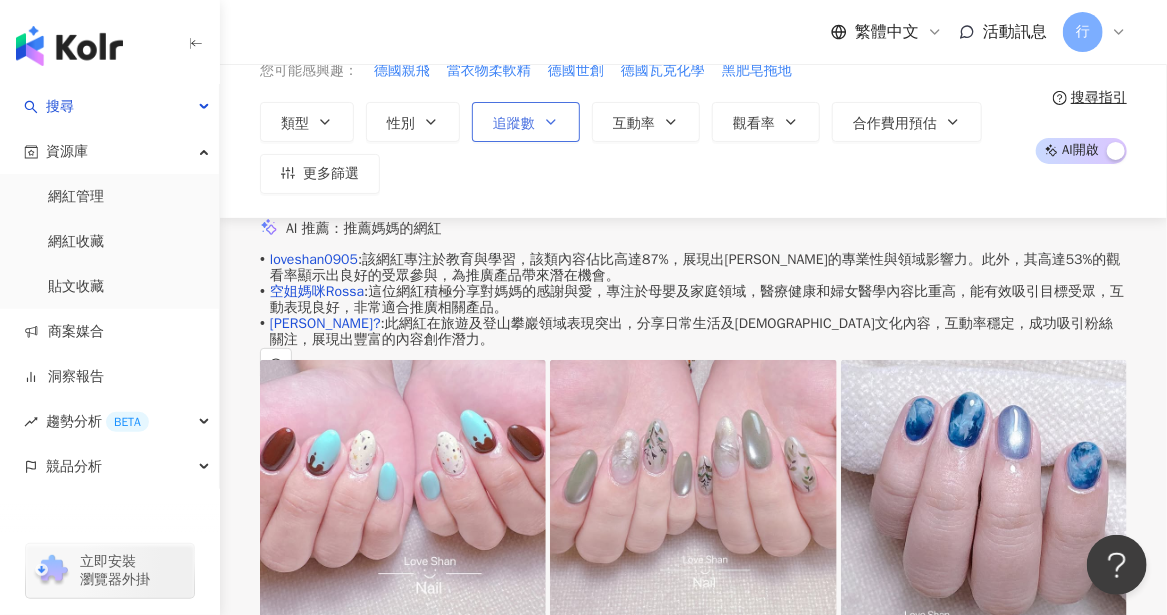scroll, scrollTop: 0, scrollLeft: 0, axis: both 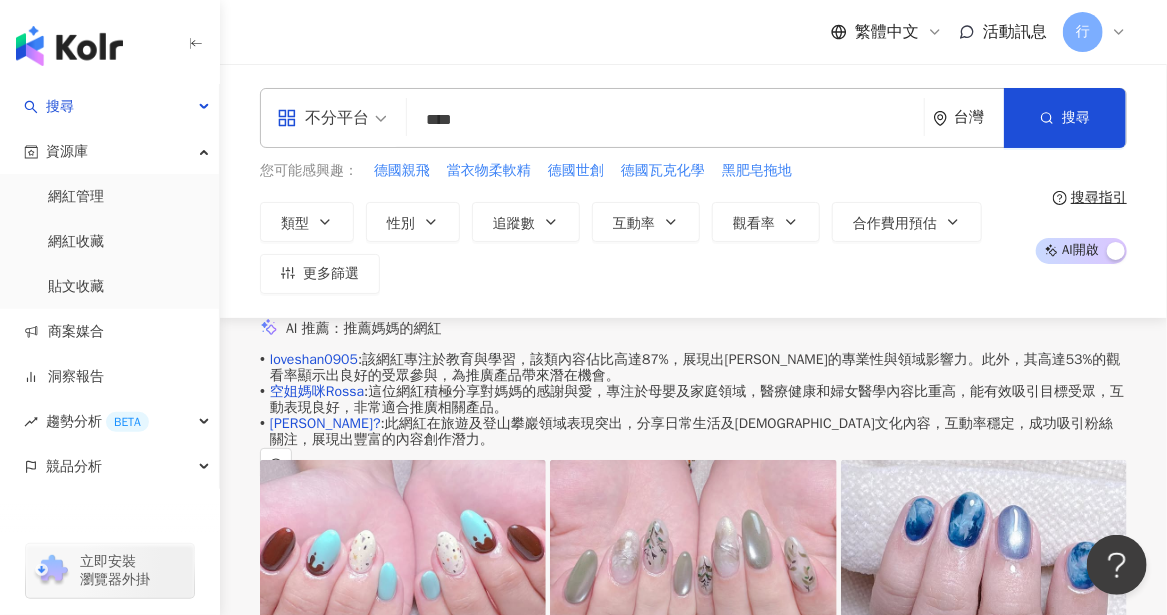 click on "****" at bounding box center (665, 120) 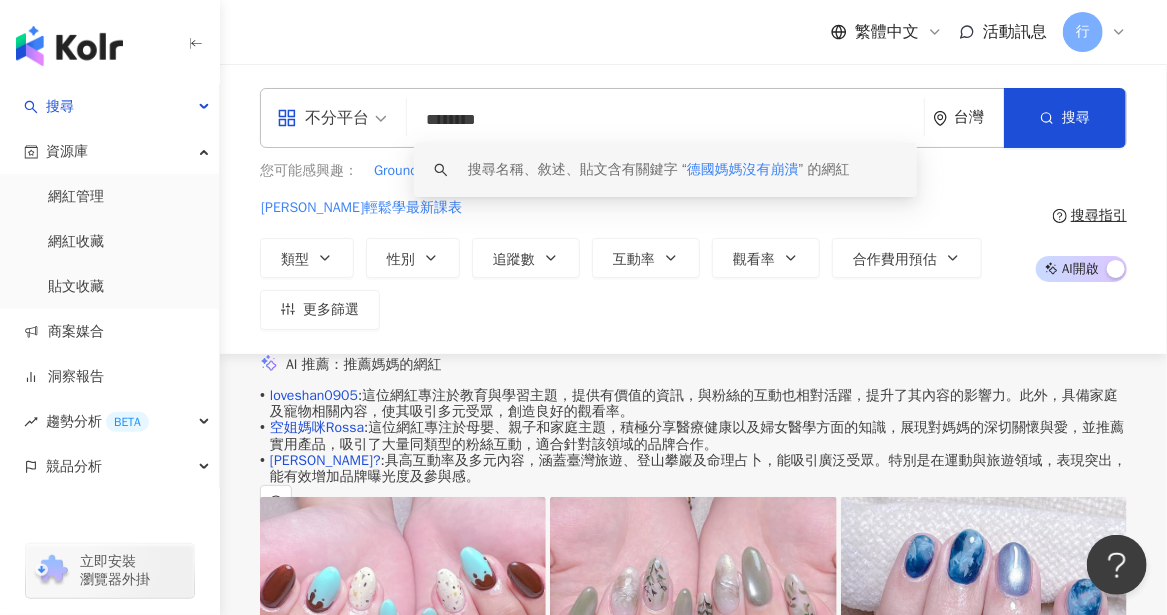 scroll, scrollTop: 72, scrollLeft: 0, axis: vertical 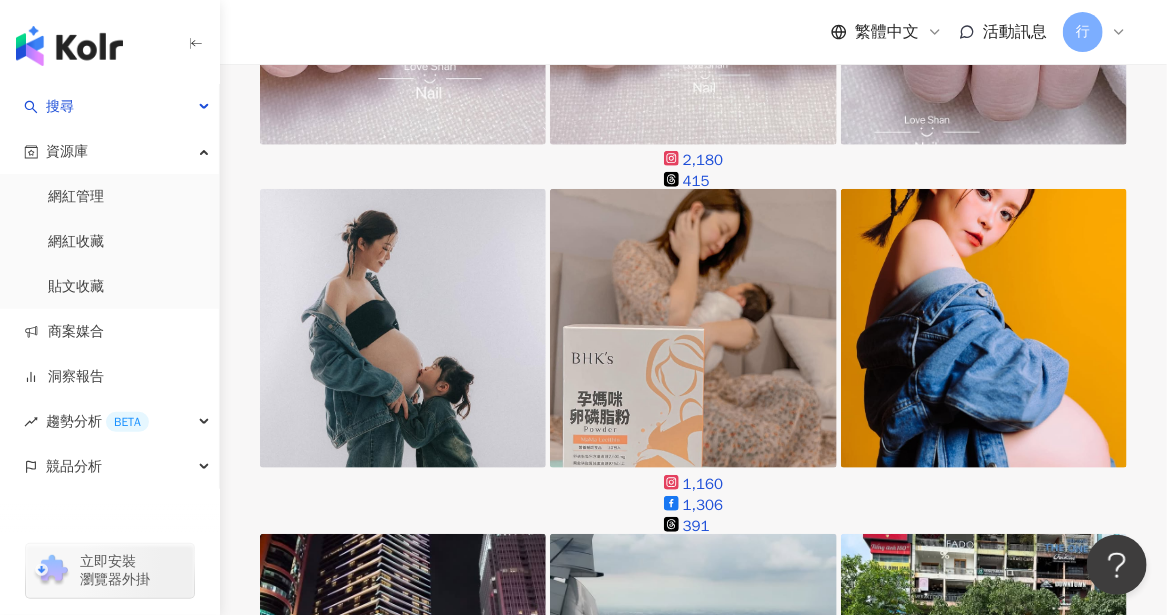 type on "********" 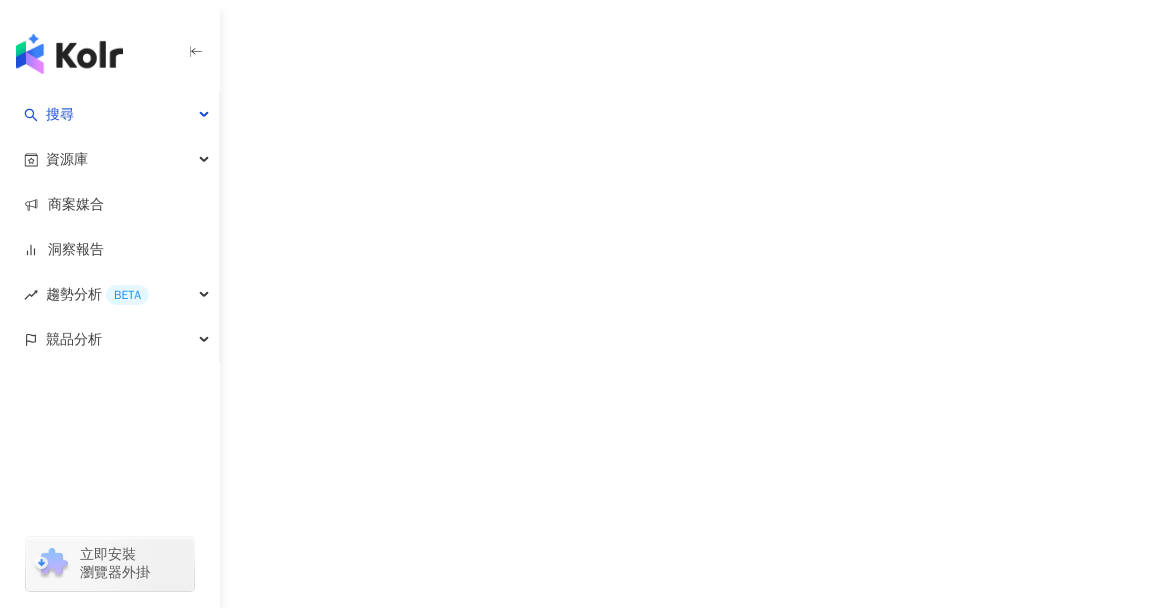 scroll, scrollTop: 0, scrollLeft: 0, axis: both 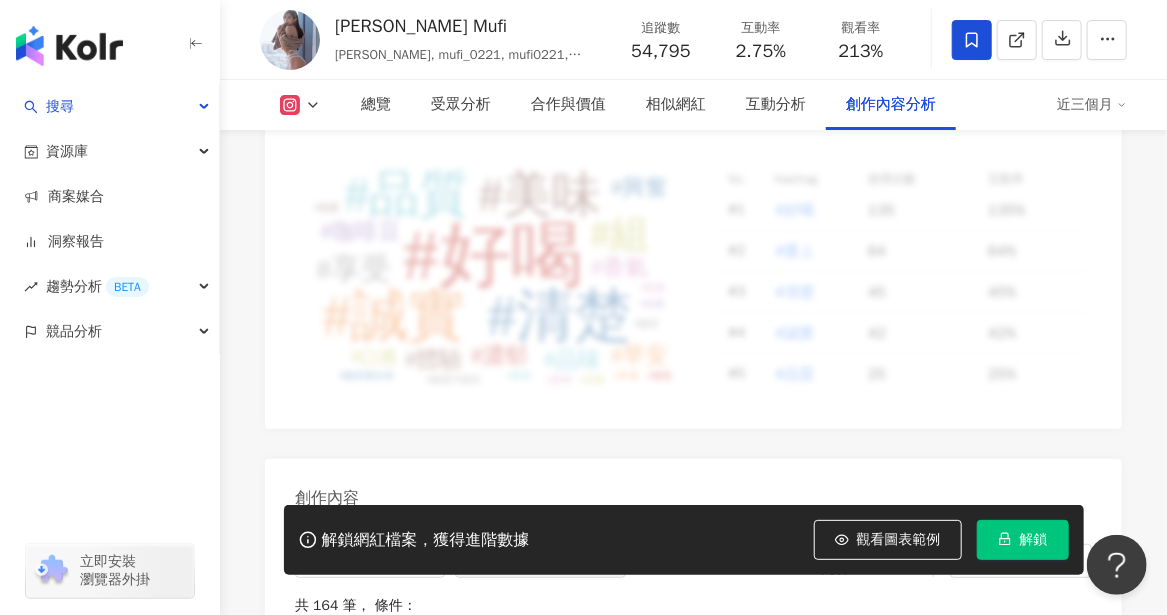 click at bounding box center [110, 420] 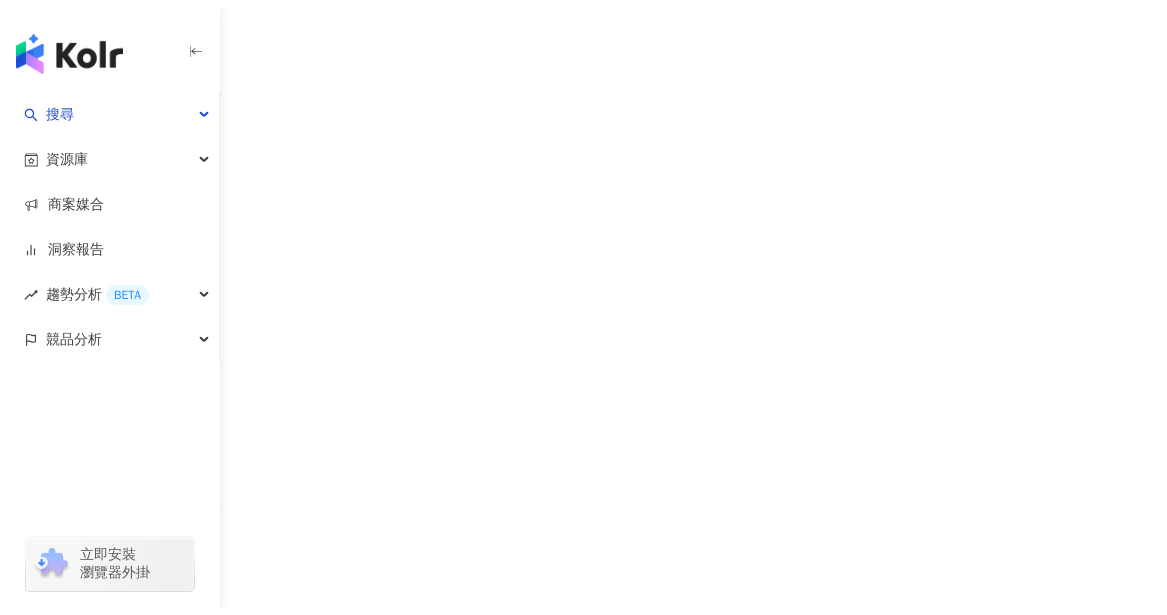scroll, scrollTop: 0, scrollLeft: 0, axis: both 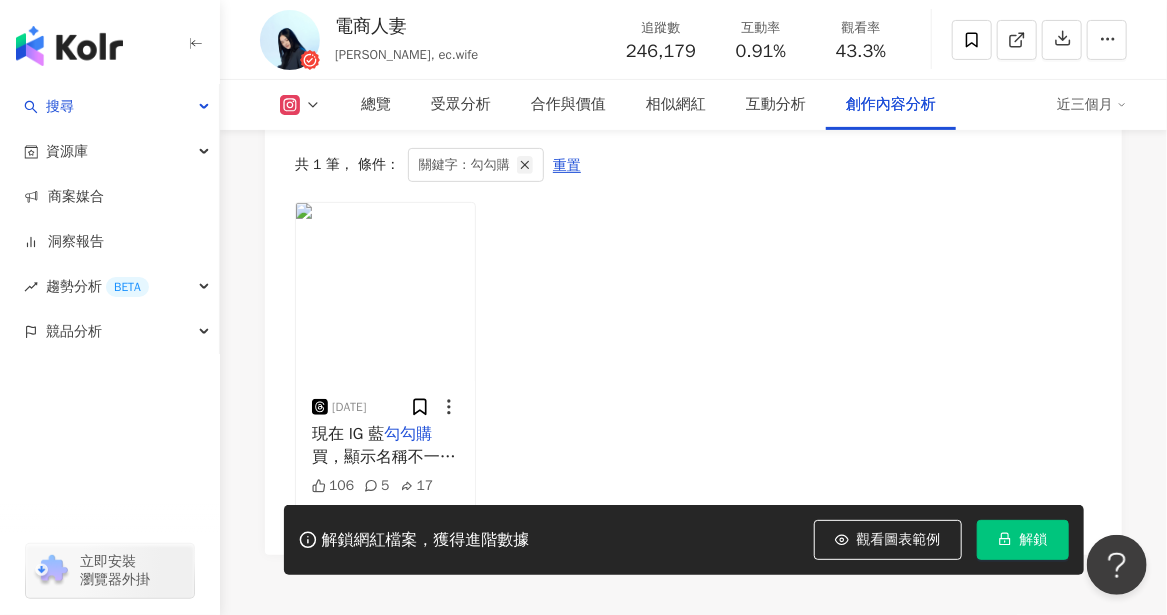 click 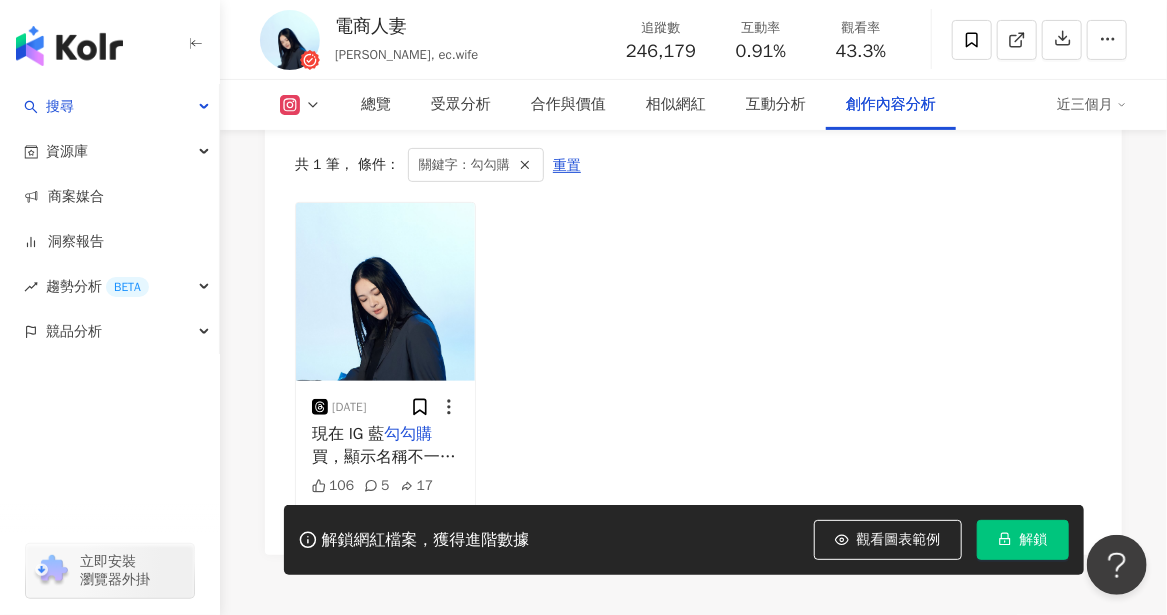 click on "不分平台 *** 進階篩選 啟動 關閉 AI 篩選商業合作內容 排序：發布時間 共 1 筆 ，   條件： 關鍵字：勾勾購 重置 2024/12/14 現在 IG 藍 勾勾購 買，顯示名稱不一定要跟證件一樣了。所以不存在不顯示本名的人，他的藍勾勾就不是用買的這個說法。另外商業帳號店家藍勾勾也即將變得容易購買。
放寬藍勾勾顯示和證件不需相符這件事情，只證明未來名人申請藍勾勾會更困難，免費的驗證之後也可能會像推特般取消。 106 5 17" at bounding box center (693, 309) 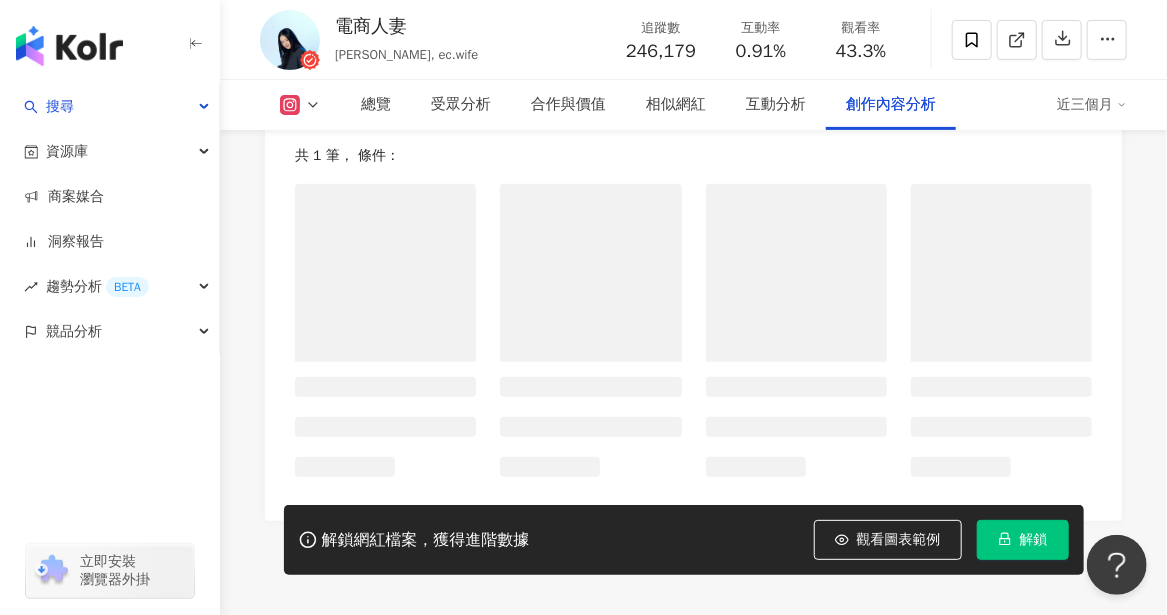 scroll, scrollTop: 6192, scrollLeft: 0, axis: vertical 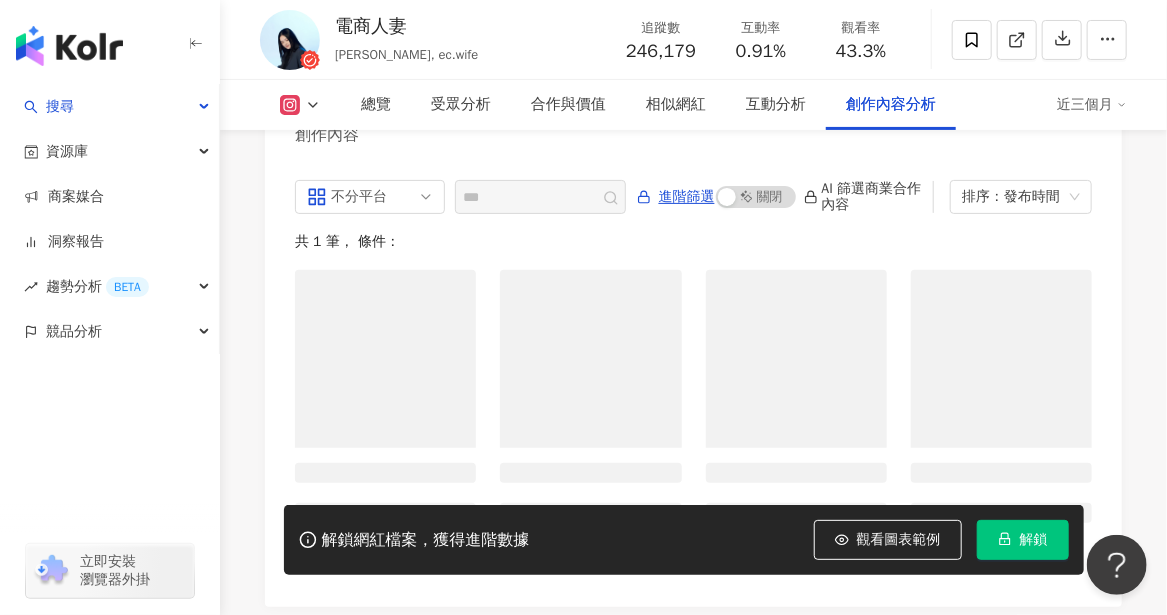 type 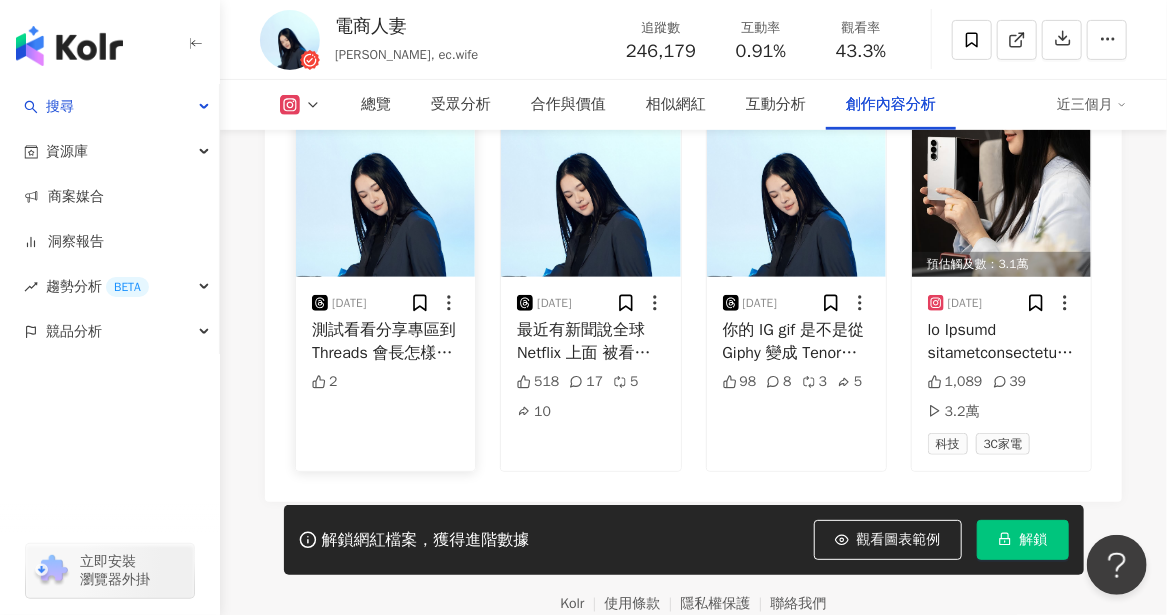 scroll, scrollTop: 6406, scrollLeft: 0, axis: vertical 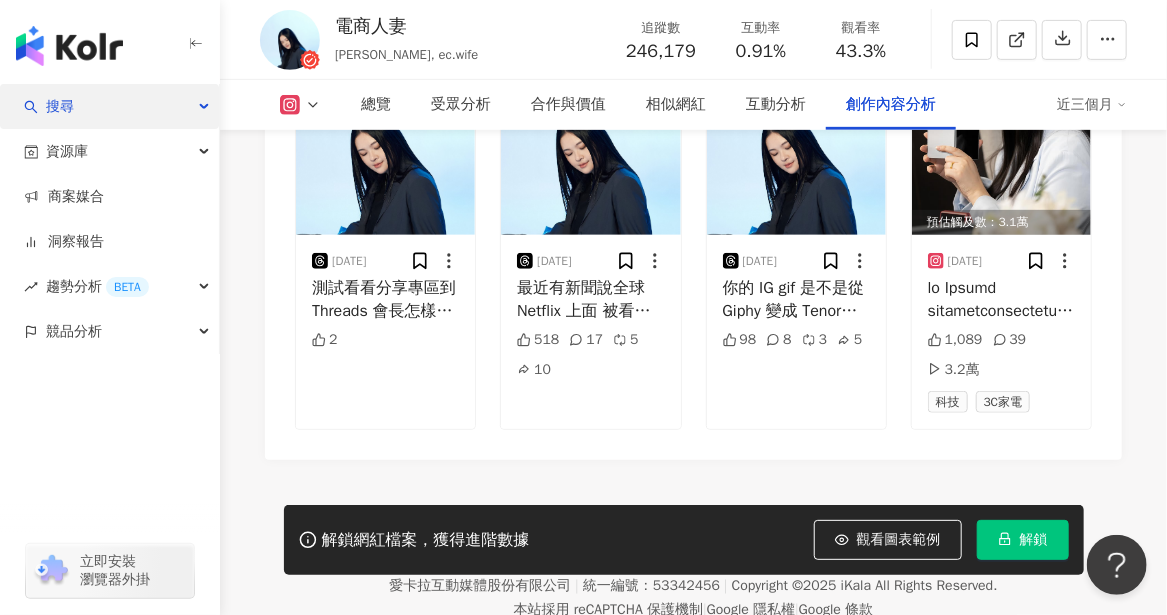 click on "搜尋" at bounding box center [109, 106] 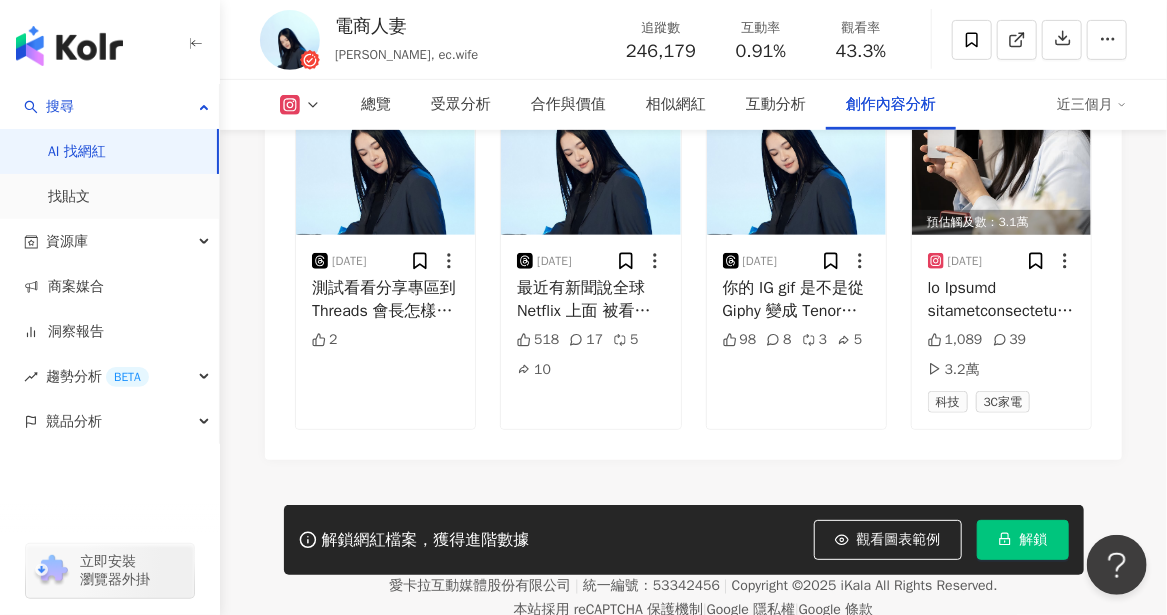 click at bounding box center (69, 46) 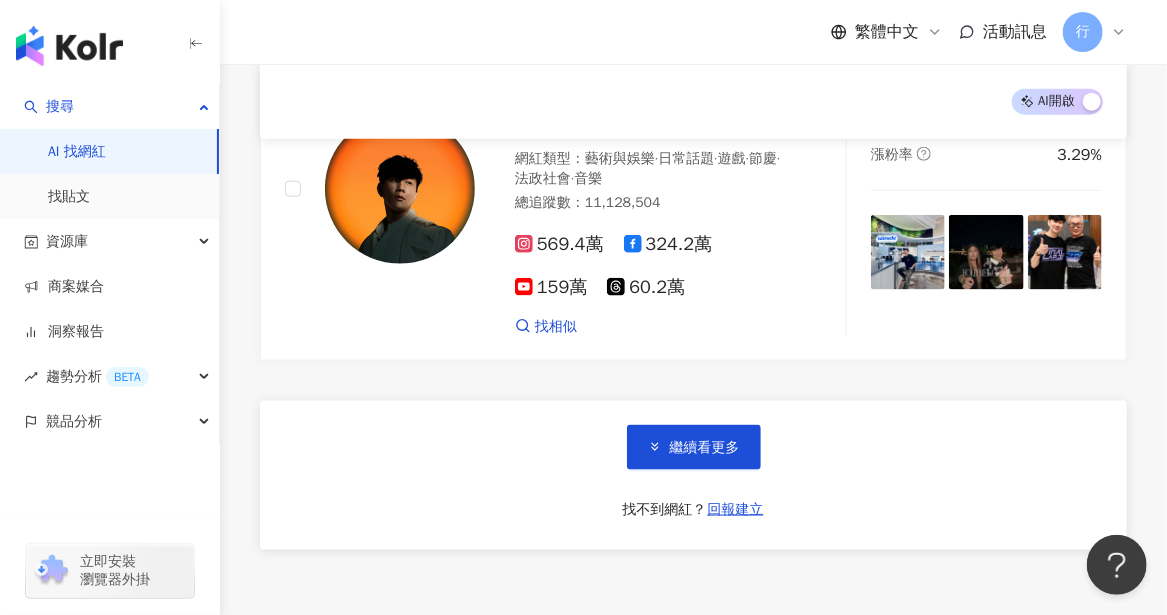 scroll, scrollTop: 3894, scrollLeft: 0, axis: vertical 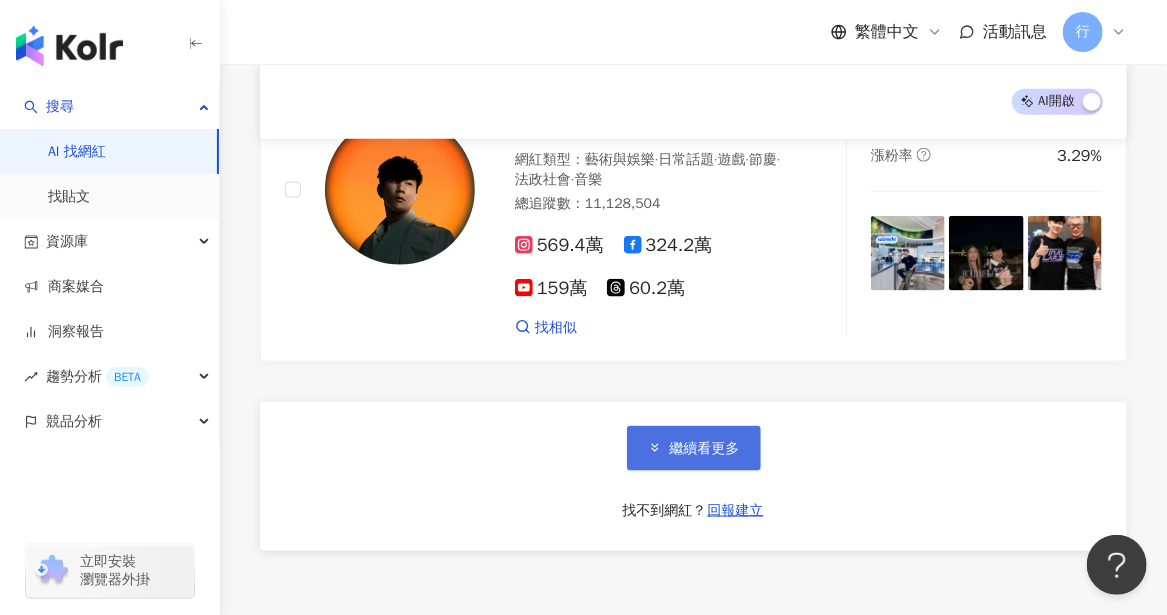 click on "繼續看更多" at bounding box center [705, 449] 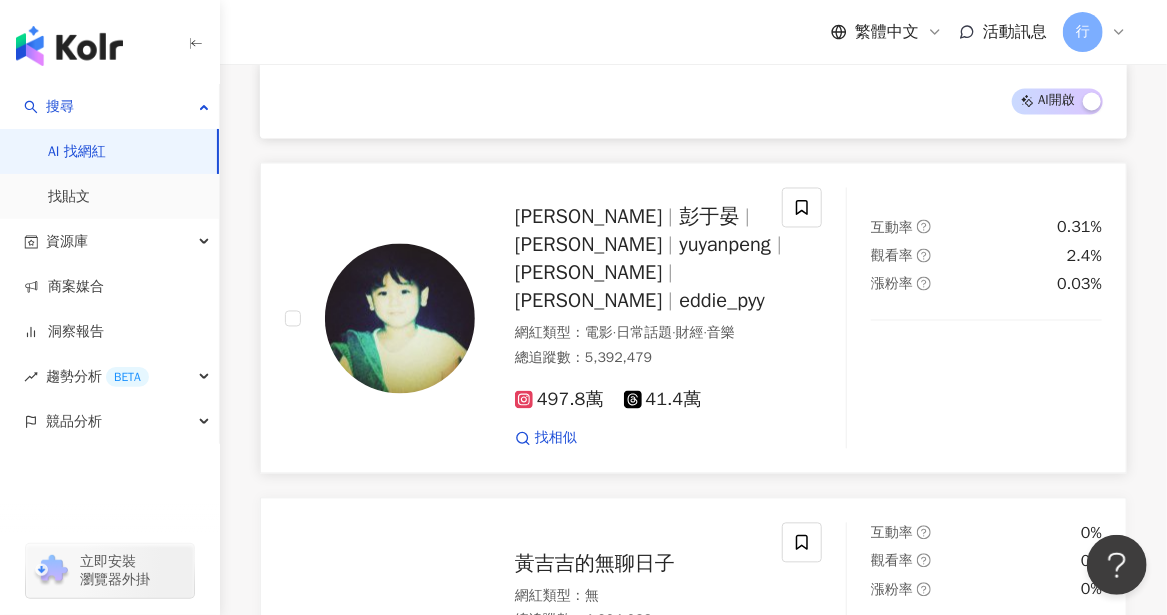 scroll, scrollTop: 4593, scrollLeft: 0, axis: vertical 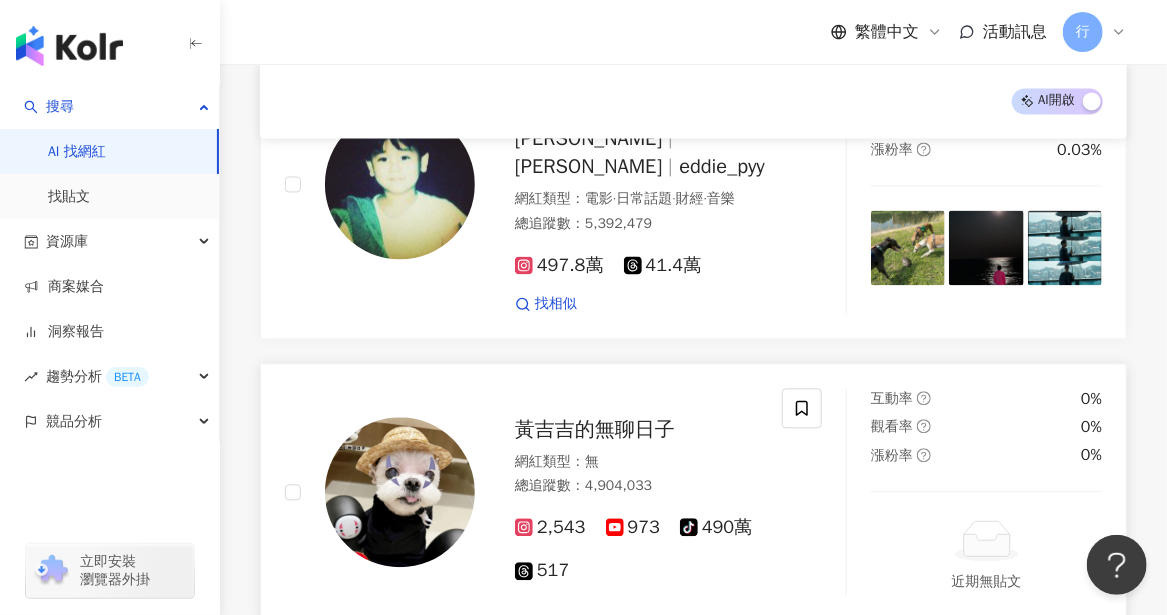 click on "黃吉吉的無聊日子" at bounding box center (595, 429) 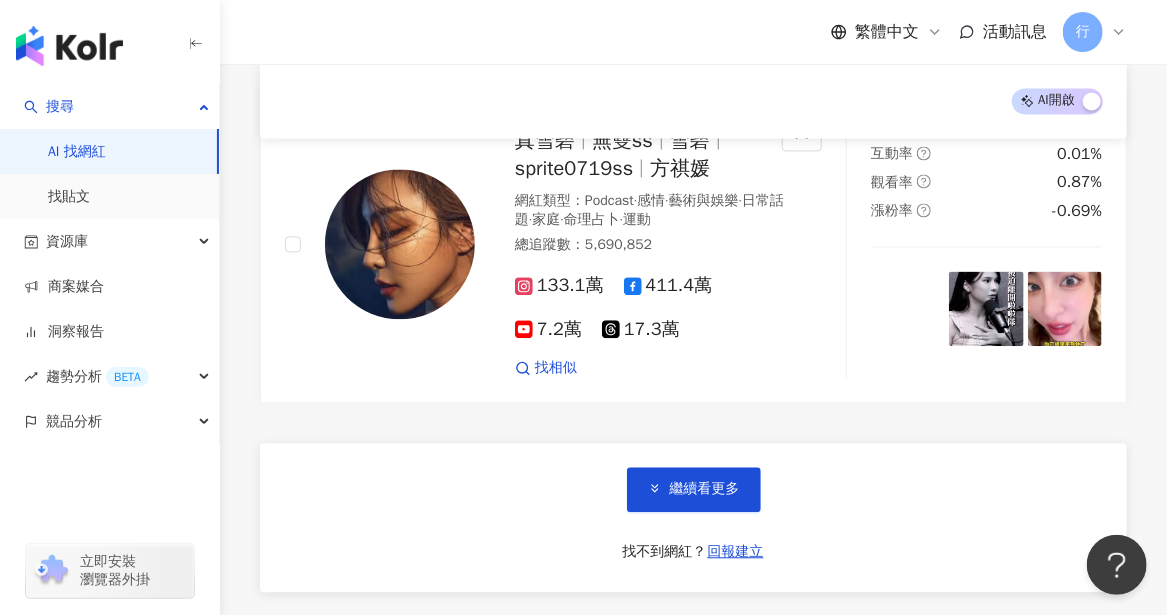 scroll, scrollTop: 7694, scrollLeft: 0, axis: vertical 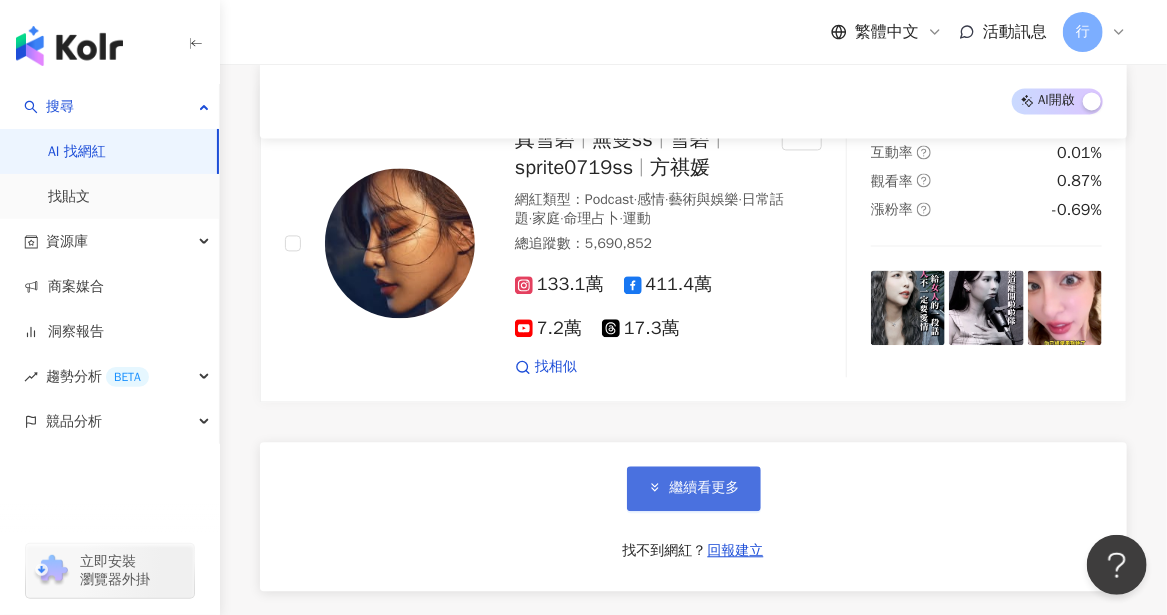 click on "繼續看更多" at bounding box center [694, 488] 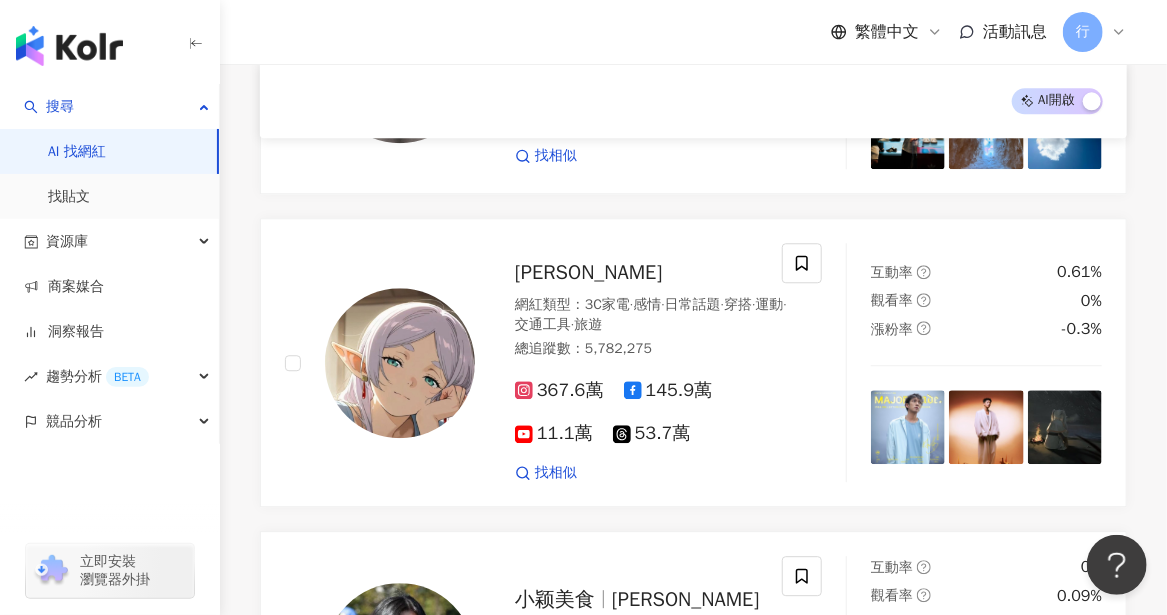 scroll, scrollTop: 11393, scrollLeft: 0, axis: vertical 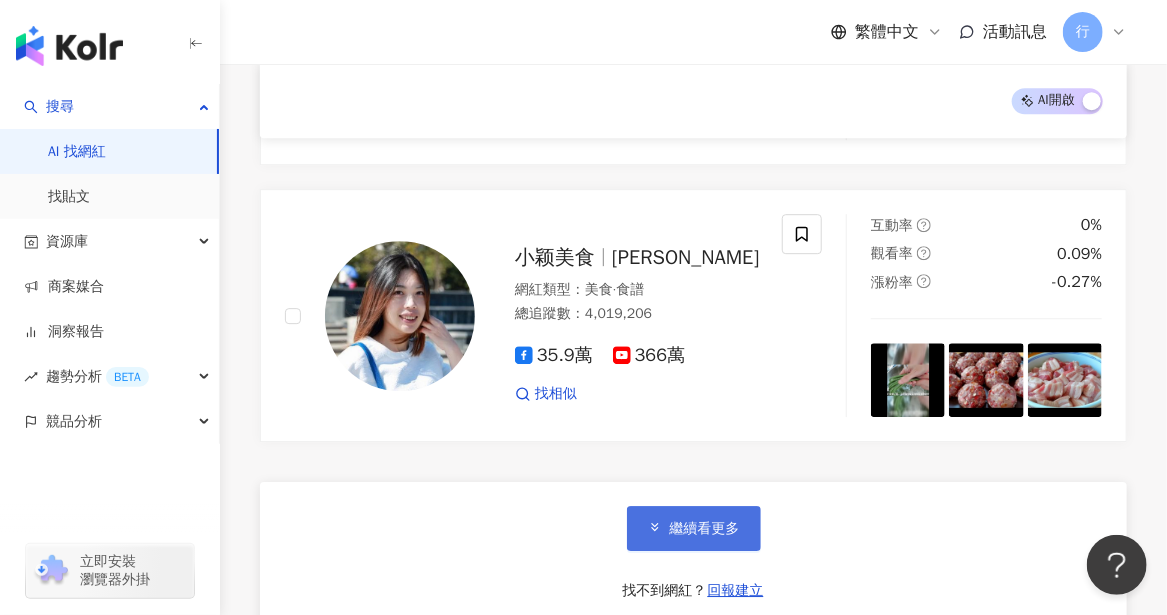 click on "繼續看更多" at bounding box center (705, 529) 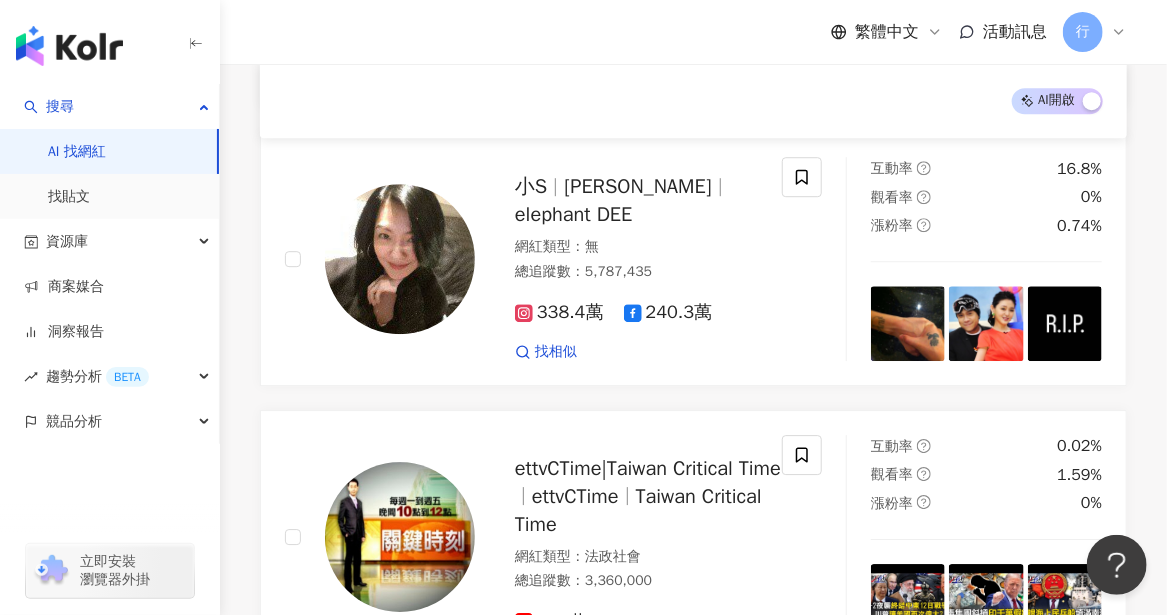scroll, scrollTop: 14793, scrollLeft: 0, axis: vertical 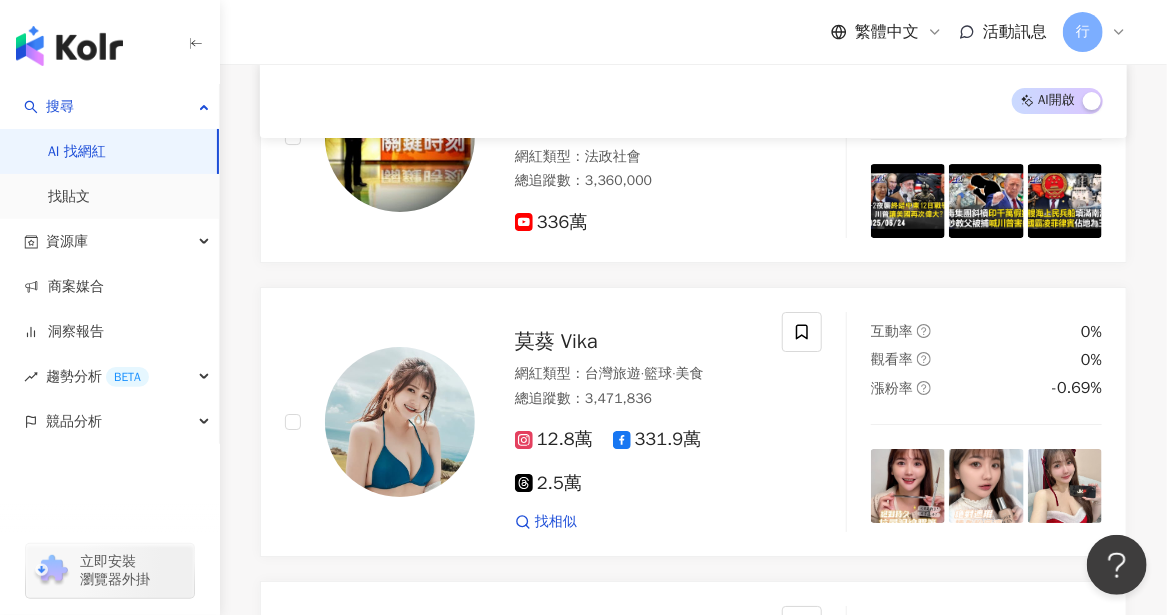 click on "繼續看更多" at bounding box center (705, 937) 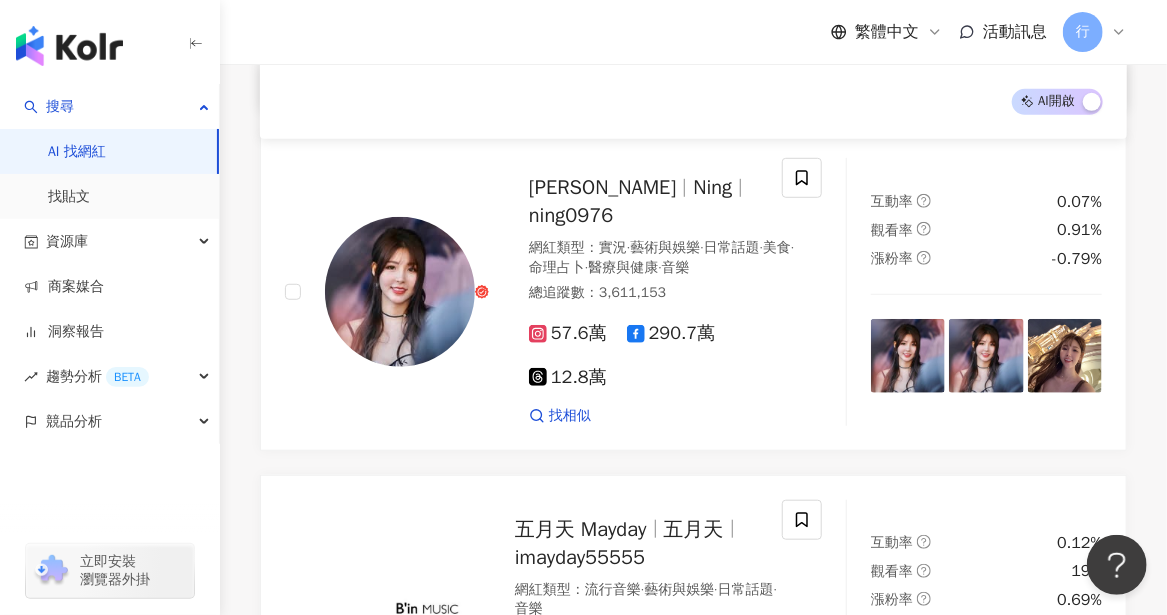 scroll, scrollTop: 19023, scrollLeft: 0, axis: vertical 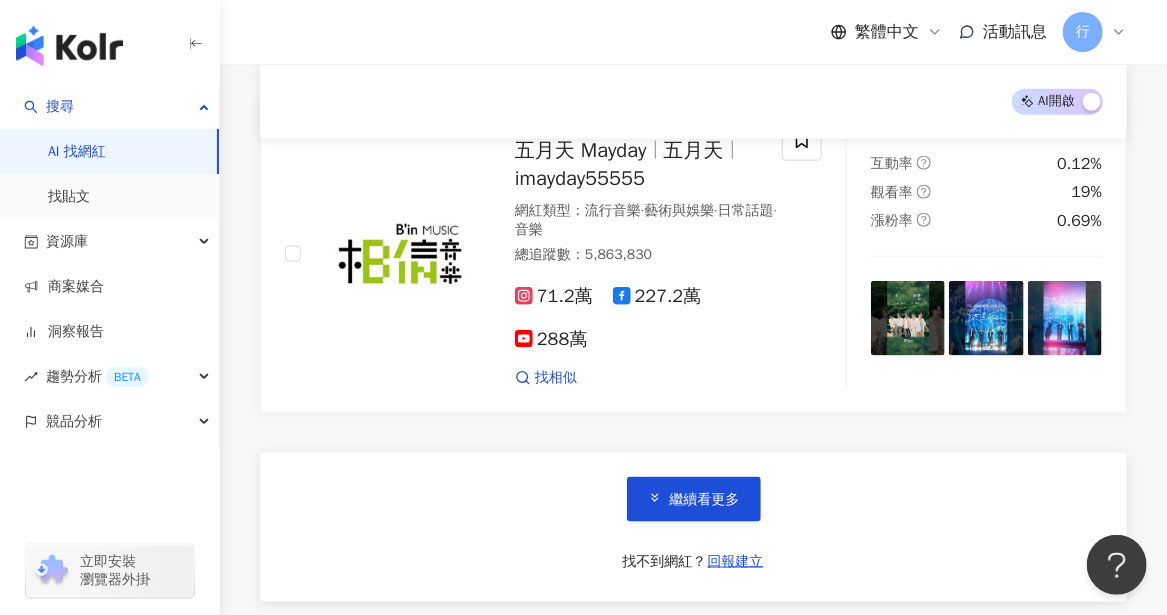 click on "台灣   Facebook  Top 100" at bounding box center (693, 825) 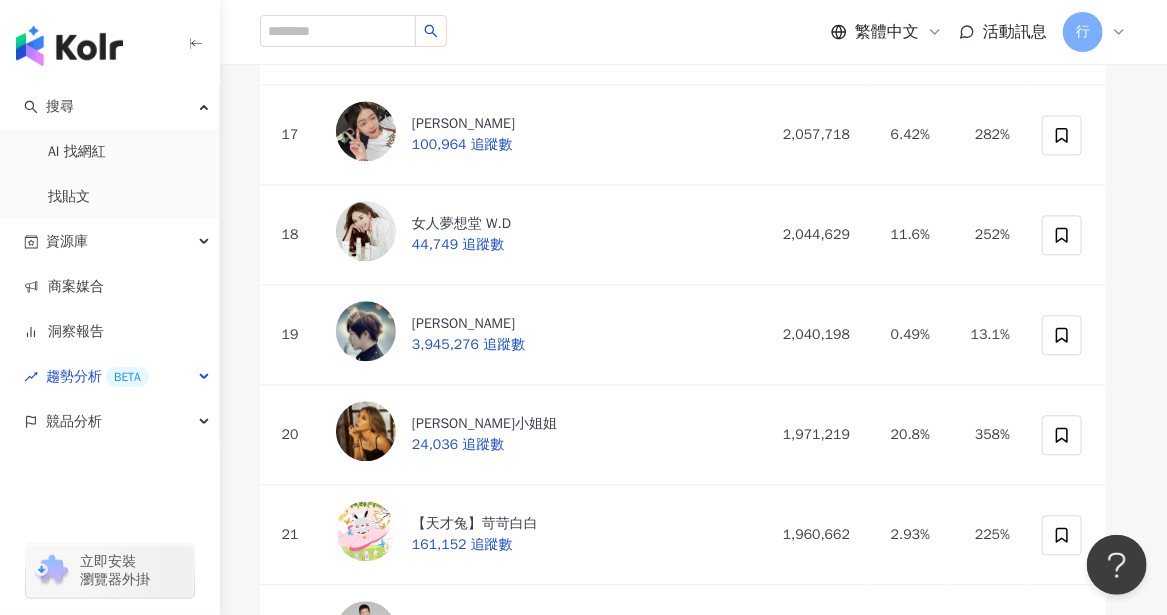 scroll, scrollTop: 1751, scrollLeft: 0, axis: vertical 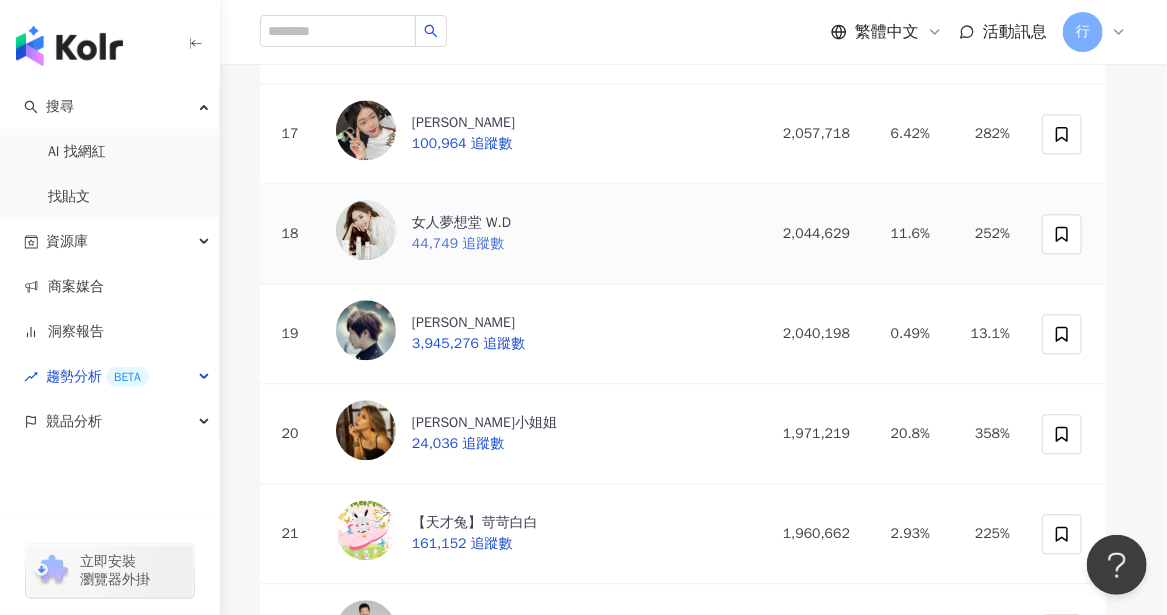 click on "女人夢想堂 W.D" at bounding box center (461, 223) 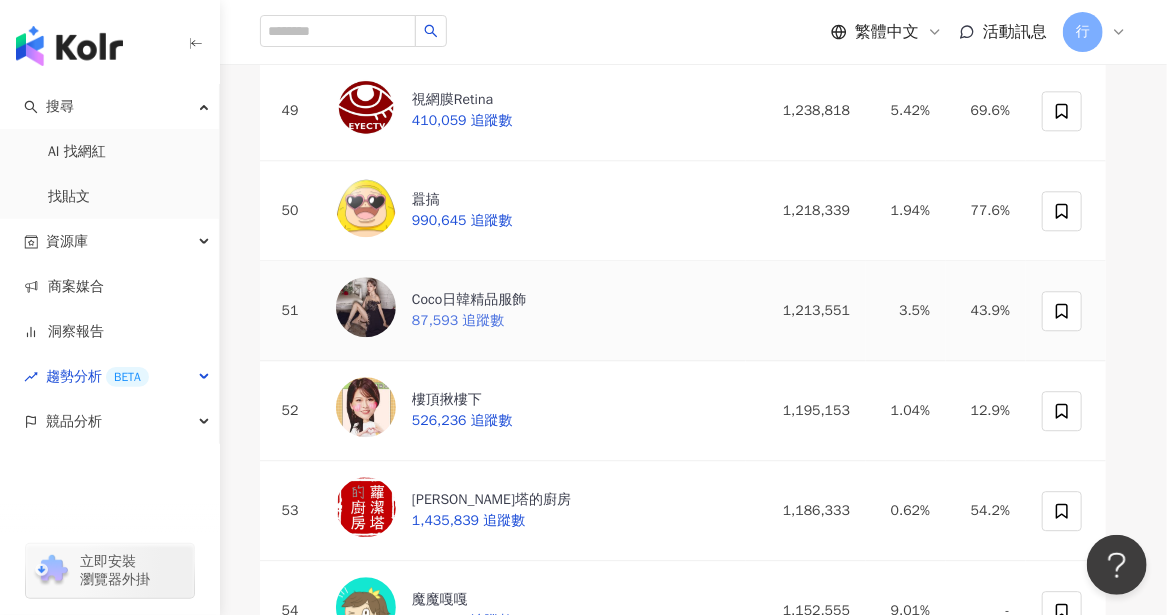 scroll, scrollTop: 5151, scrollLeft: 0, axis: vertical 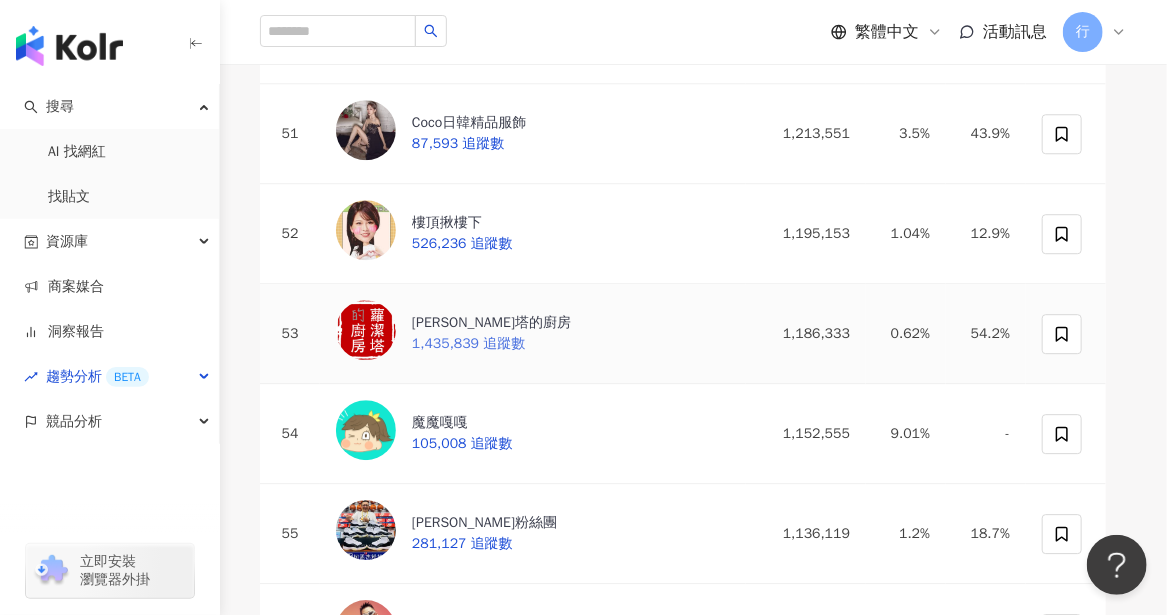 click on "蘿潔塔的廚房" at bounding box center [491, 323] 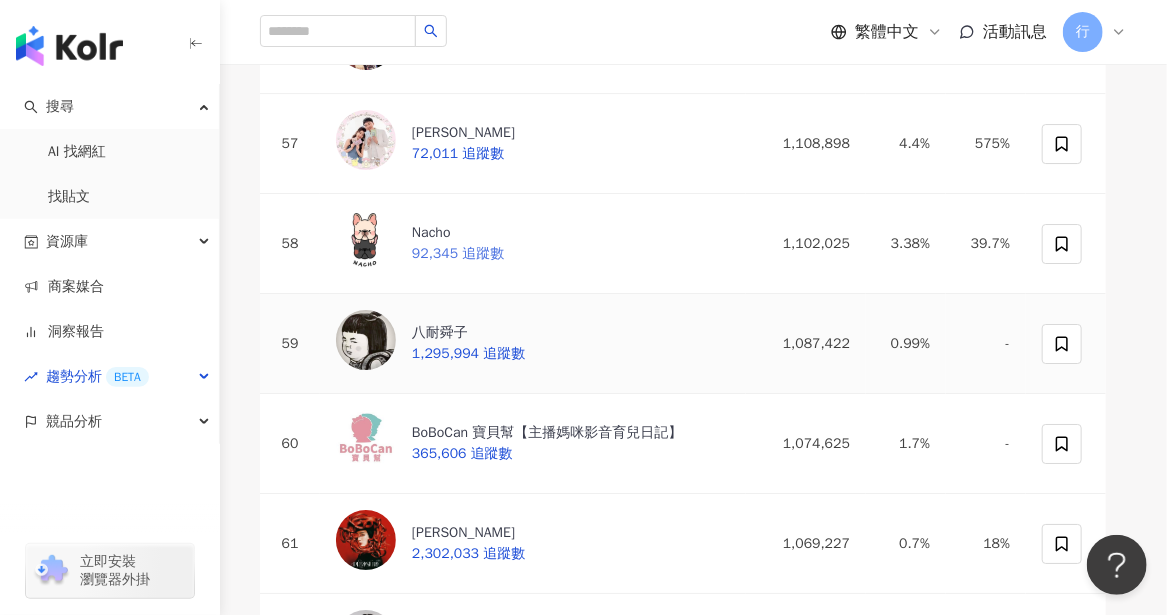 scroll, scrollTop: 5951, scrollLeft: 0, axis: vertical 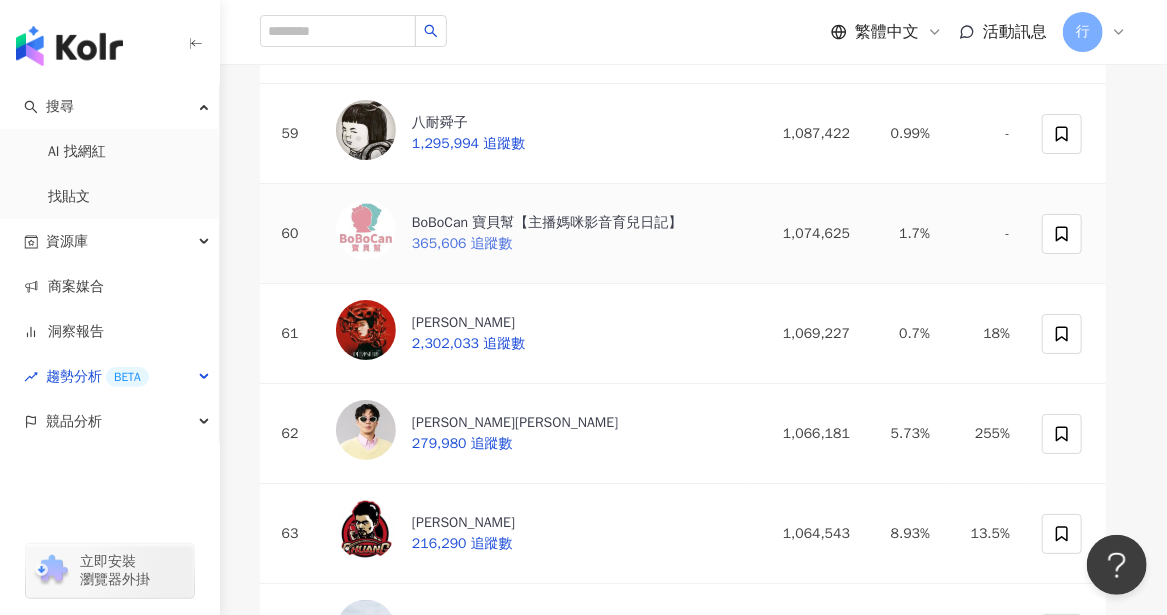 click on "BoBoCan 寶貝幫【主播媽咪影音育兒日記】" at bounding box center (547, 223) 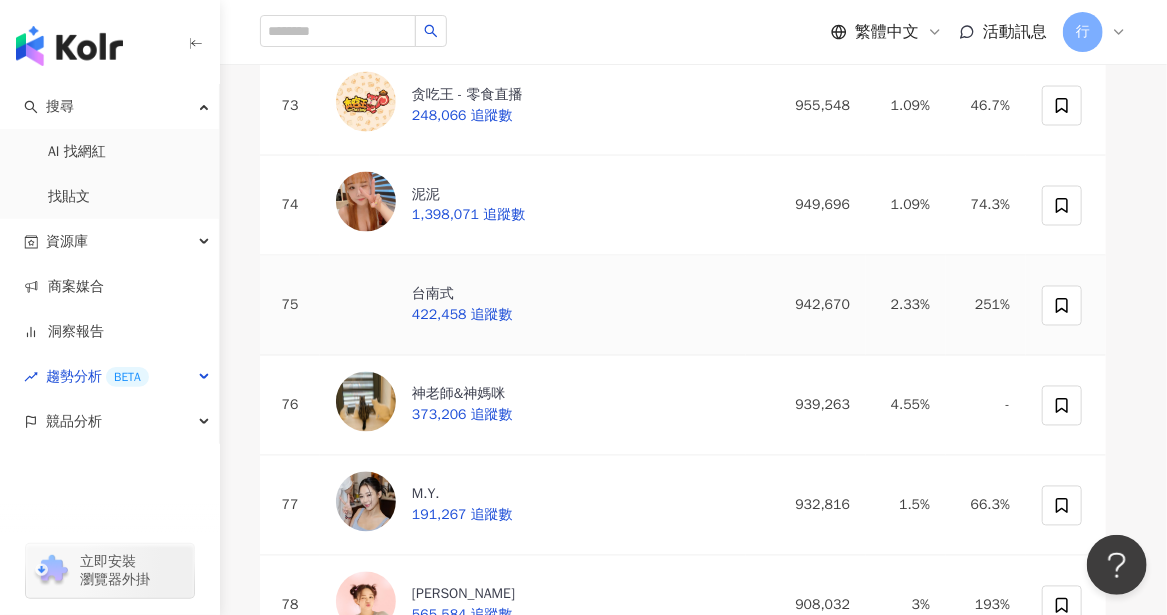 scroll, scrollTop: 7451, scrollLeft: 0, axis: vertical 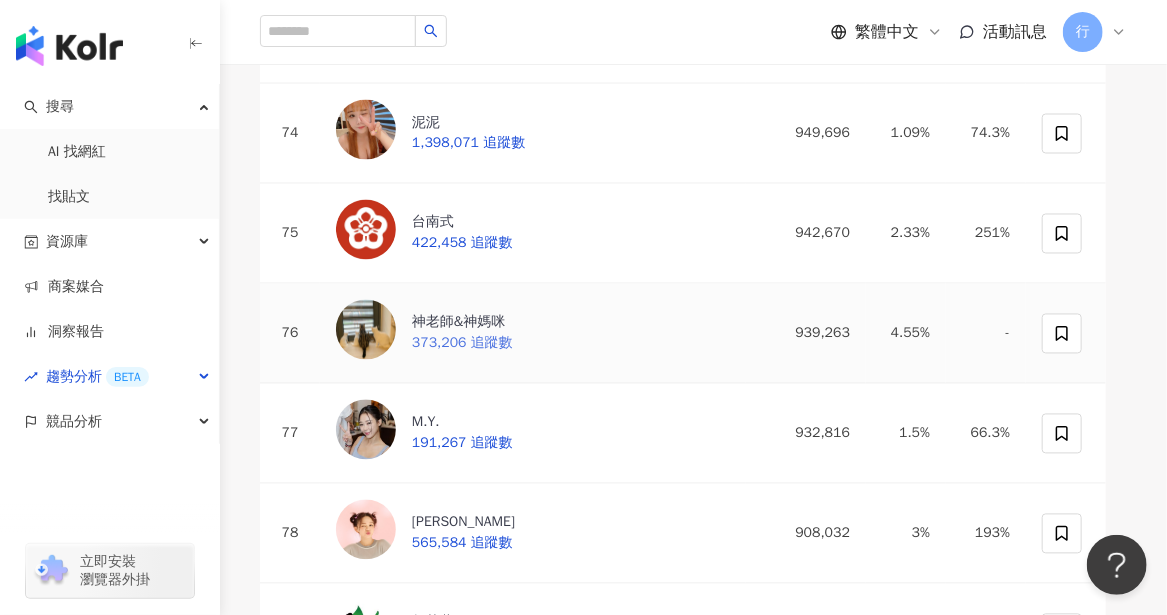 click on "神老師&神媽咪" at bounding box center (462, 323) 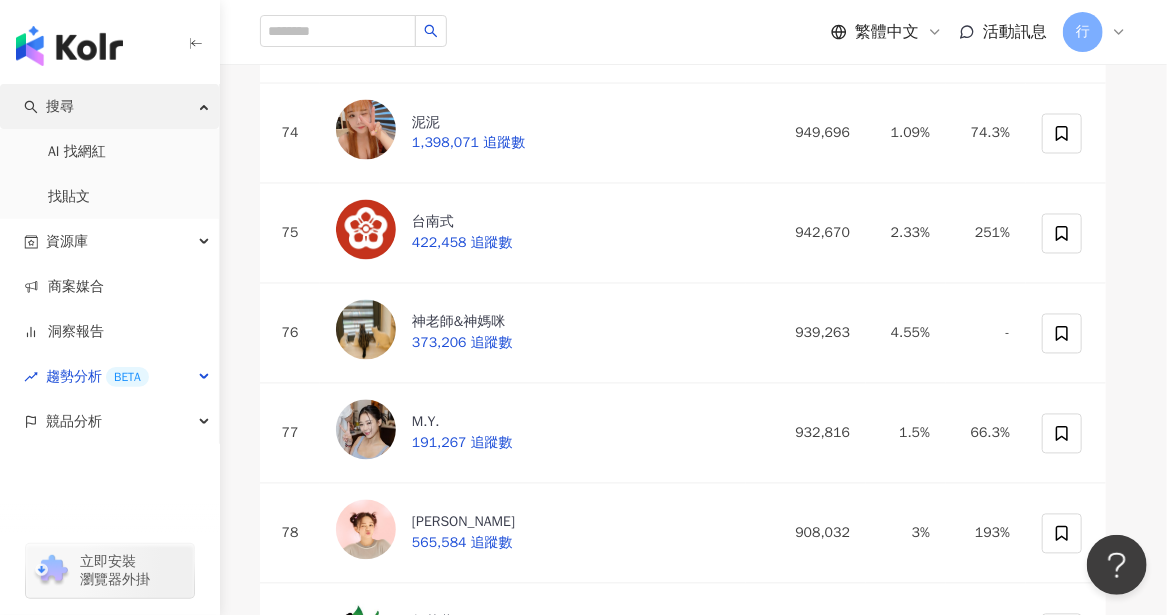 click on "搜尋" at bounding box center [60, 106] 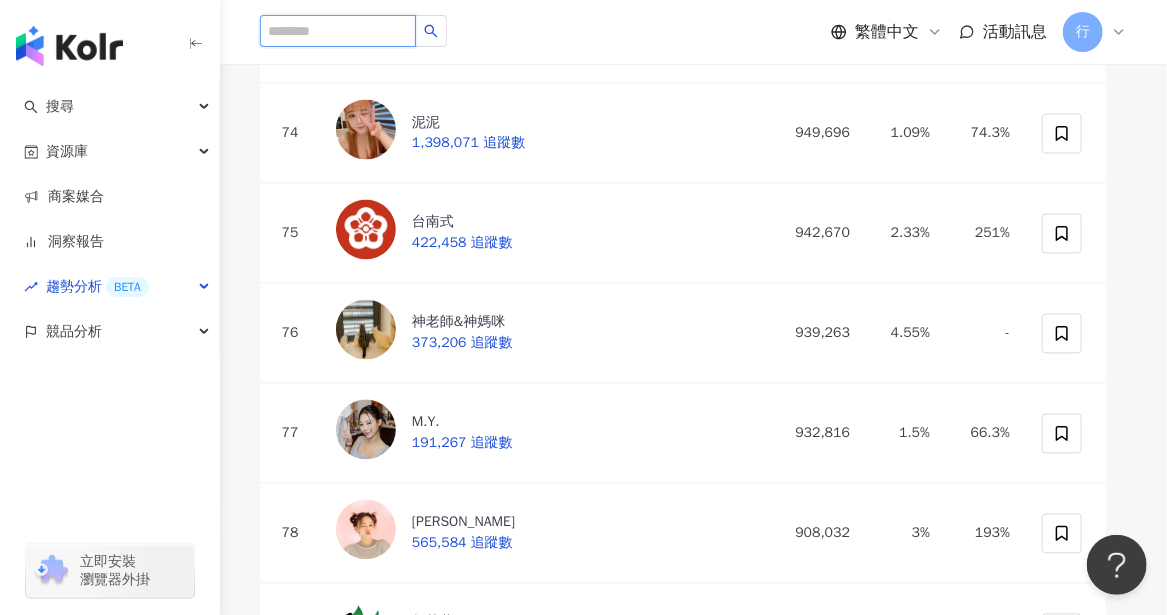 click at bounding box center (338, 31) 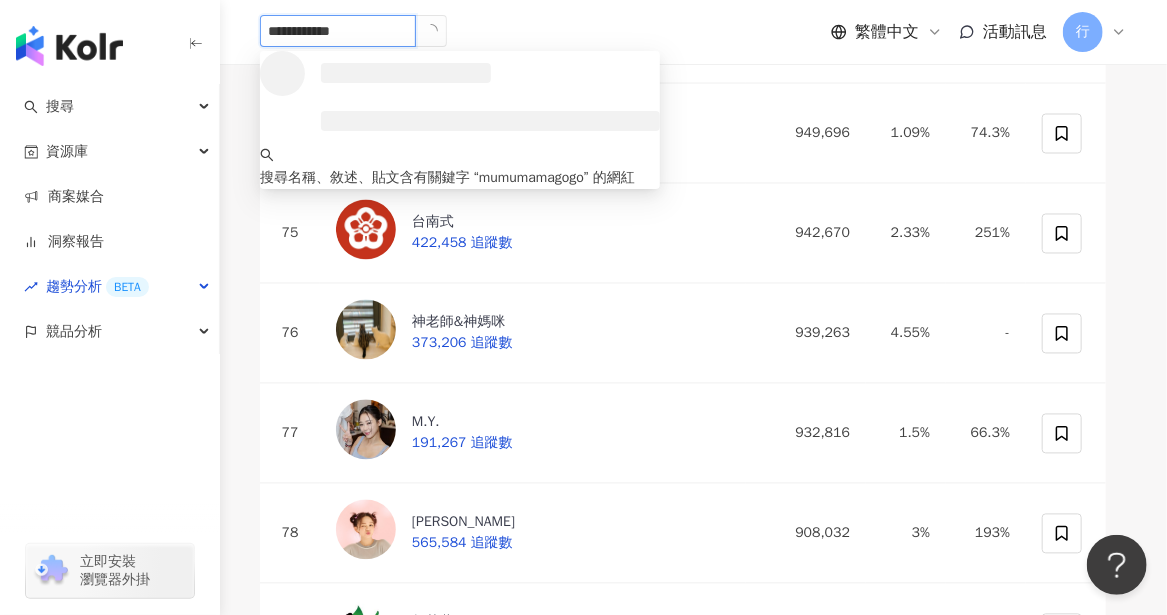 click 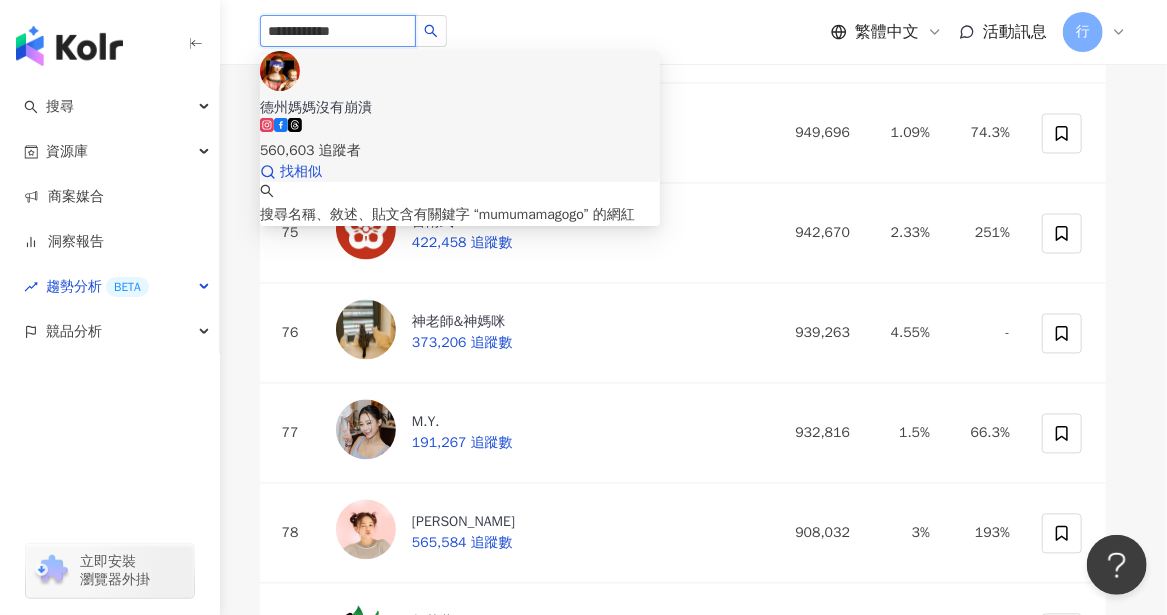 click on "德州媽媽沒有崩潰" at bounding box center [460, 108] 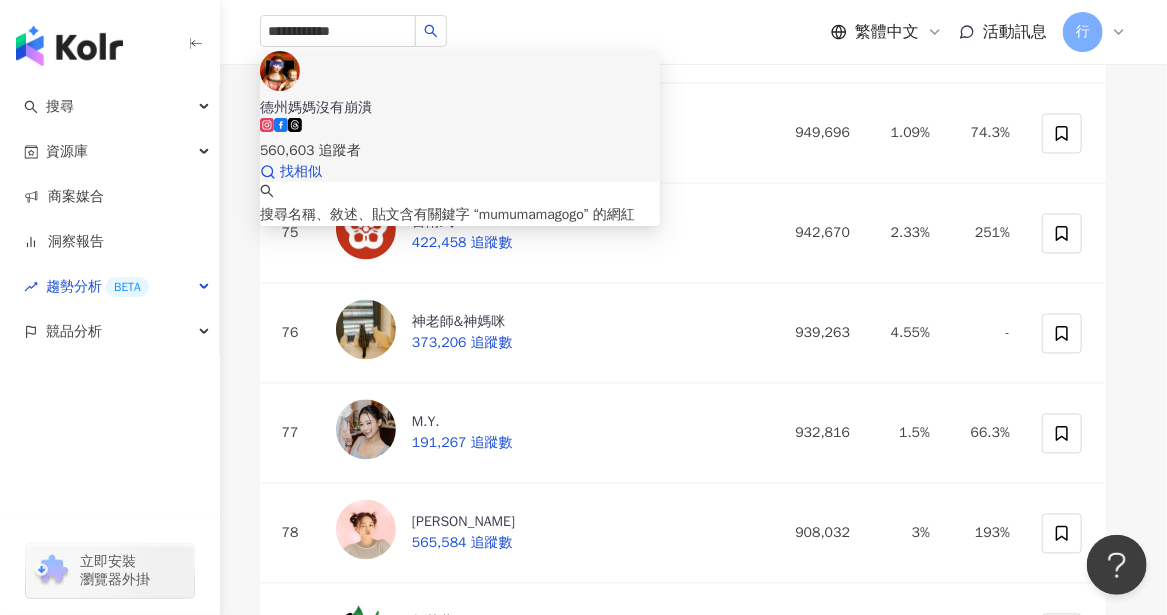 type 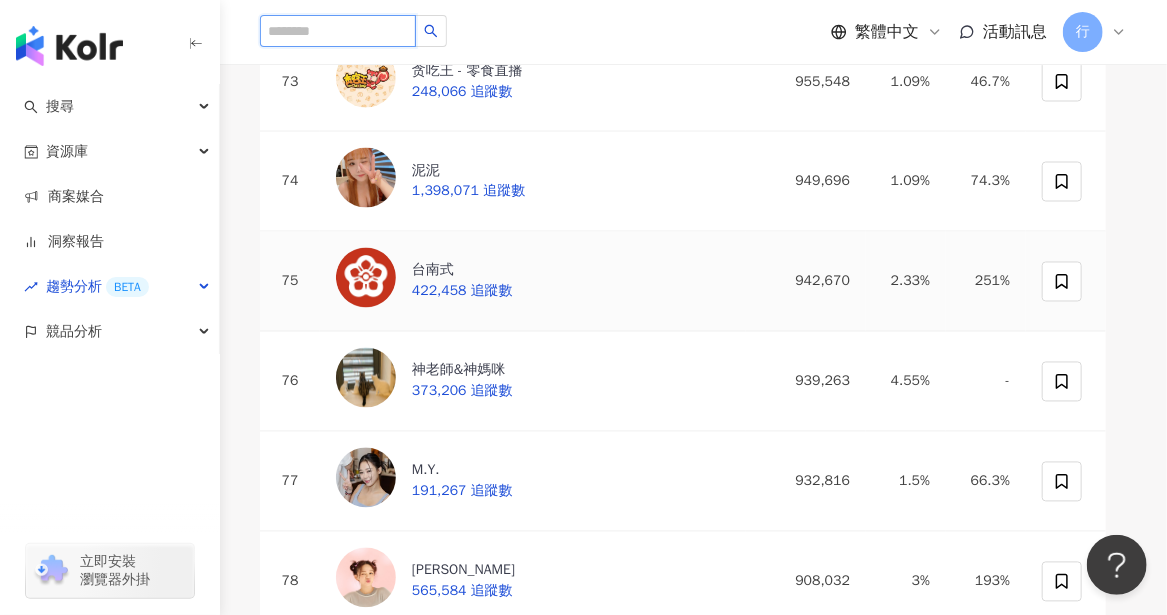 scroll, scrollTop: 7251, scrollLeft: 0, axis: vertical 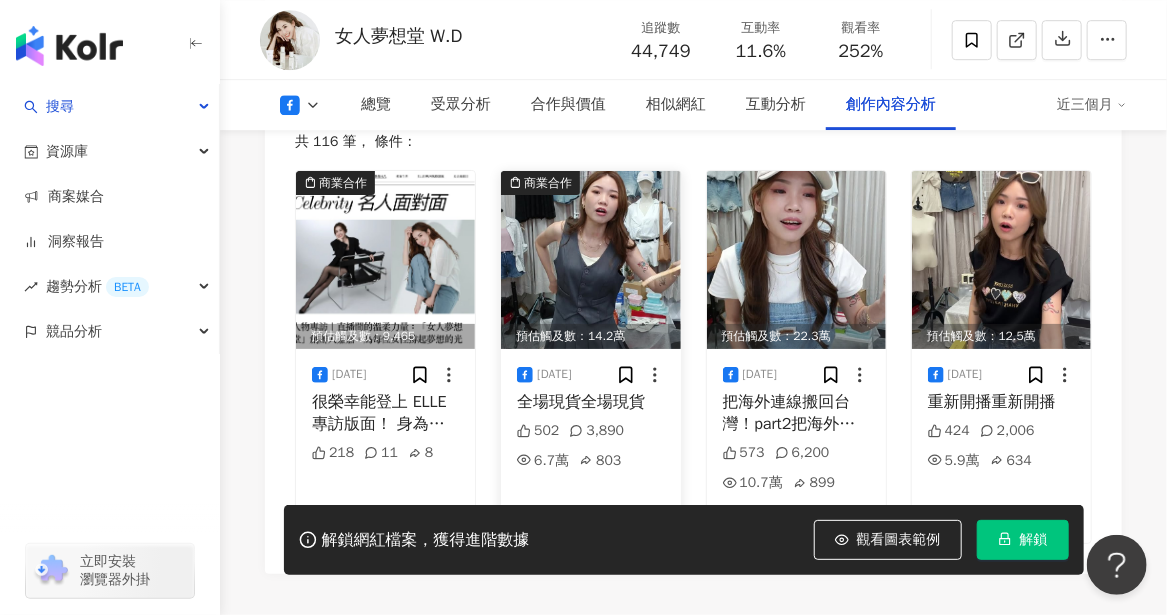 click on "全場現貨全場現貨" at bounding box center [590, 402] 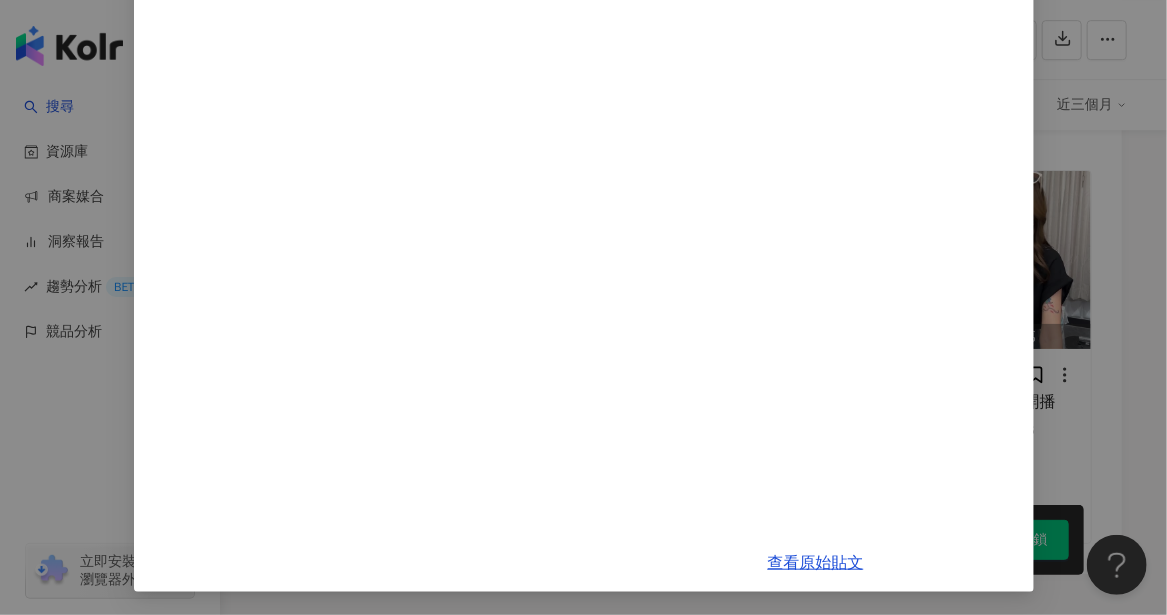 scroll, scrollTop: 0, scrollLeft: 0, axis: both 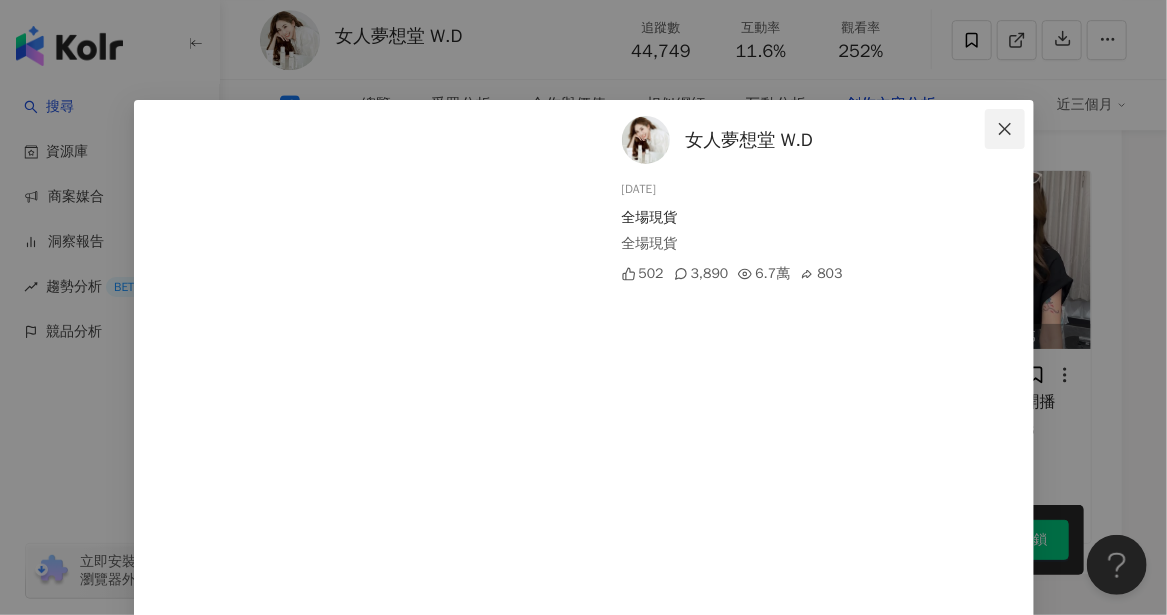 click 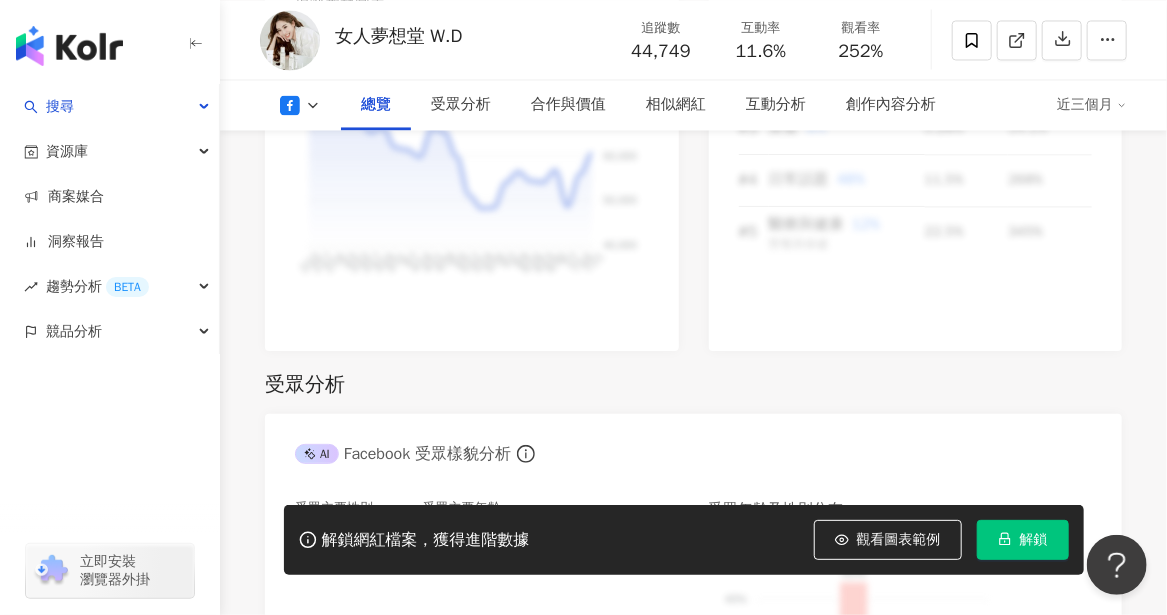 scroll, scrollTop: 1388, scrollLeft: 0, axis: vertical 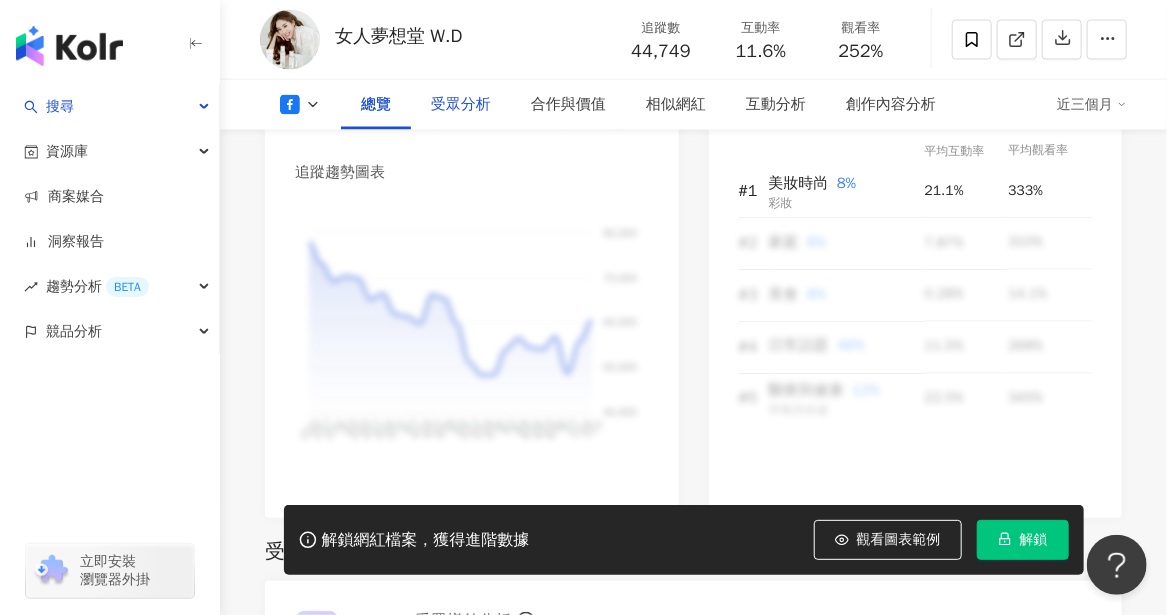 drag, startPoint x: 434, startPoint y: 93, endPoint x: 505, endPoint y: 103, distance: 71.70077 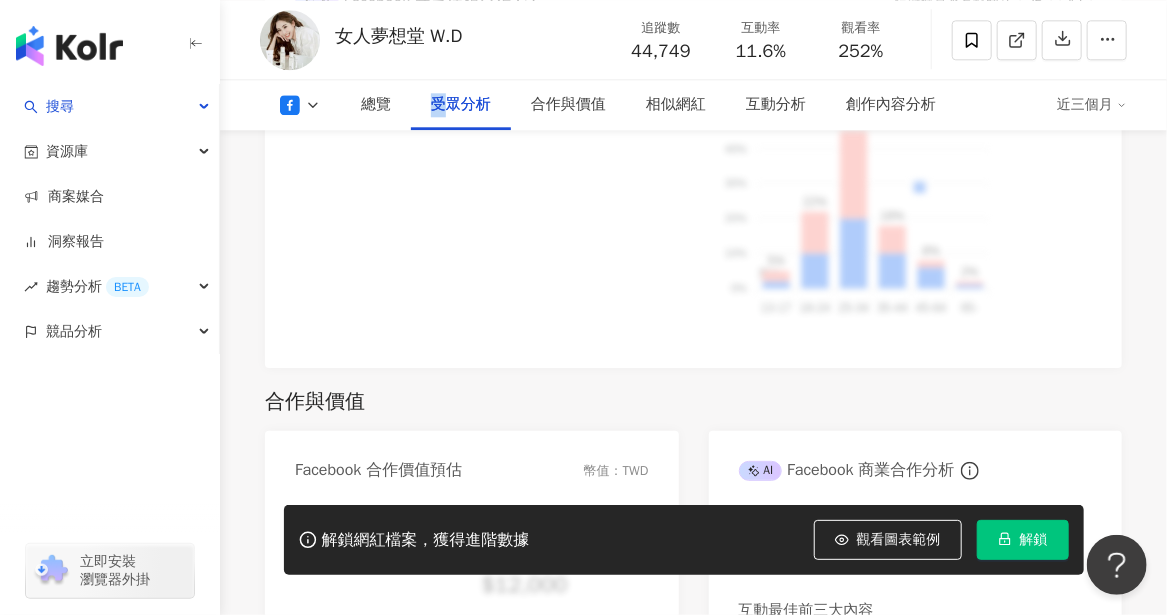 scroll, scrollTop: 2006, scrollLeft: 0, axis: vertical 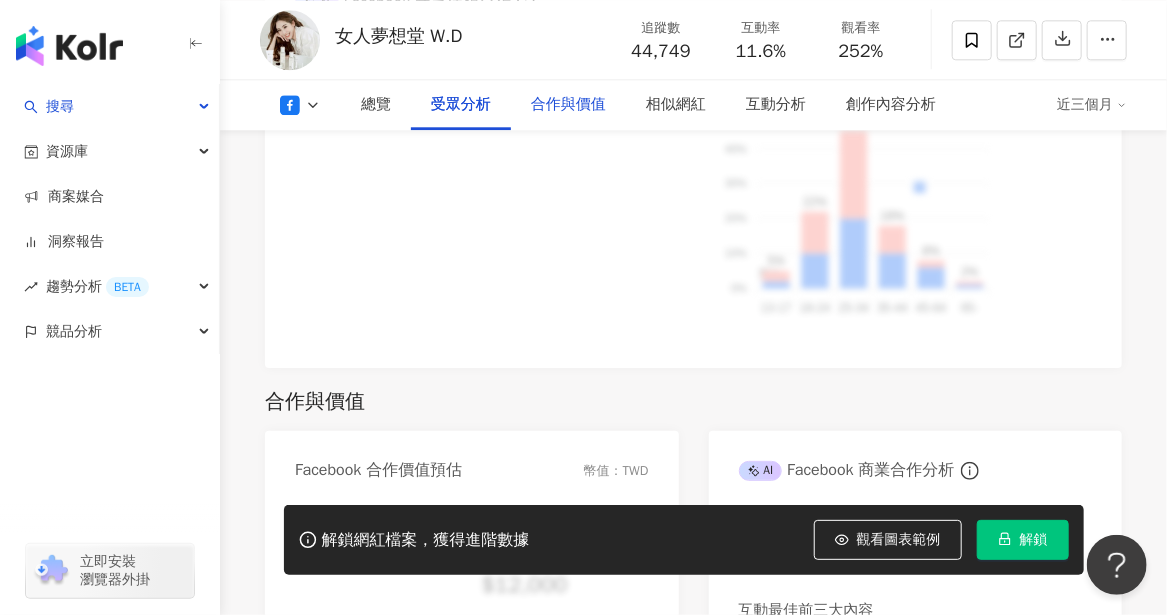 click on "合作與價值" at bounding box center [568, 105] 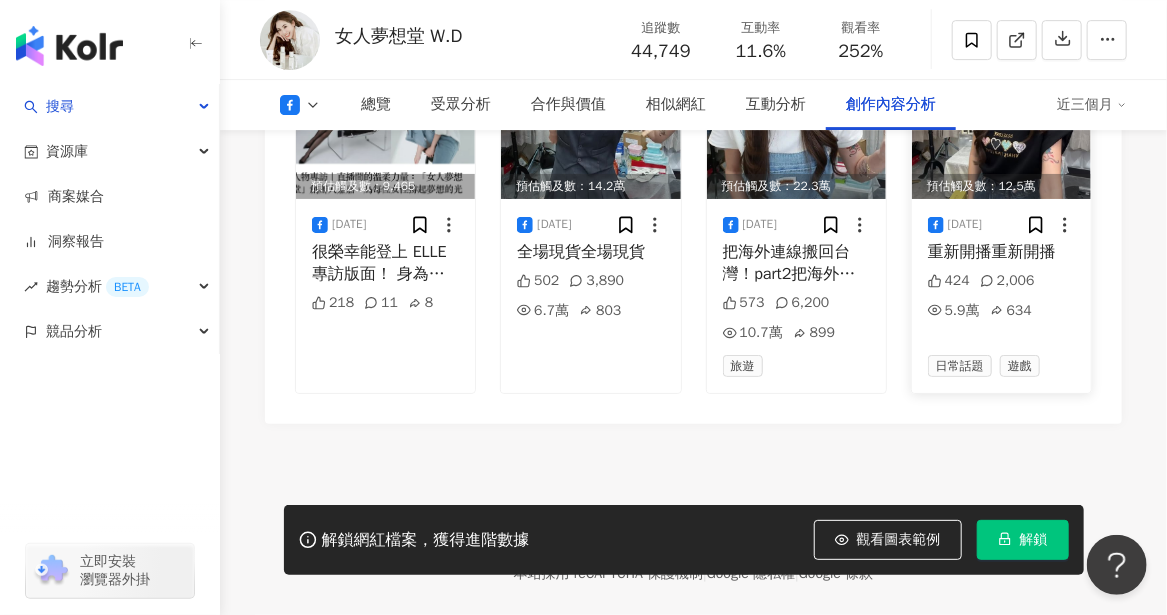scroll, scrollTop: 5688, scrollLeft: 0, axis: vertical 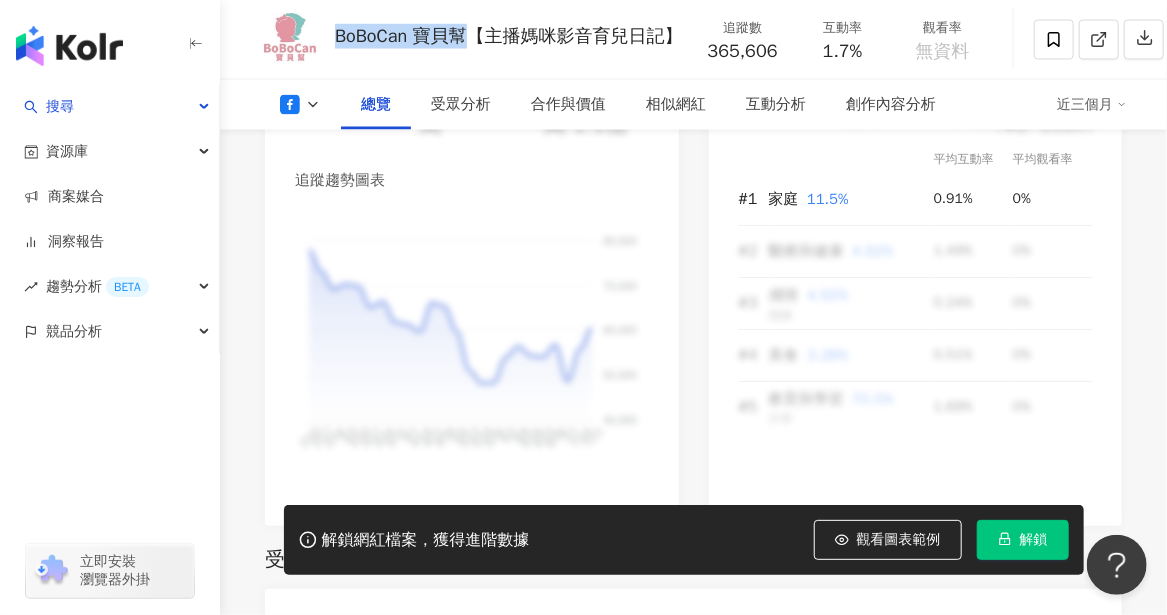 drag, startPoint x: 332, startPoint y: 39, endPoint x: 467, endPoint y: 49, distance: 135.36986 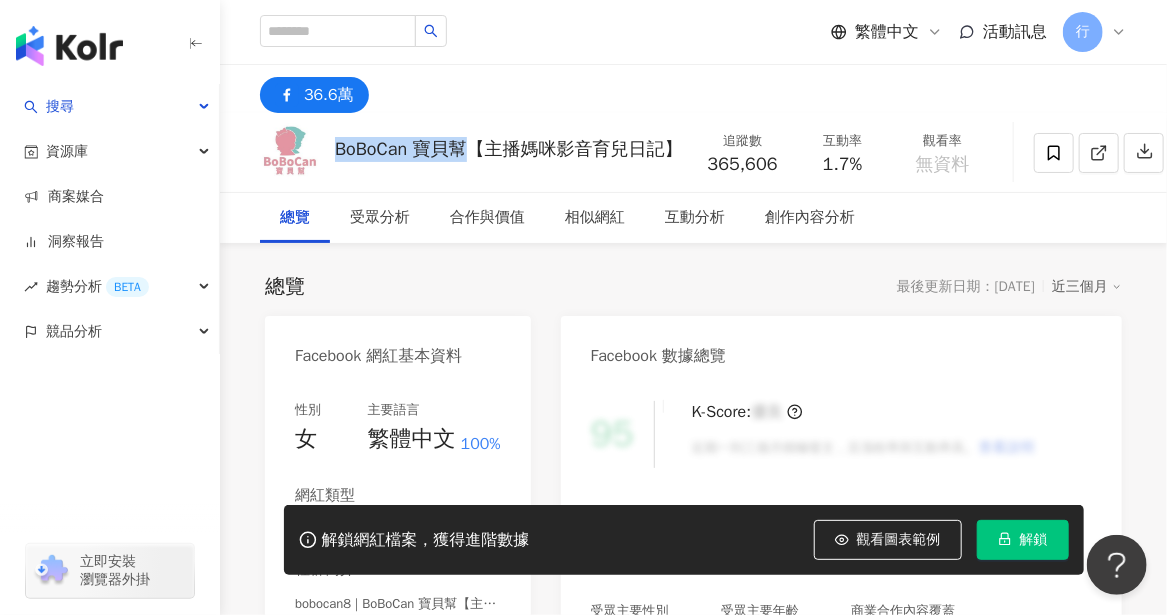 scroll, scrollTop: 400, scrollLeft: 0, axis: vertical 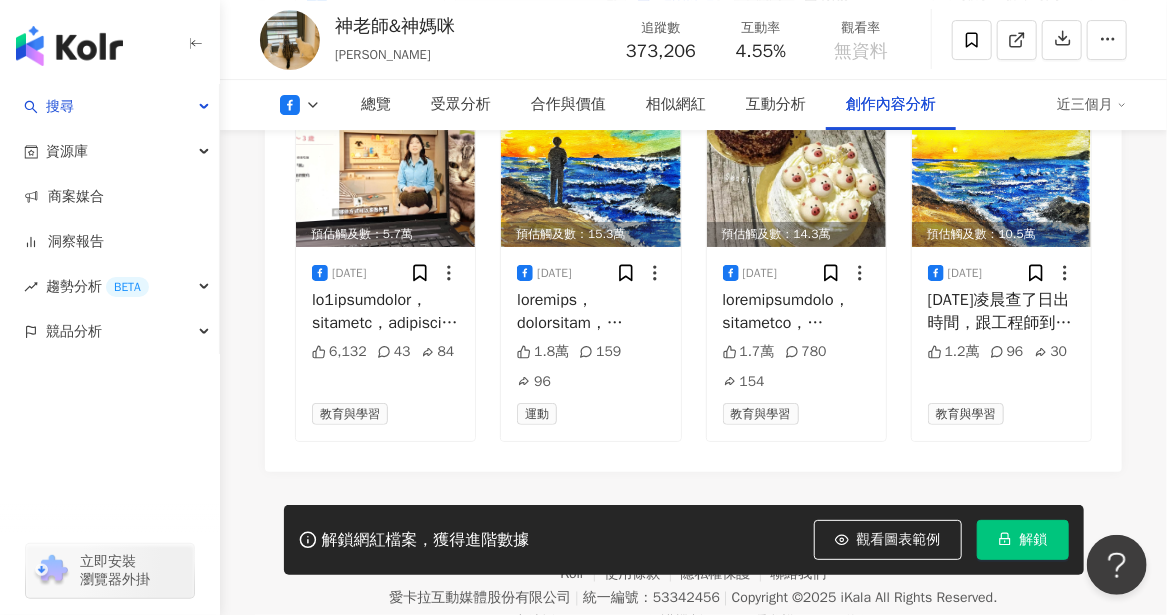 click on "Kolr 使用條款 隱私權保護 聯絡我們 愛卡拉互動媒體股份有限公司  |  統一編號：53342456  |  Copyright ©  2025   iKala   All Rights Reserved. 本站採用 reCAPTCHA 保護機制  |  Google 隱私權  |  Google 條款" at bounding box center (693, 583) 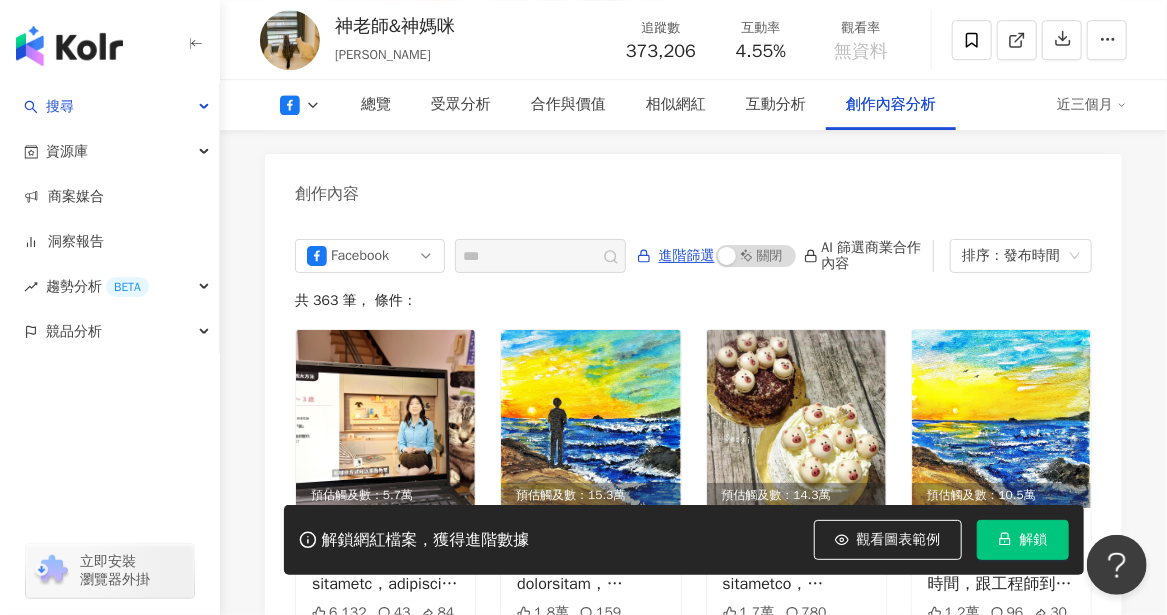 scroll, scrollTop: 5442, scrollLeft: 0, axis: vertical 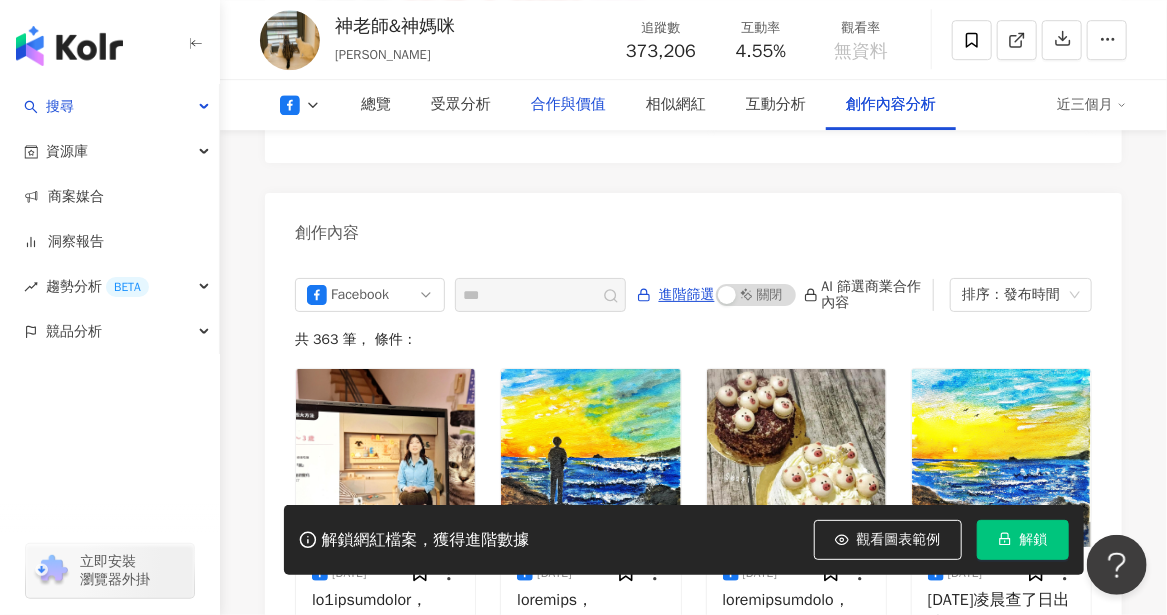 click on "合作與價值" at bounding box center [568, 105] 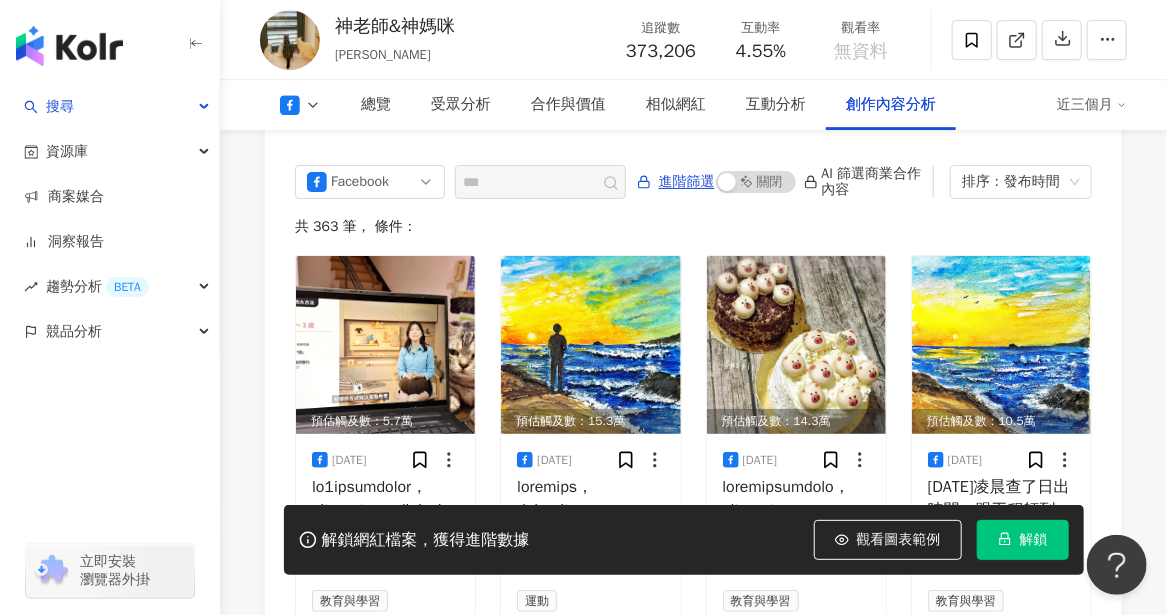 scroll, scrollTop: 5742, scrollLeft: 0, axis: vertical 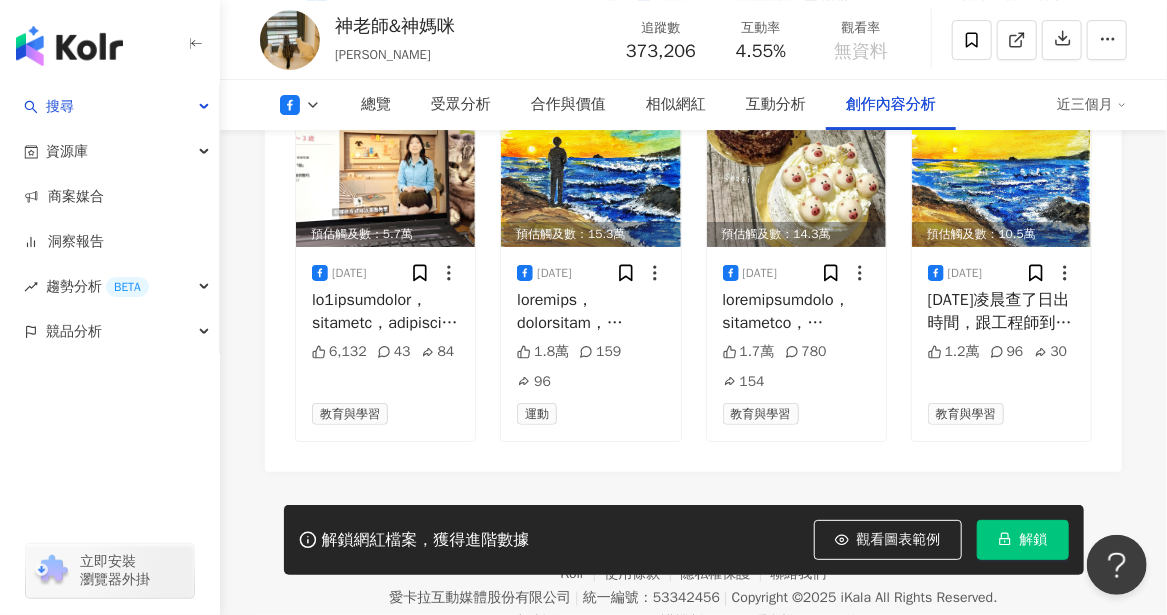 click on "解鎖網紅檔案，獲得進階數據 觀看圖表範例 解鎖" at bounding box center [583, 540] 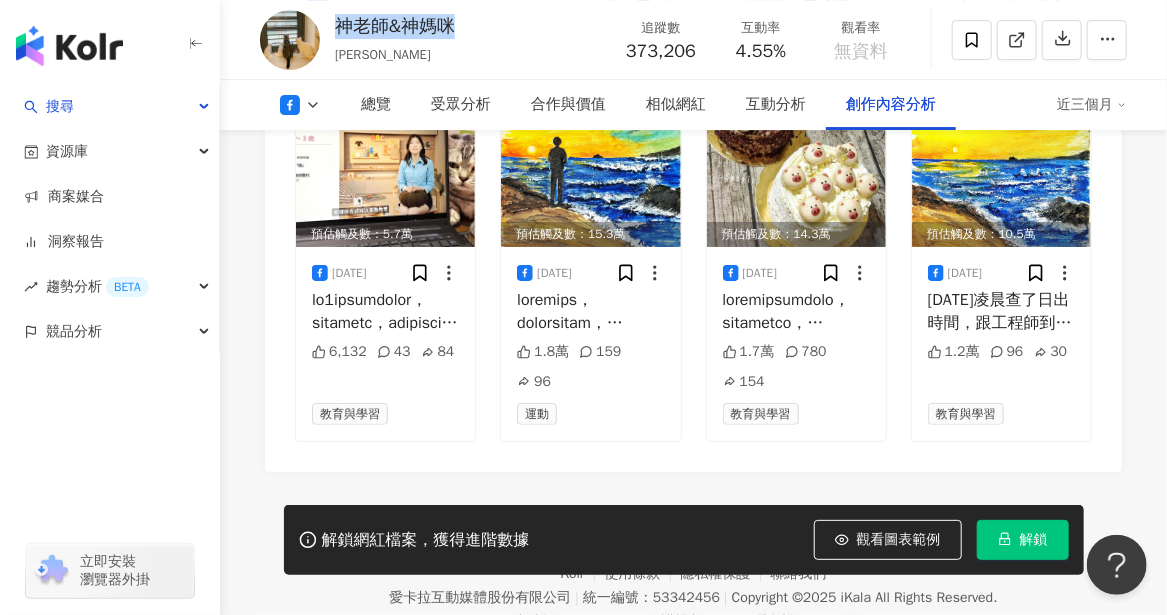 drag, startPoint x: 335, startPoint y: 20, endPoint x: 457, endPoint y: 33, distance: 122.69067 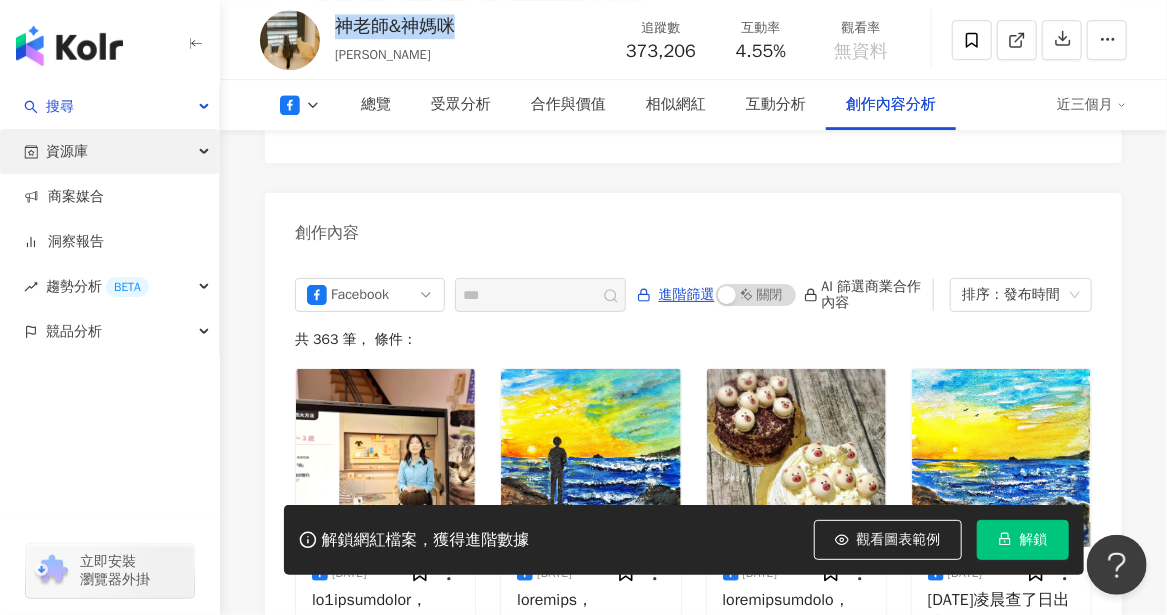 scroll, scrollTop: 5742, scrollLeft: 0, axis: vertical 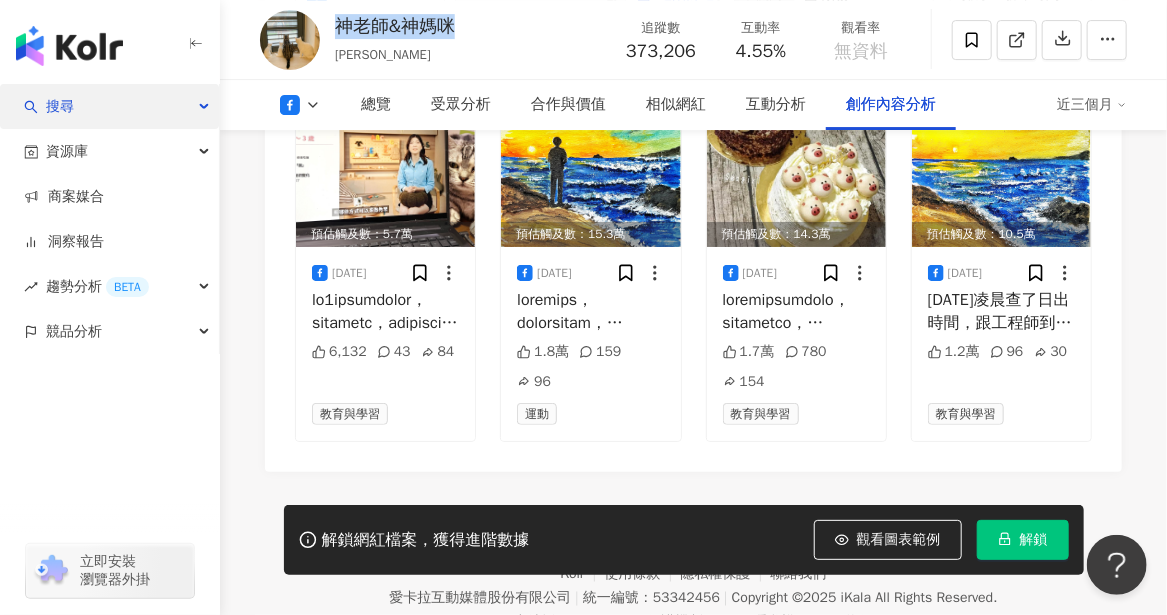 click on "搜尋" at bounding box center (60, 106) 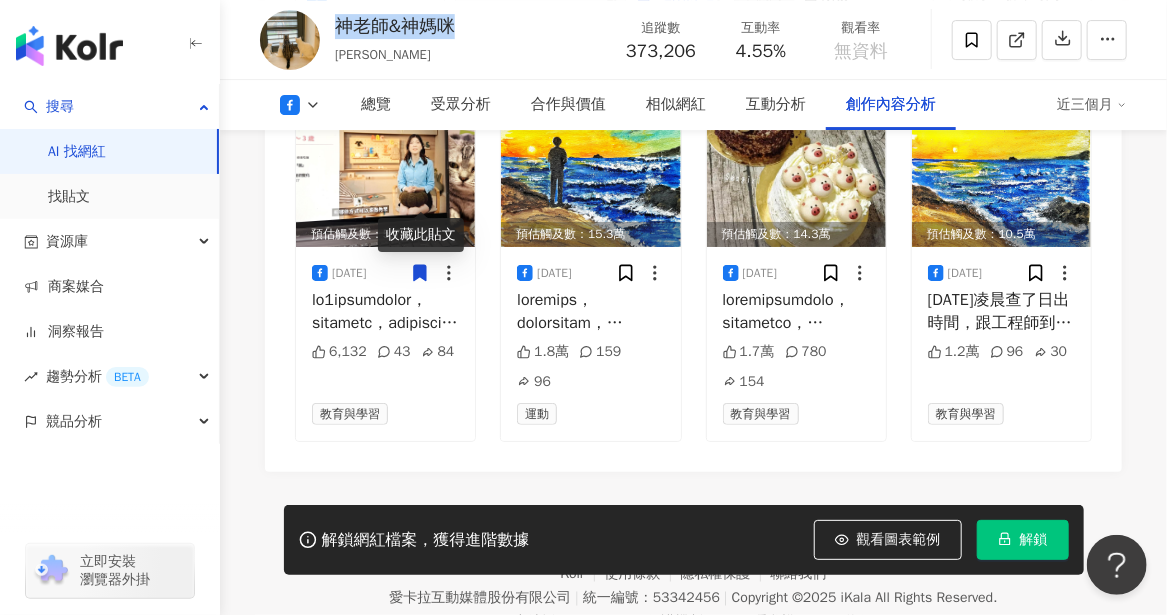 click at bounding box center (69, 46) 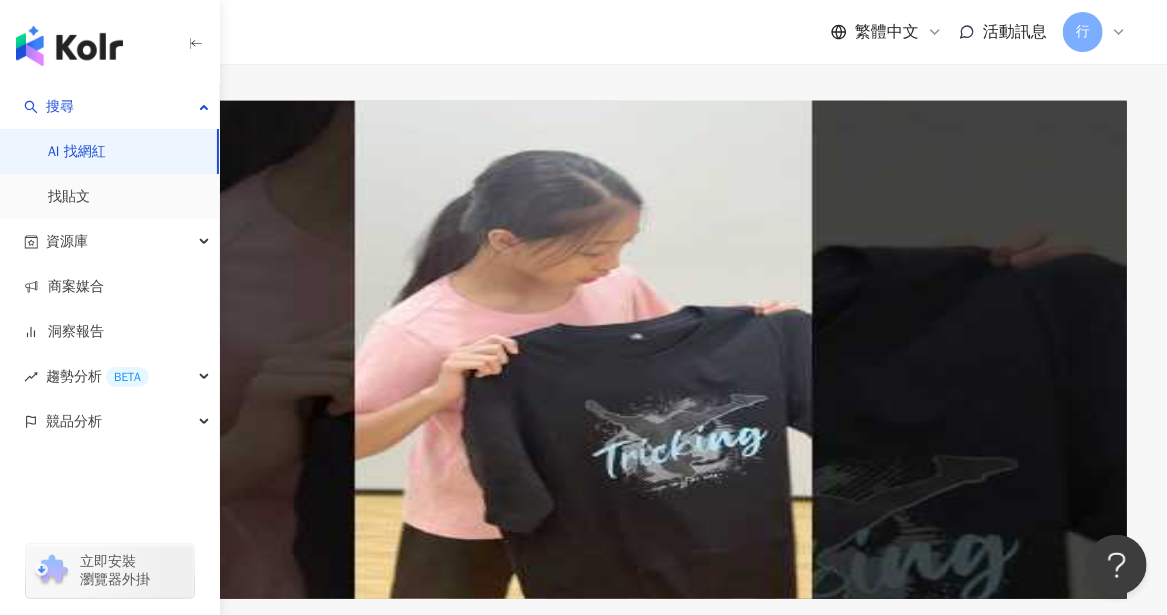scroll, scrollTop: 0, scrollLeft: 0, axis: both 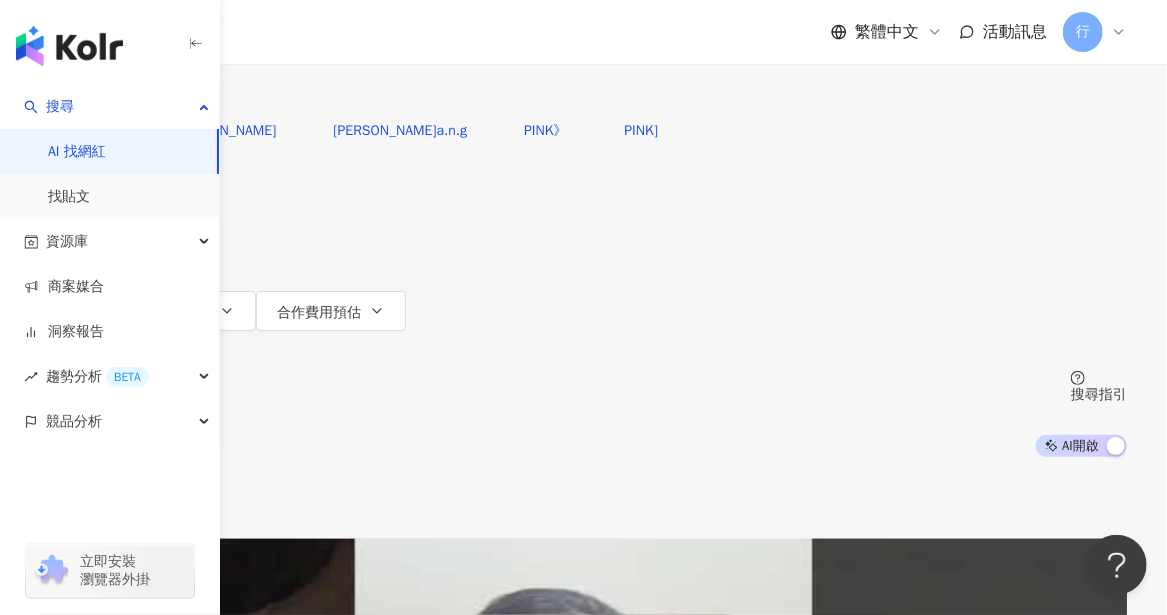 click 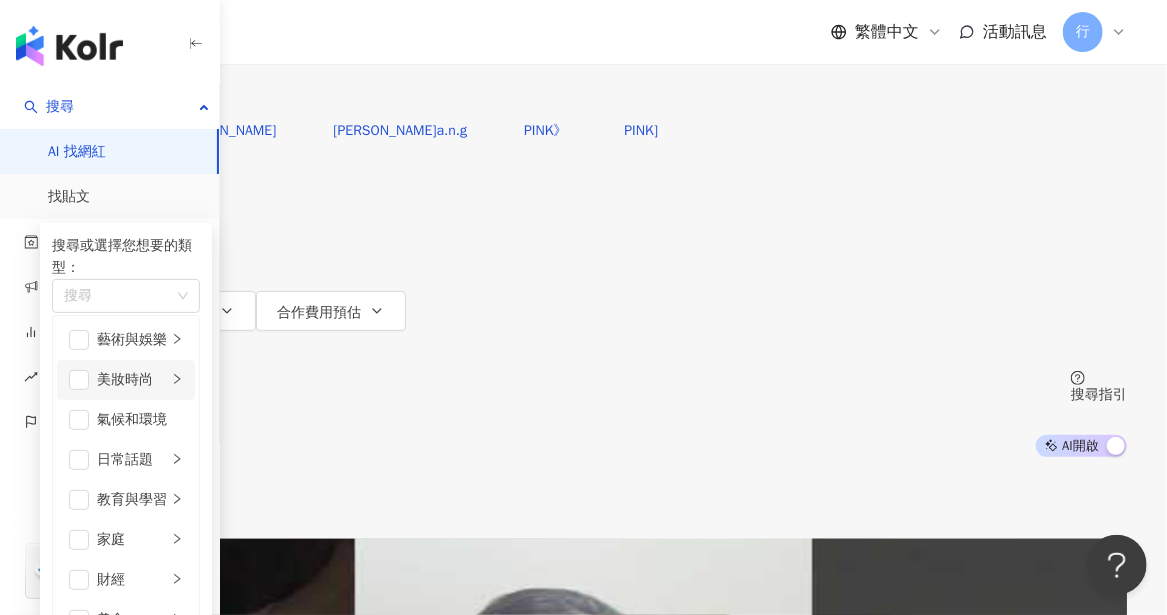 scroll, scrollTop: 100, scrollLeft: 0, axis: vertical 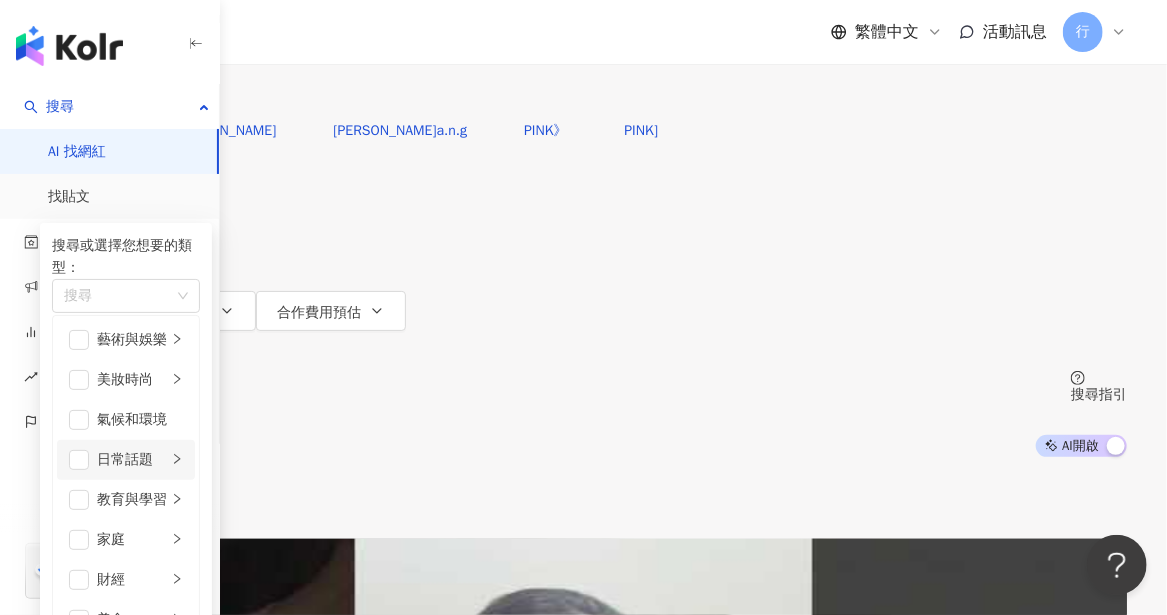 click on "日常話題" at bounding box center (132, 460) 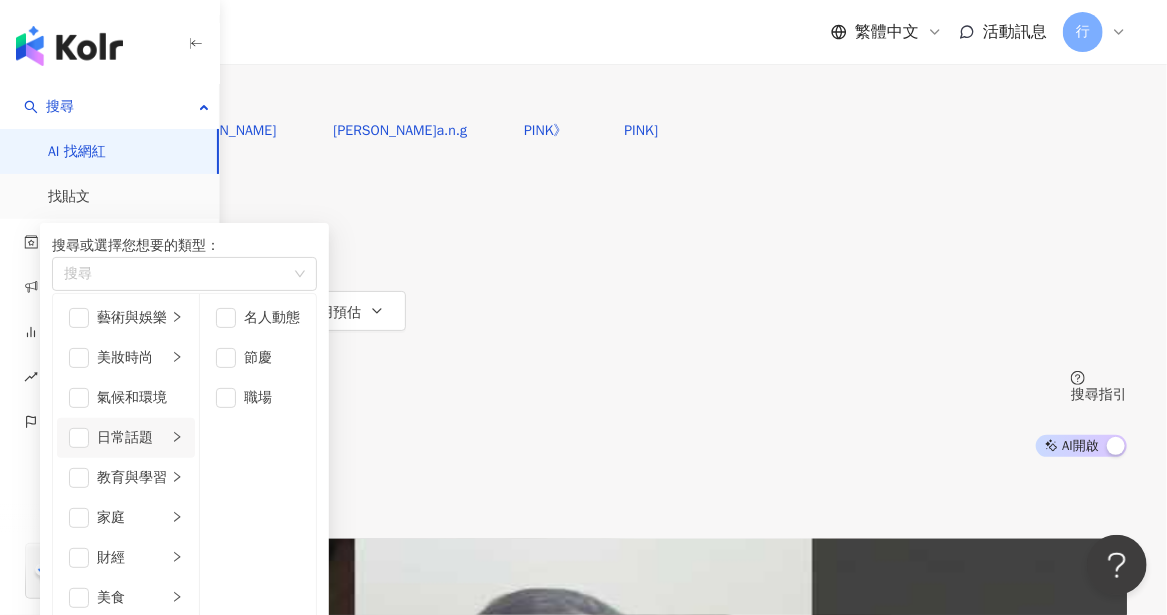 scroll, scrollTop: 692, scrollLeft: 0, axis: vertical 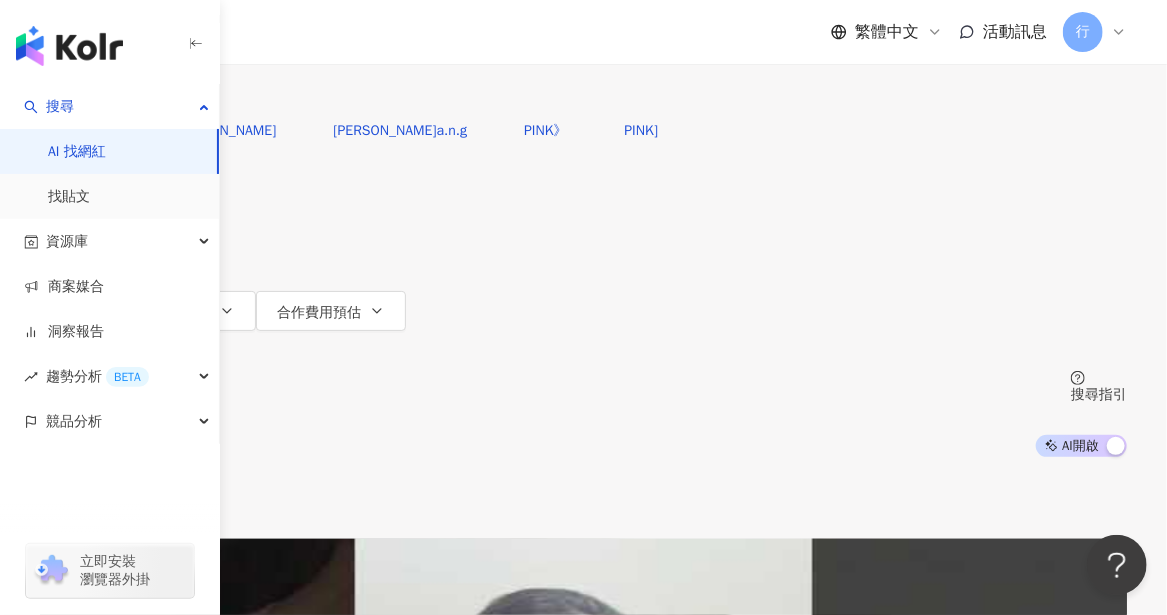 click on "不分平台 台灣 搜尋 您可能感興趣： roomie.jp  jason_y.a.n.g  PINK》  PINK]  類型 搜尋或選擇您想要的類型： 促購導購   藝術與娛樂 美妝時尚 氣候和環境 日常話題 教育與學習 家庭 財經 美食 命理占卜 遊戲 法政社會 生活風格 影視娛樂 醫療與健康 寵物 攝影 感情 宗教 促購導購 運動 科技 交通工具 旅遊 成人 名人動態 節慶 職場 性別 追蹤數 互動率 觀看率 合作費用預估  更多篩選 搜尋指引 AI  開啟 AI  關閉" at bounding box center (583, 228) 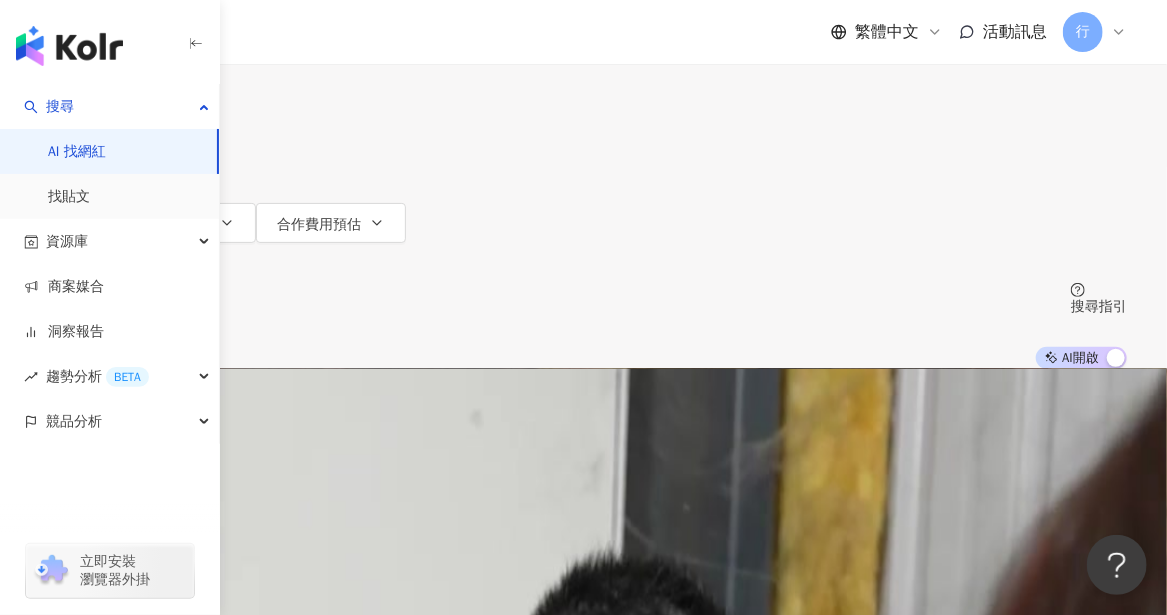 scroll, scrollTop: 200, scrollLeft: 0, axis: vertical 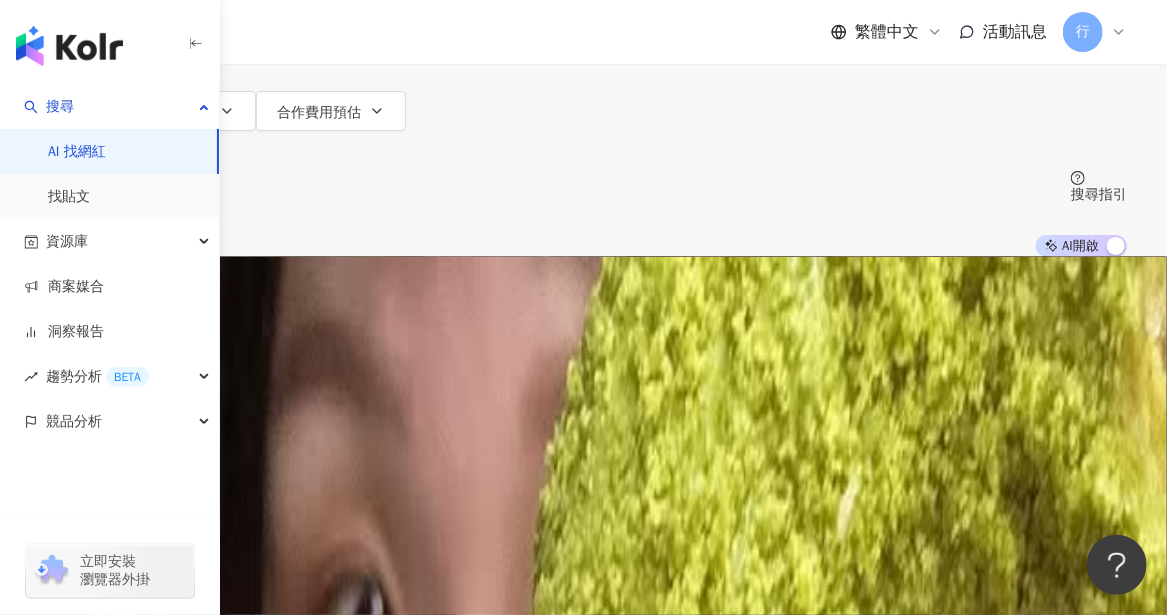 click at bounding box center [80, 327] 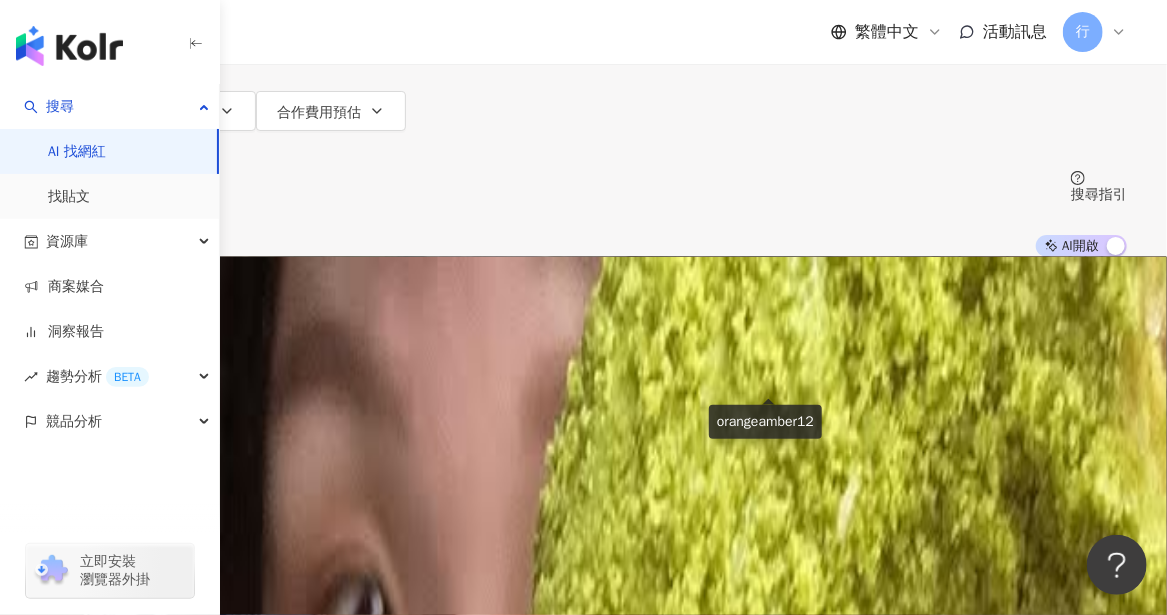 click on "orangeamber12" at bounding box center [583, 629] 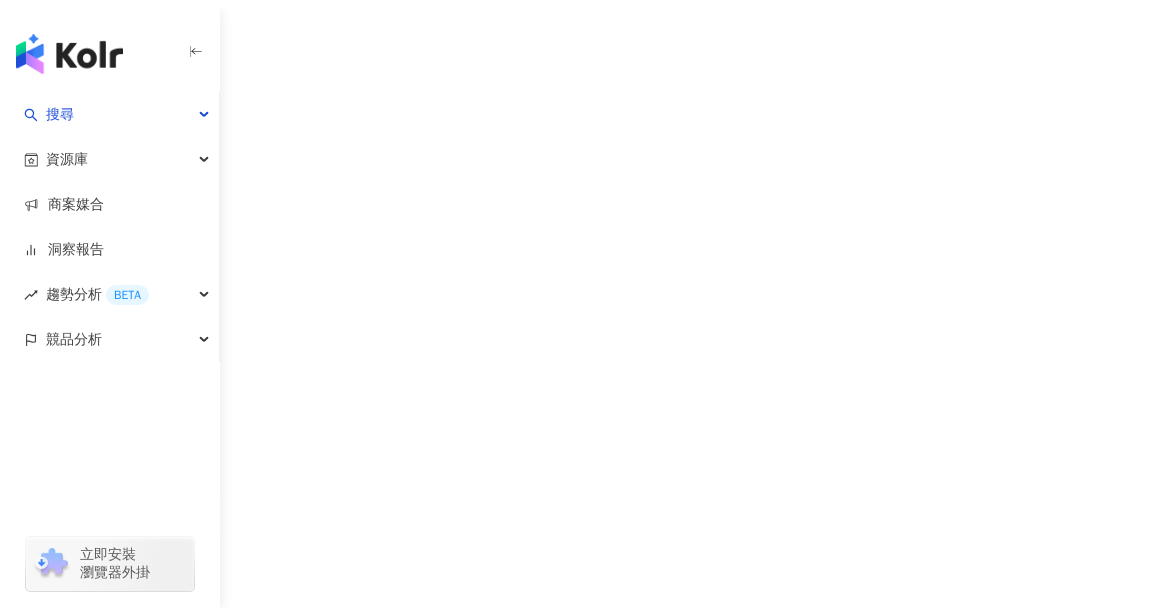 scroll, scrollTop: 0, scrollLeft: 0, axis: both 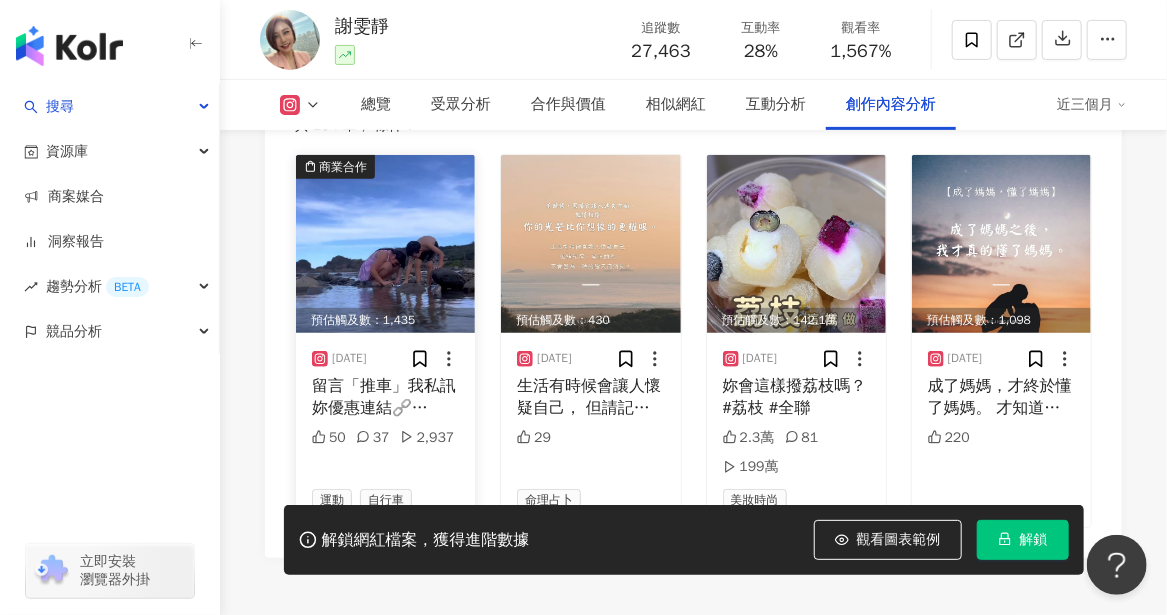 click at bounding box center (385, 244) 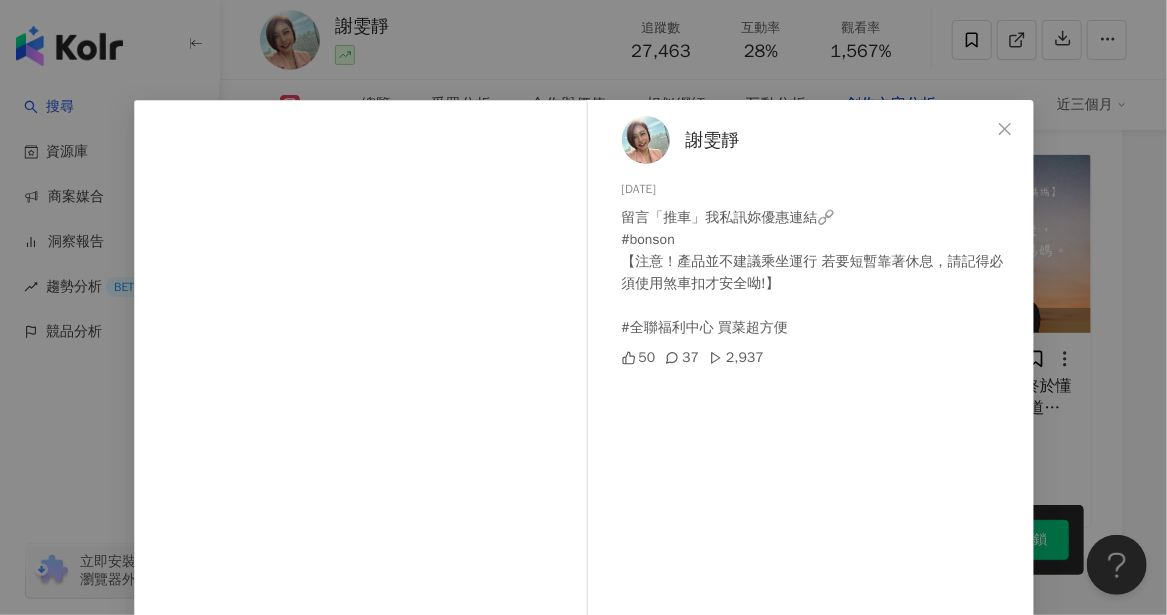 scroll, scrollTop: 282, scrollLeft: 0, axis: vertical 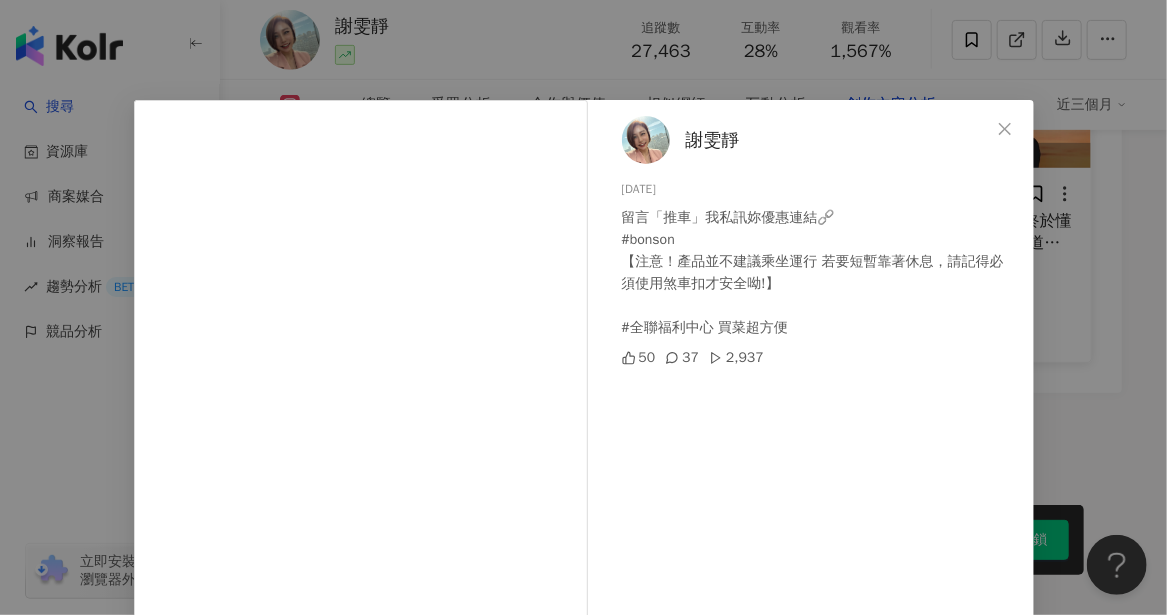 click 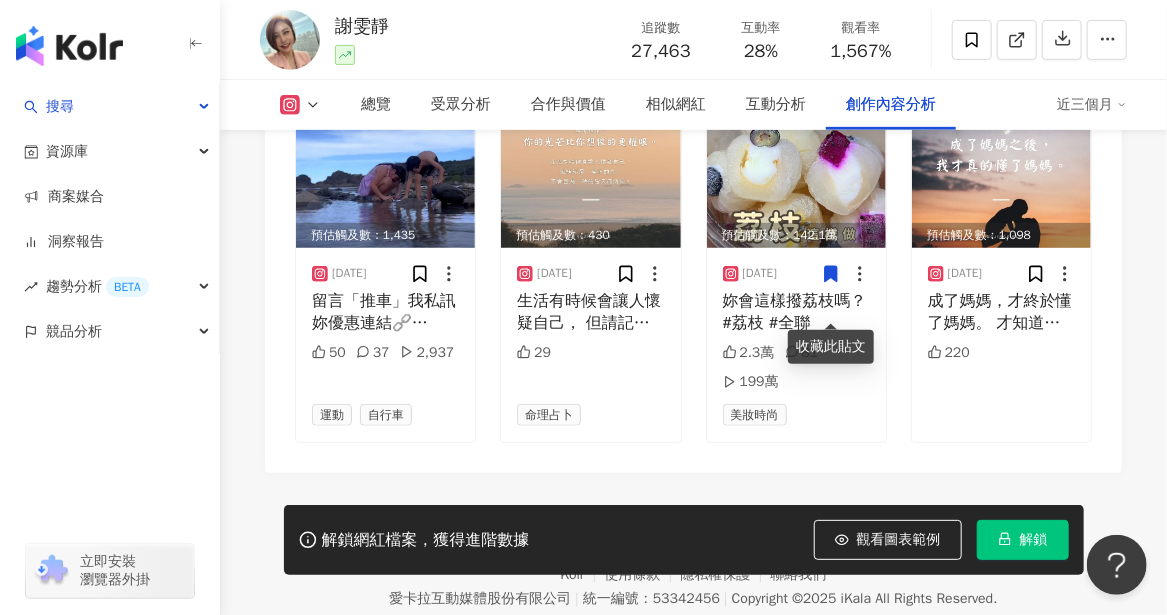 scroll, scrollTop: 6297, scrollLeft: 0, axis: vertical 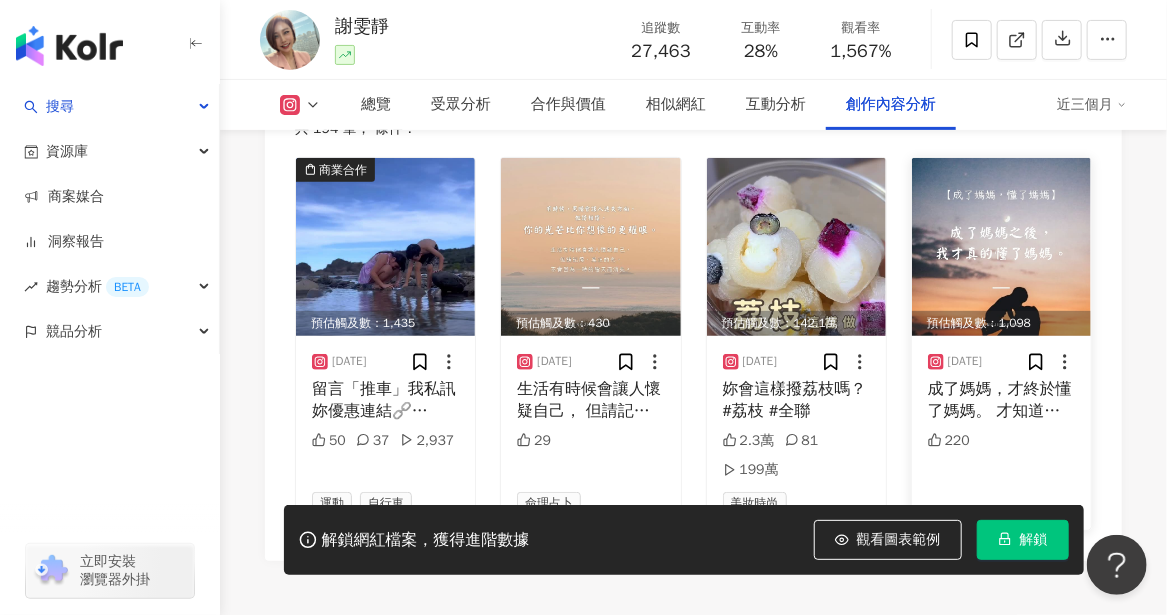 click on "成了媽媽，才終於懂了媽媽。
才知道，什麼叫做「愛得徹底又無聲」。
她不是天生偉大，
她只是選擇，
一次又一次地，把我們放在前面。
所以現在的我
更想對她說一聲：「媽，謝謝妳。」
也想對每個努力生活的媽媽說一句：
「我懂妳的累，妳真的做得很好。」" at bounding box center (1001, 400) 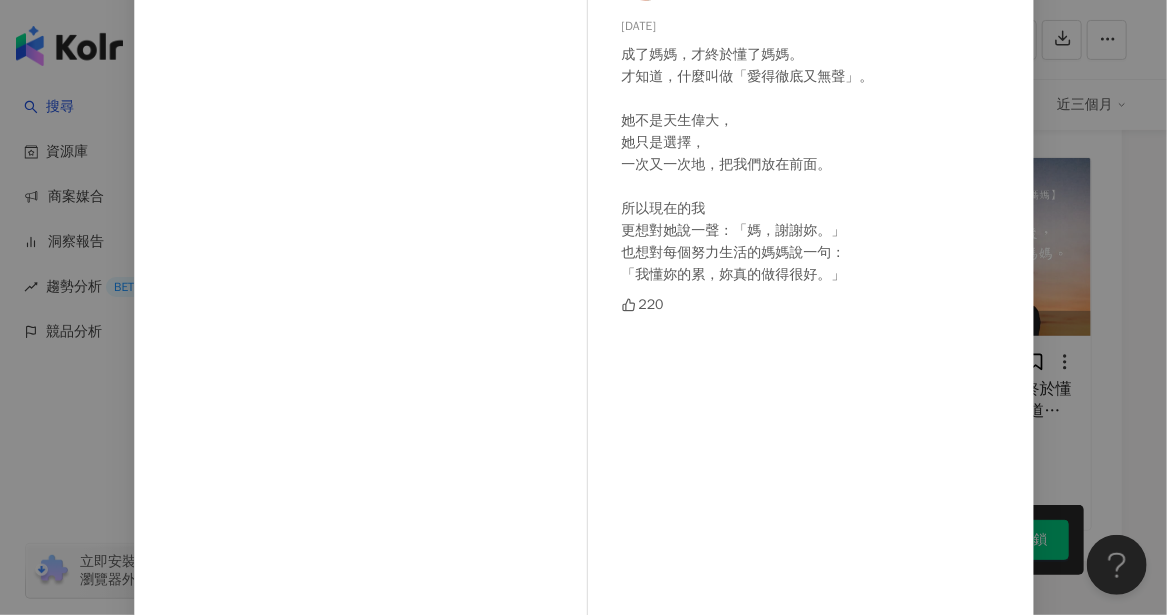 scroll, scrollTop: 0, scrollLeft: 0, axis: both 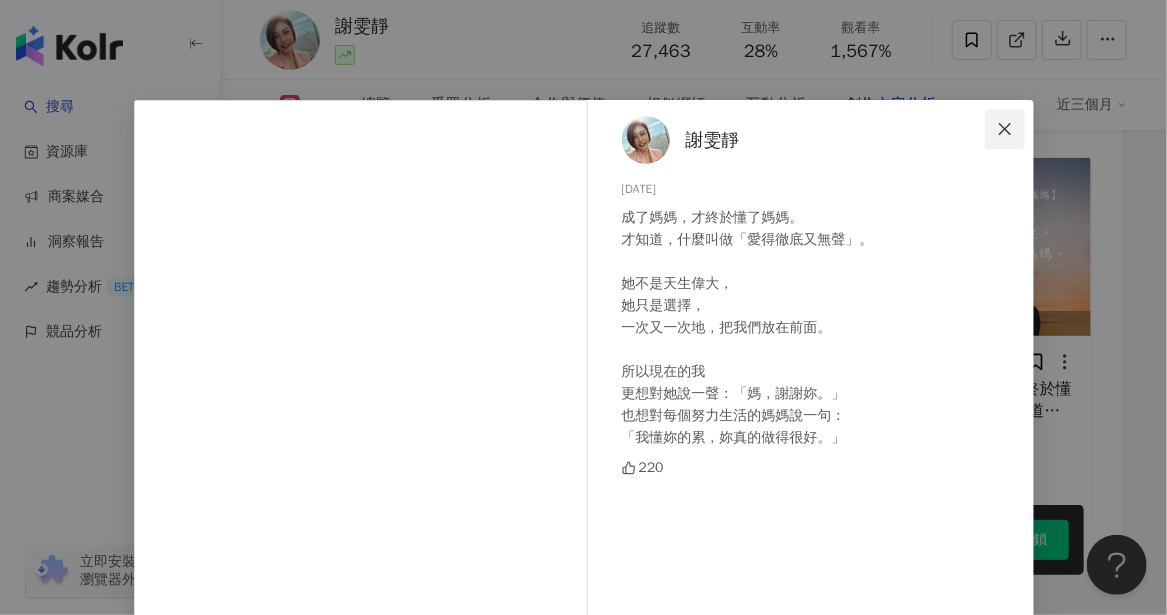 click 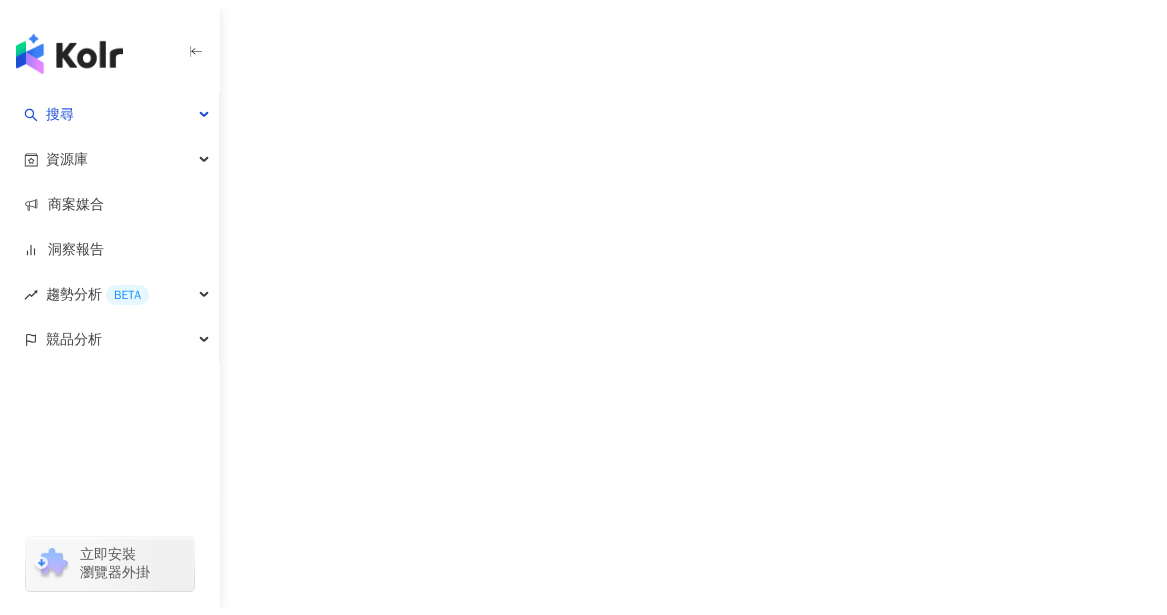 scroll, scrollTop: 0, scrollLeft: 0, axis: both 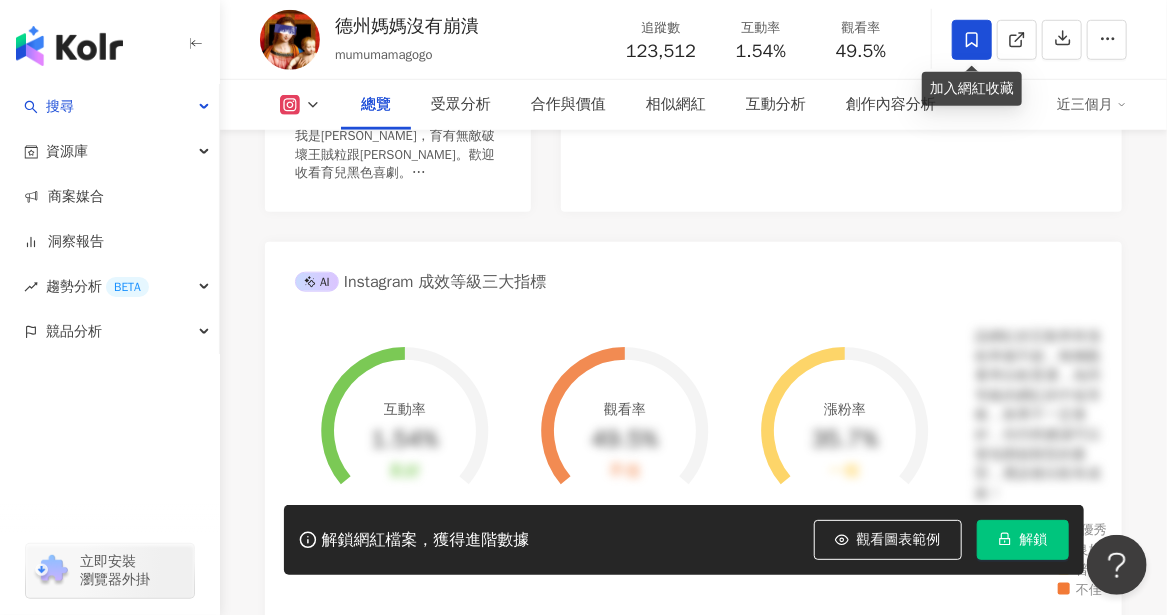 click 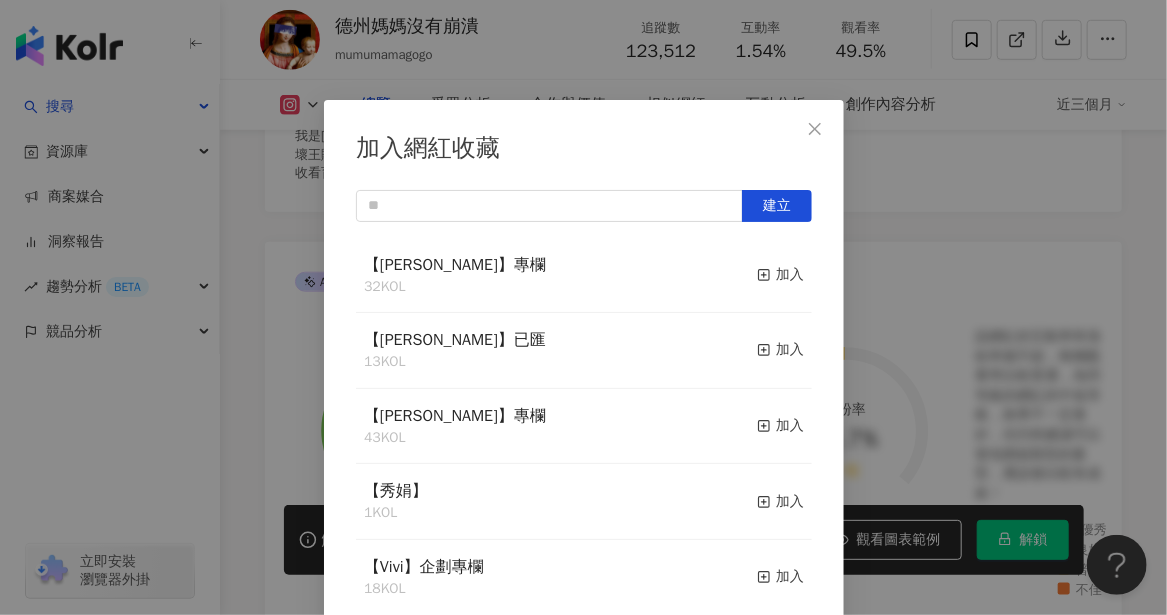 scroll, scrollTop: 6, scrollLeft: 0, axis: vertical 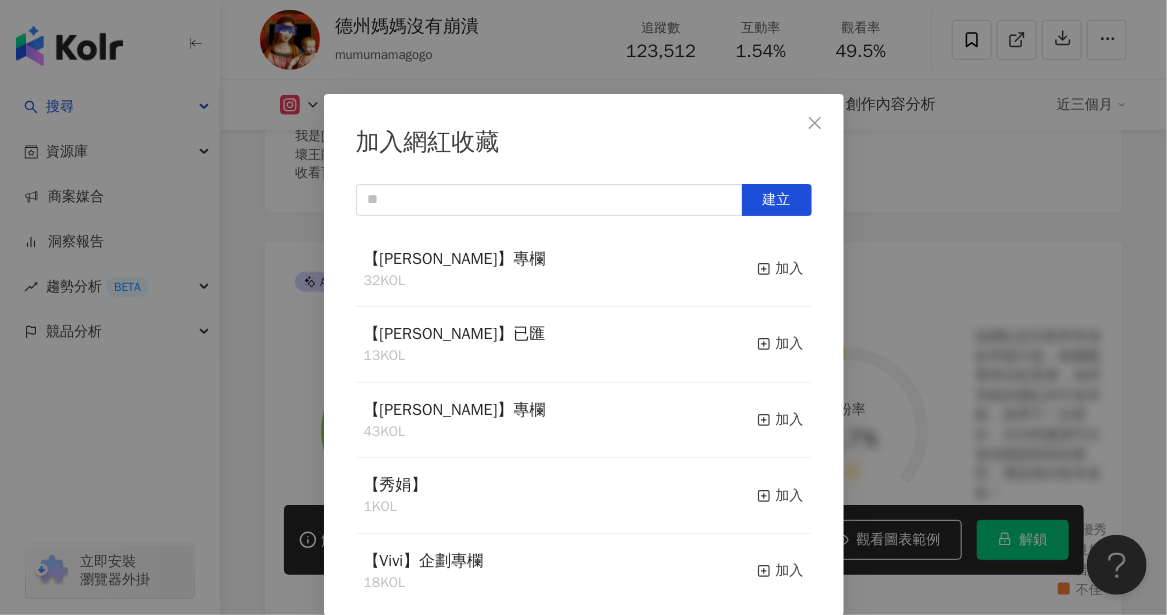 click on "【秀娟】 1  KOL 加入" at bounding box center [584, 496] 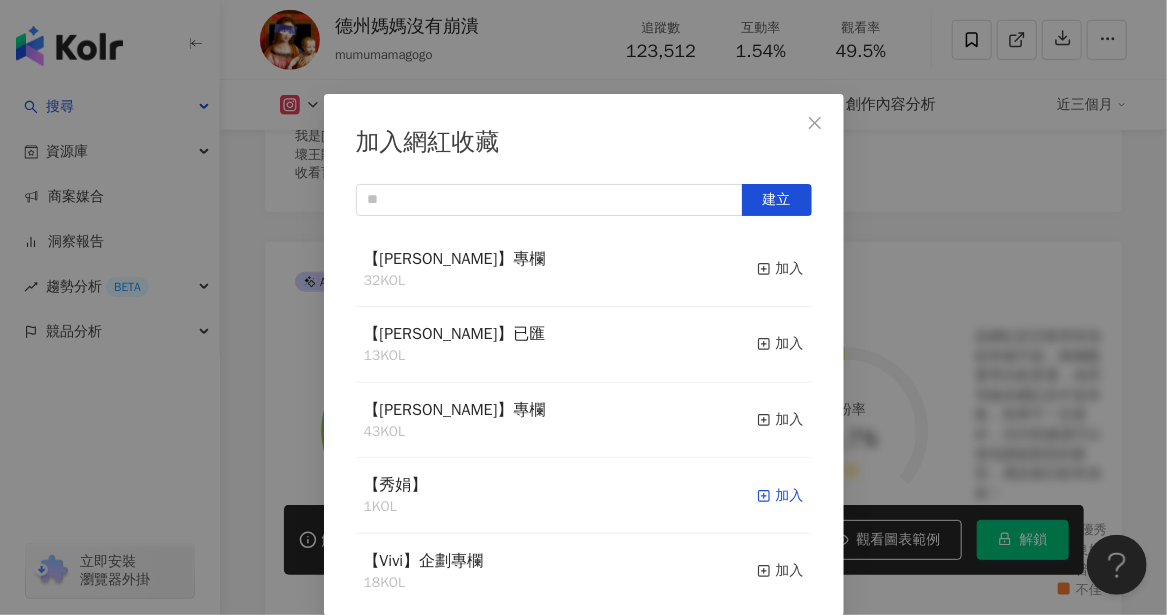 click 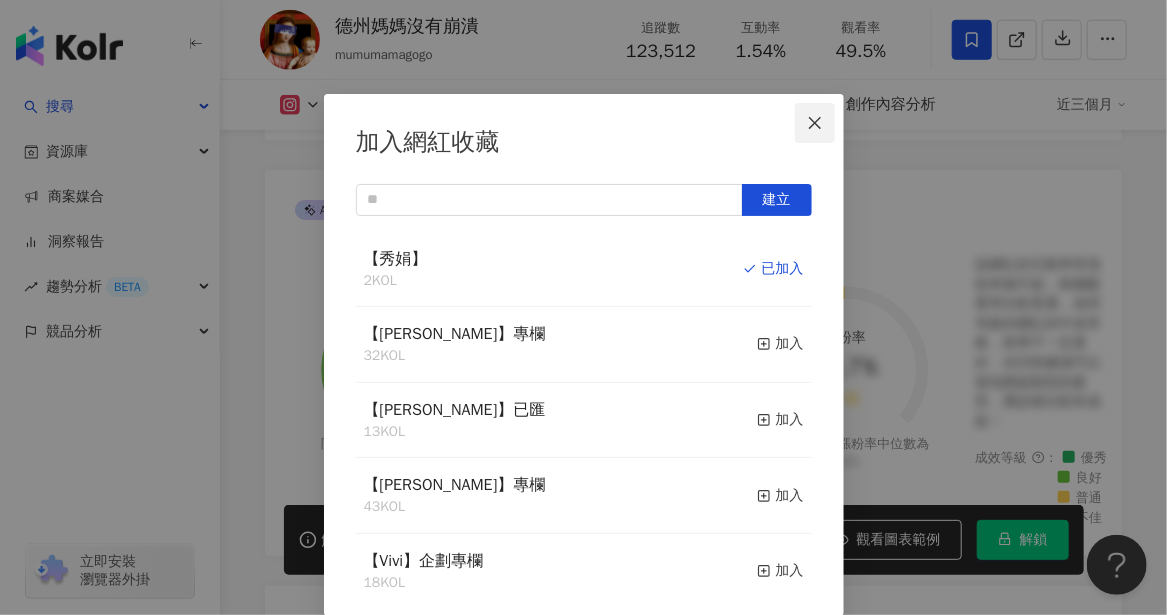 scroll, scrollTop: 600, scrollLeft: 0, axis: vertical 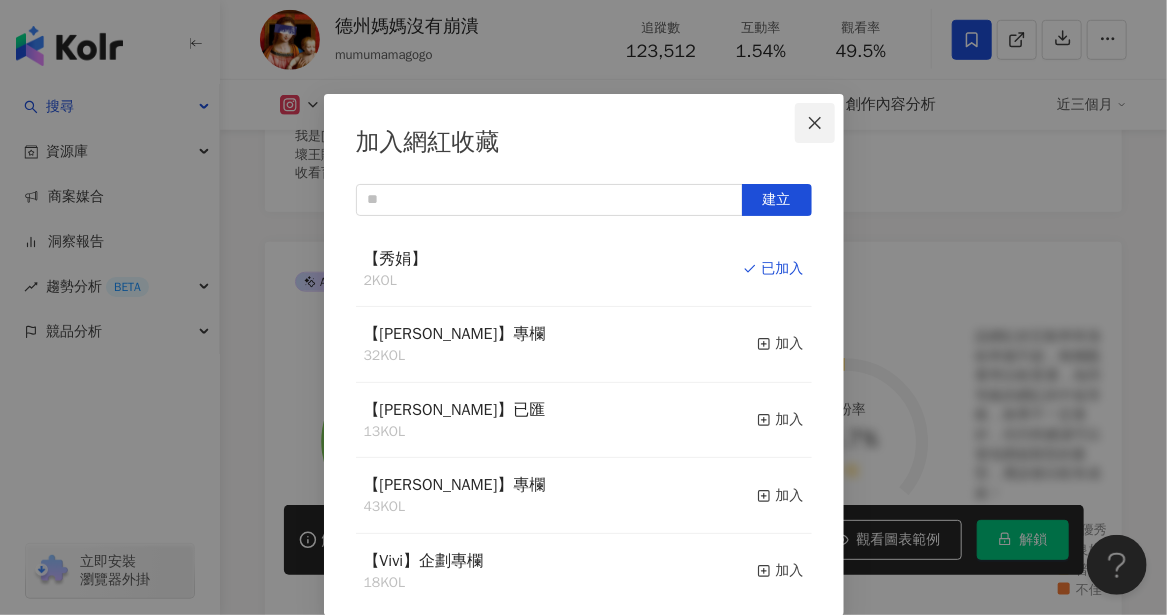 click 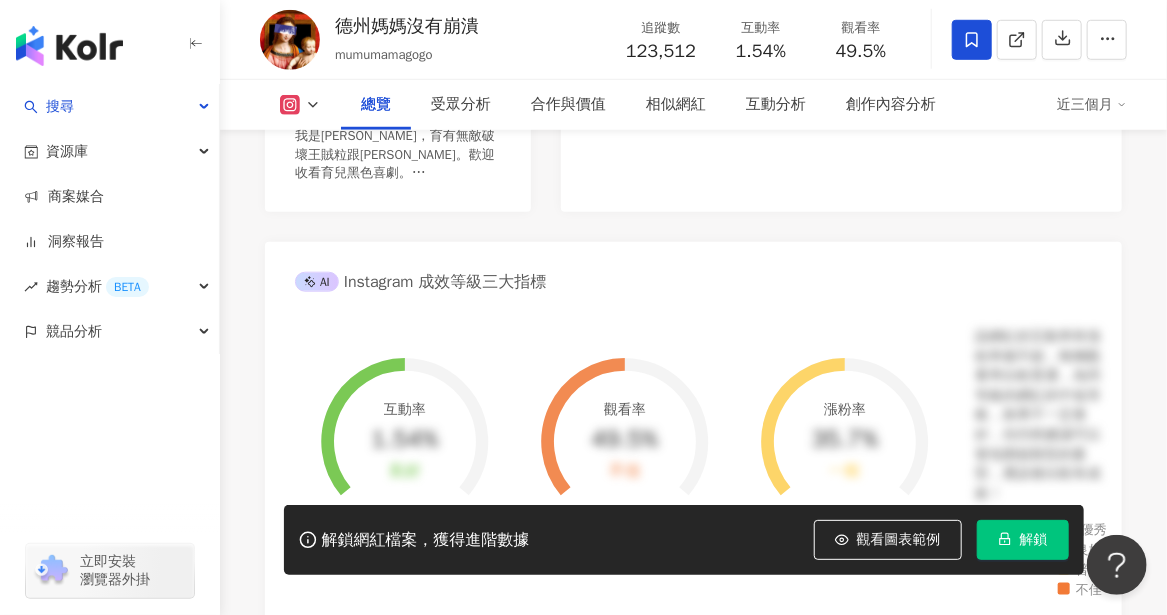 scroll, scrollTop: 0, scrollLeft: 0, axis: both 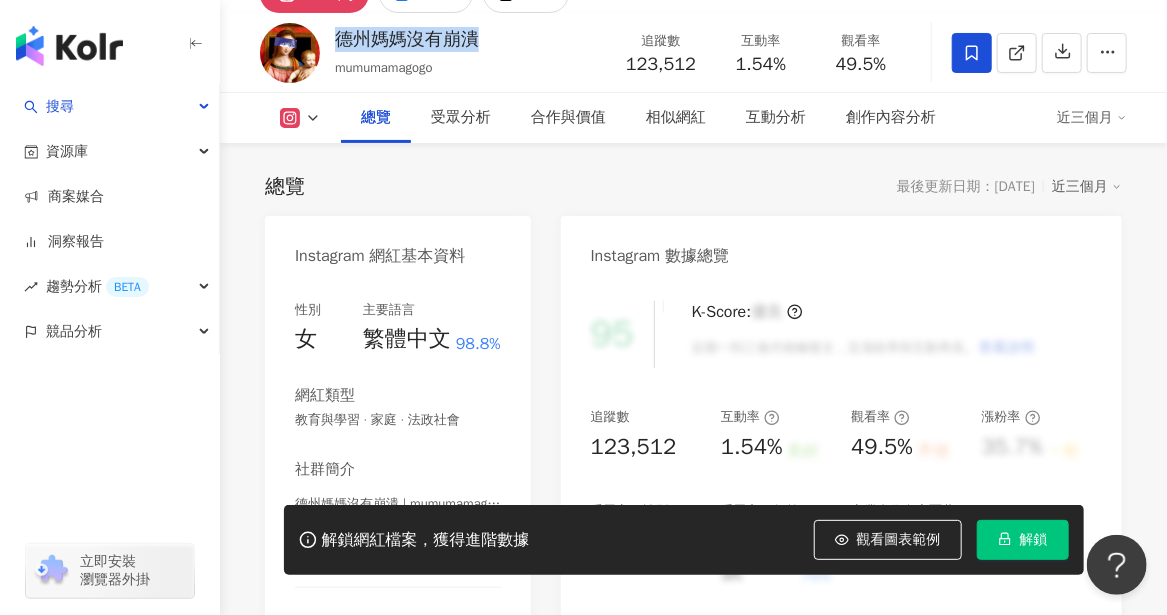 drag, startPoint x: 478, startPoint y: 46, endPoint x: 341, endPoint y: 46, distance: 137 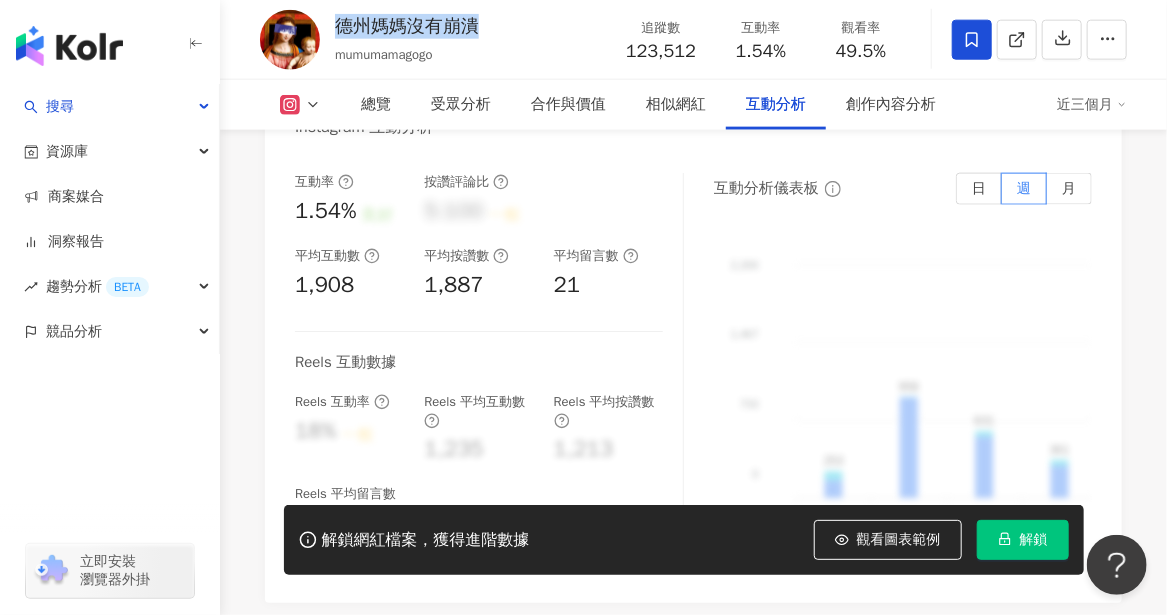 scroll, scrollTop: 4924, scrollLeft: 0, axis: vertical 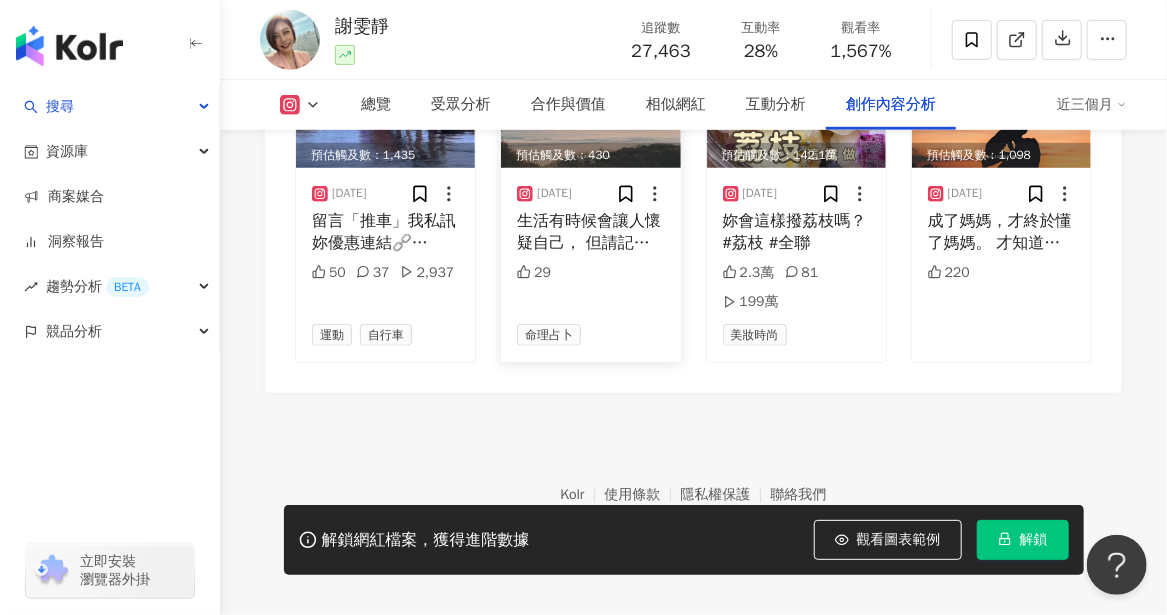 click on "生活有時候會讓人懷疑自己，
但請記得，真正的光，不會因為一時的陰天而消失。
你的善良、努力、微笑，都在閃閃發光。
#光 #語錄" at bounding box center (590, 232) 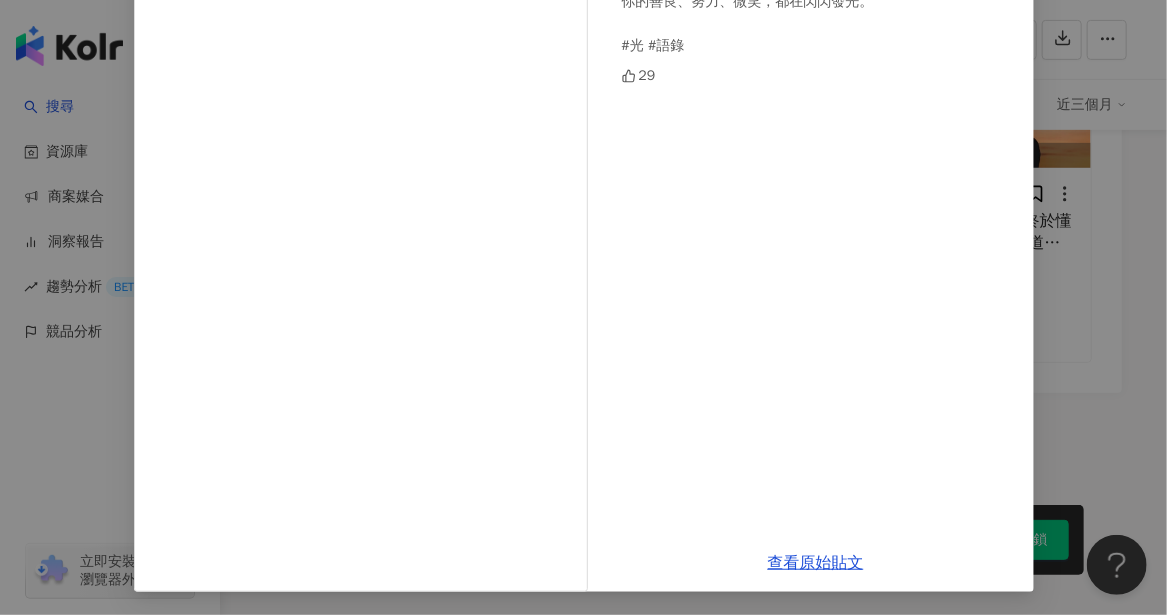 scroll, scrollTop: 0, scrollLeft: 0, axis: both 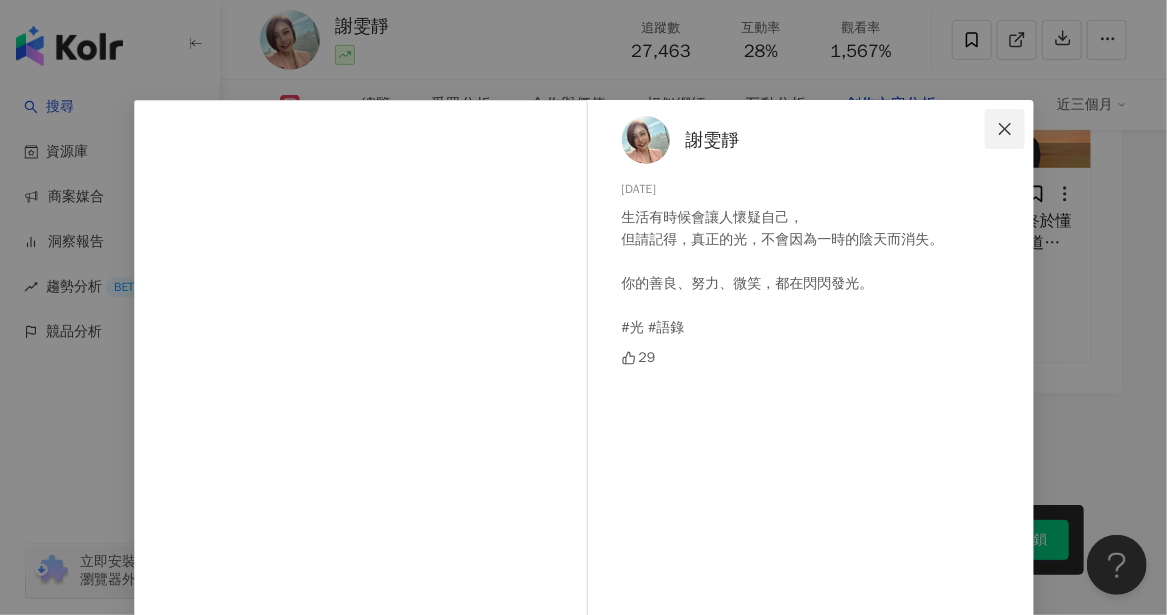click at bounding box center [1005, 129] 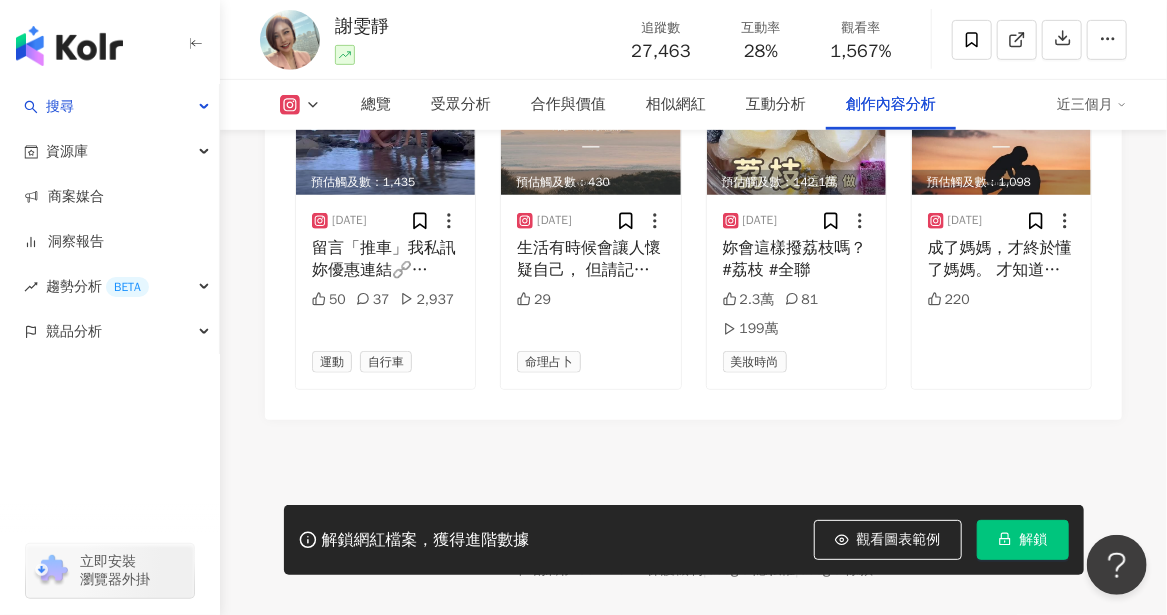 scroll, scrollTop: 6398, scrollLeft: 0, axis: vertical 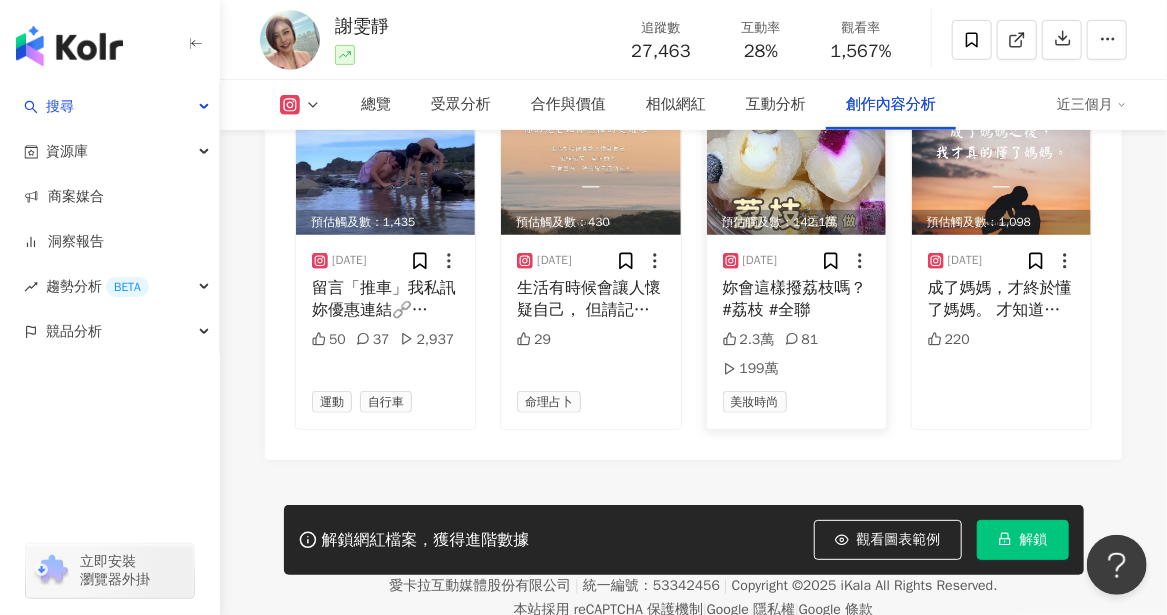 click on "妳會這樣撥荔枝嗎？
#荔枝 #全聯" at bounding box center [796, 299] 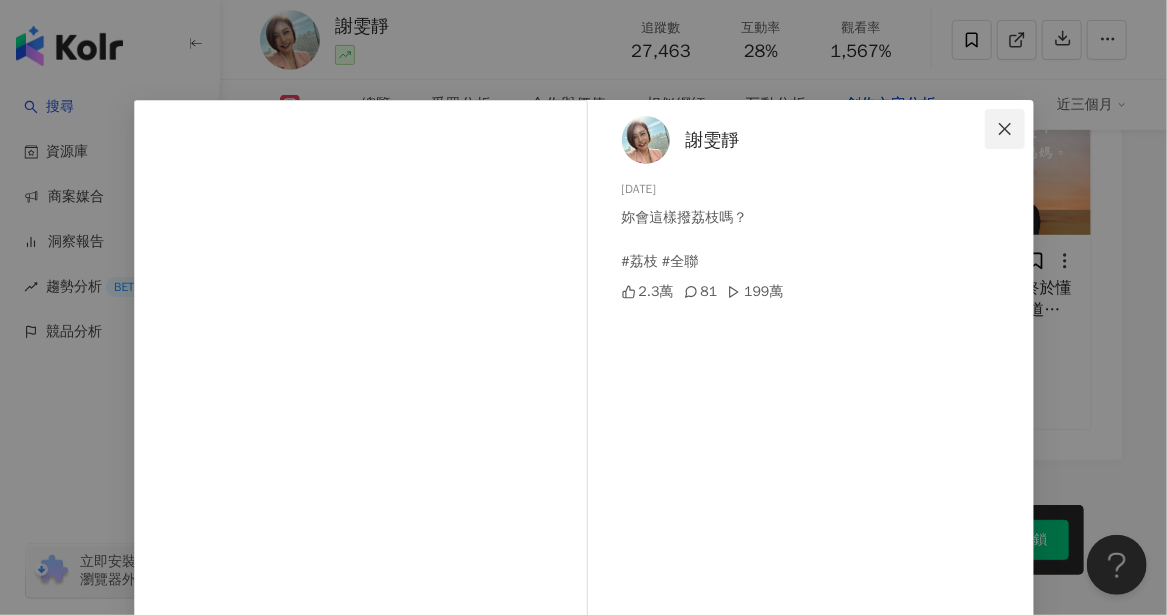 click 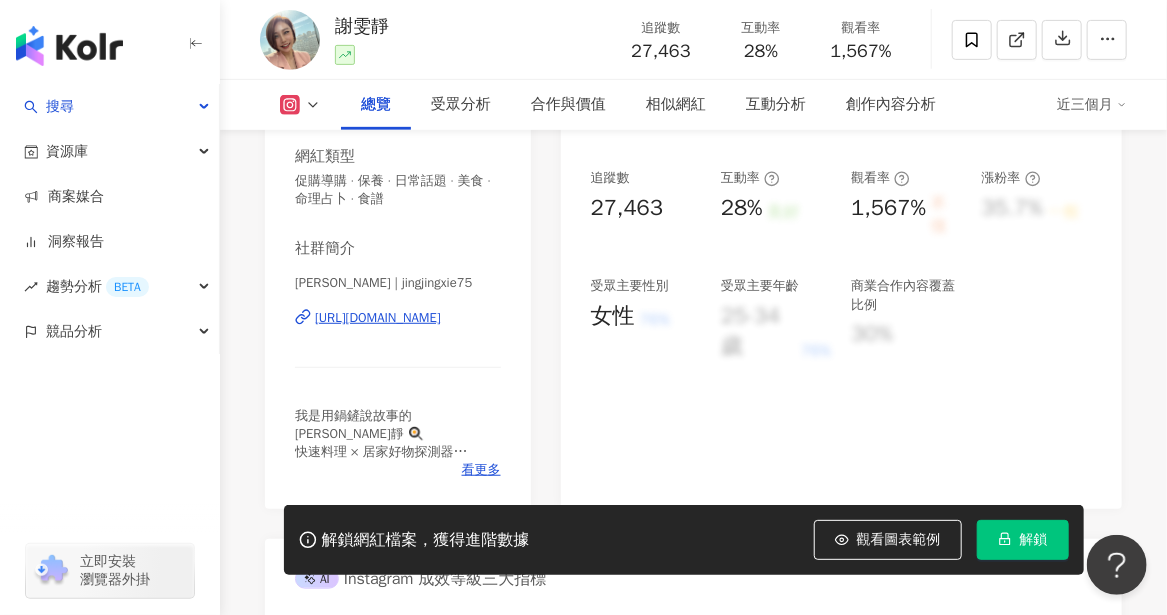scroll, scrollTop: 0, scrollLeft: 0, axis: both 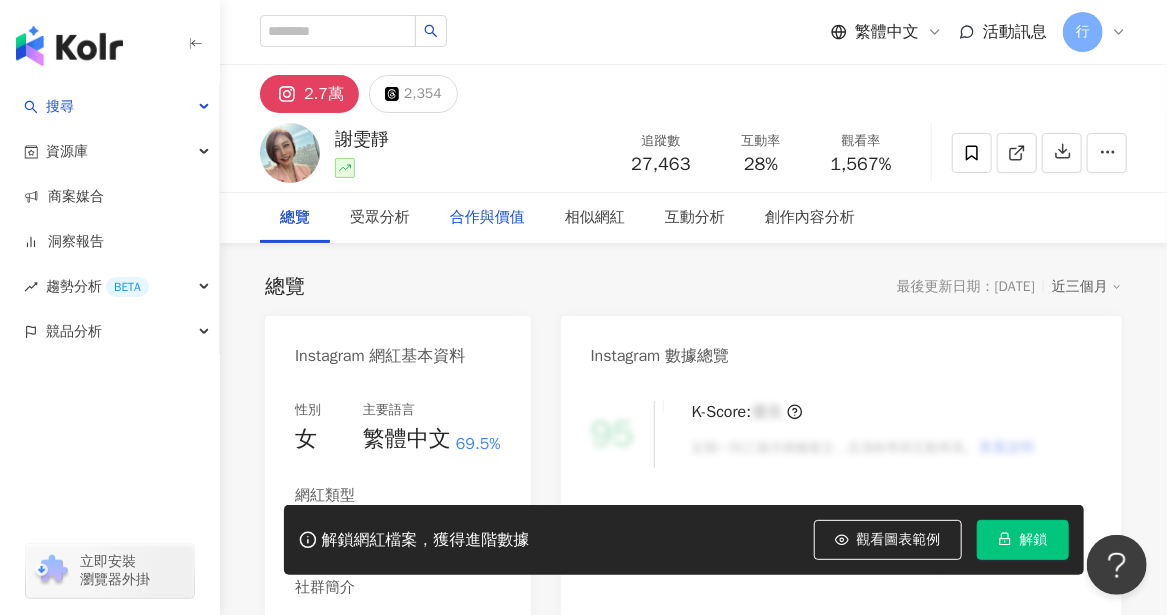 click on "合作與價值" at bounding box center [487, 218] 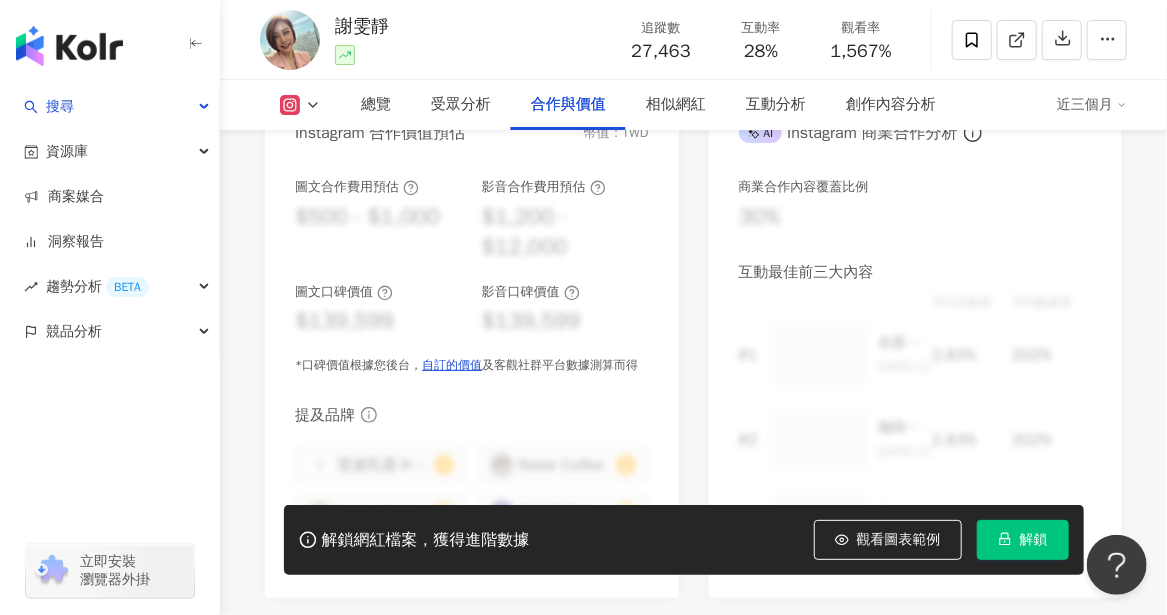 scroll, scrollTop: 2759, scrollLeft: 0, axis: vertical 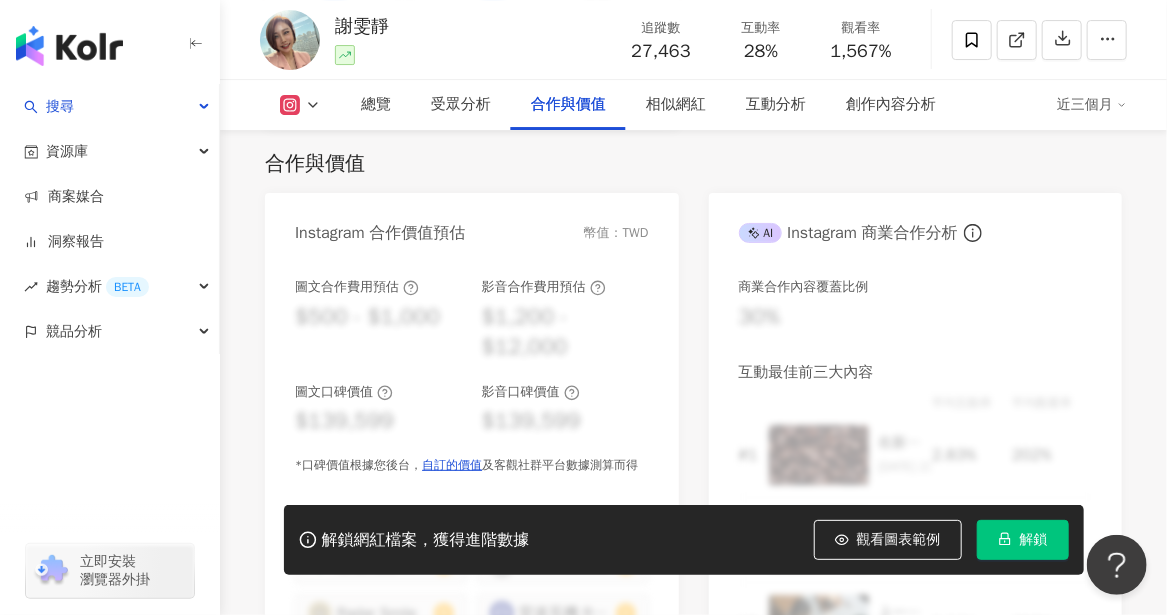 click 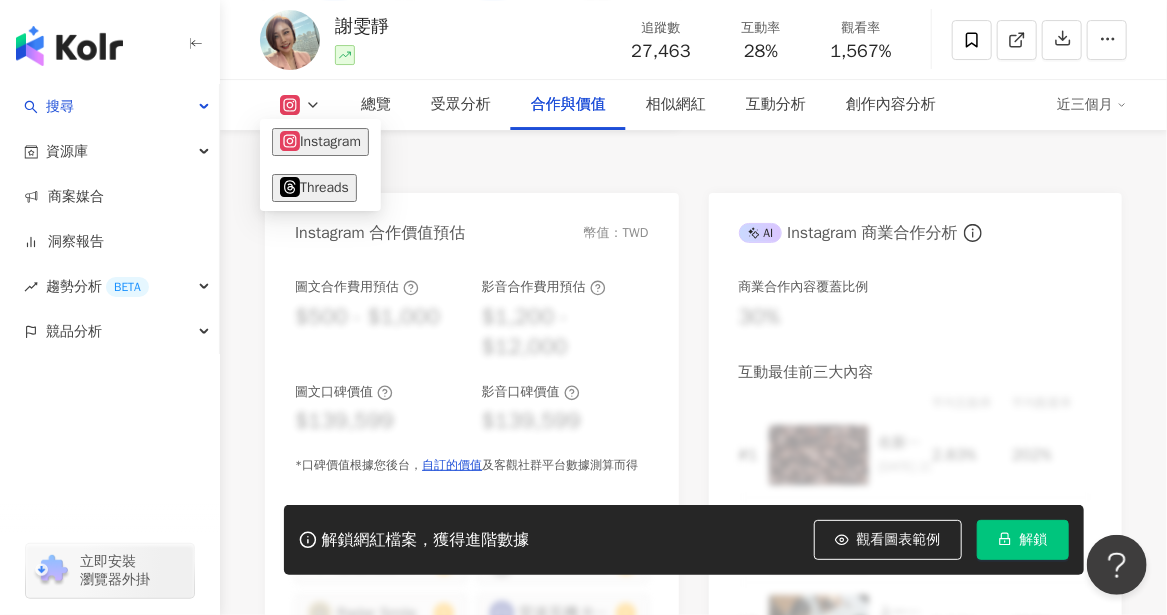click 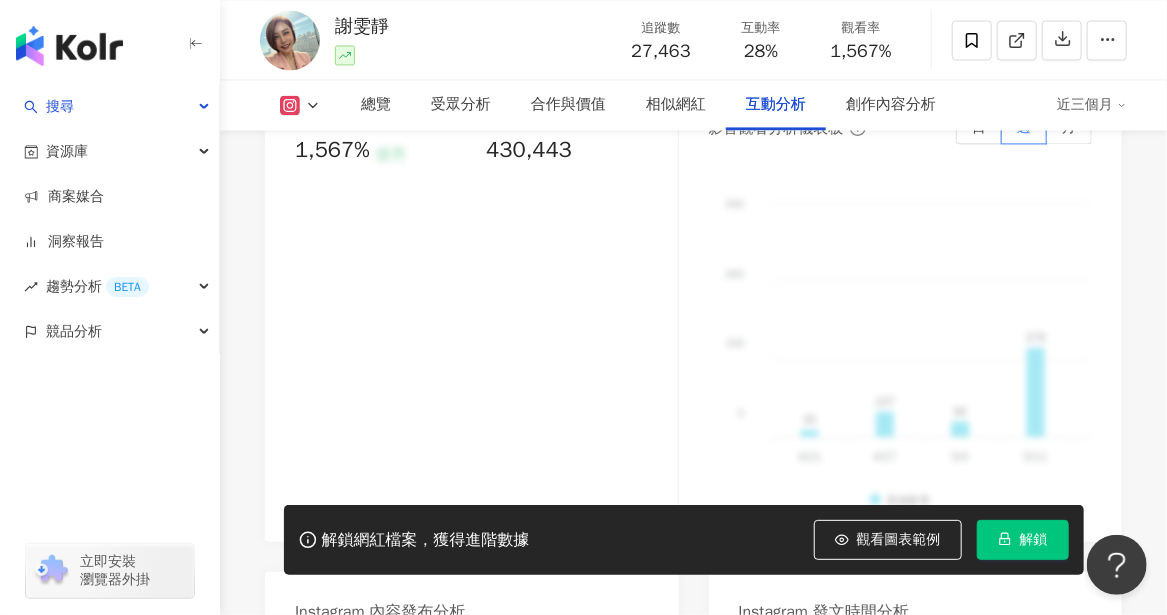 scroll, scrollTop: 4659, scrollLeft: 0, axis: vertical 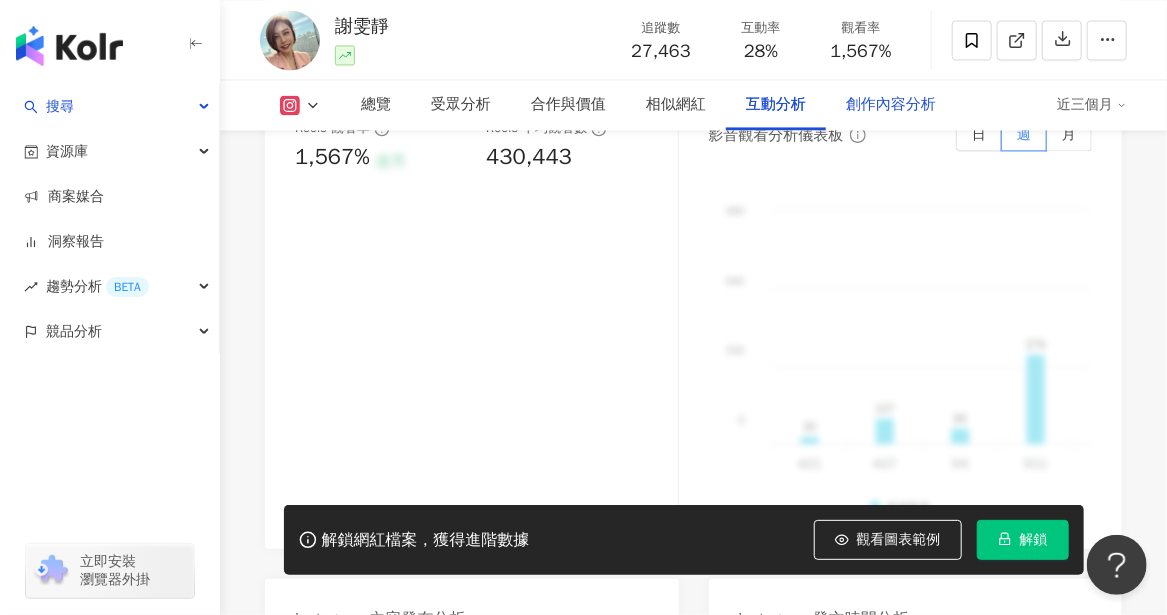 click on "創作內容分析" at bounding box center (891, 105) 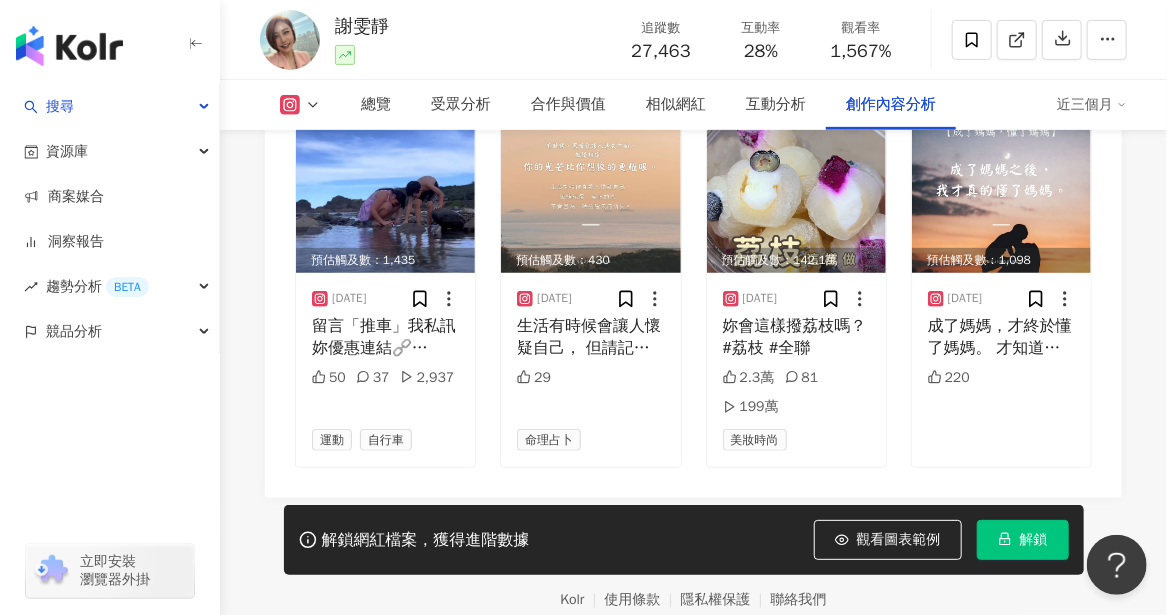 scroll, scrollTop: 6443, scrollLeft: 0, axis: vertical 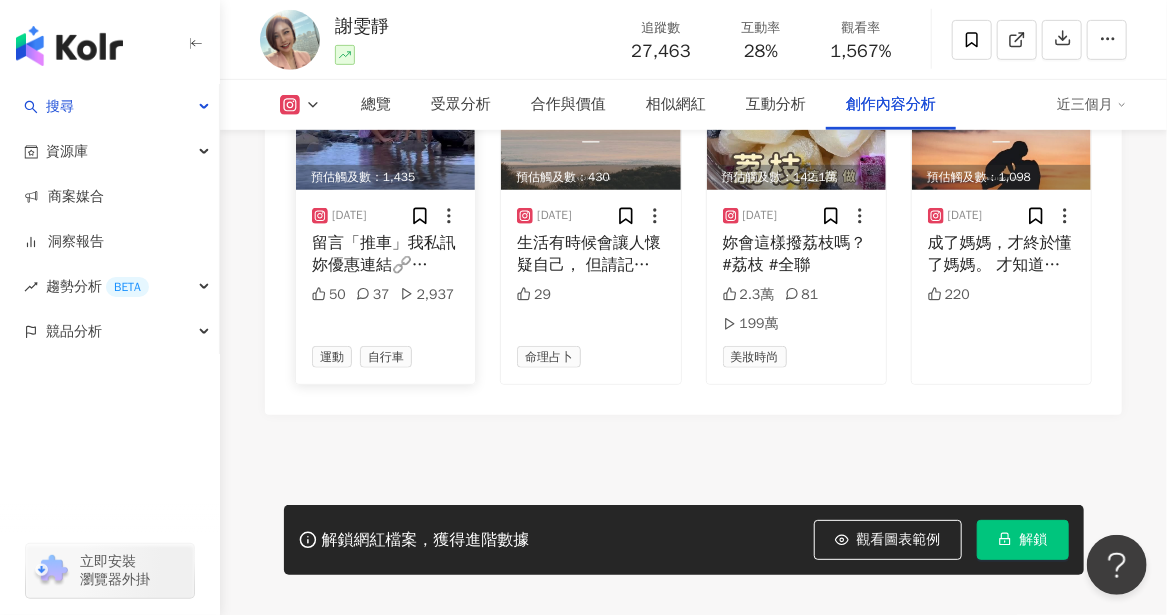 click on "留言「推車」我私訊妳優惠連結🔗
#bonson
【注意！產品並不建議乘坐運行 若要短暫靠著休息，請記得必須使用煞車扣才安全呦!】
#全聯福利中心  買菜超方便" at bounding box center [385, 254] 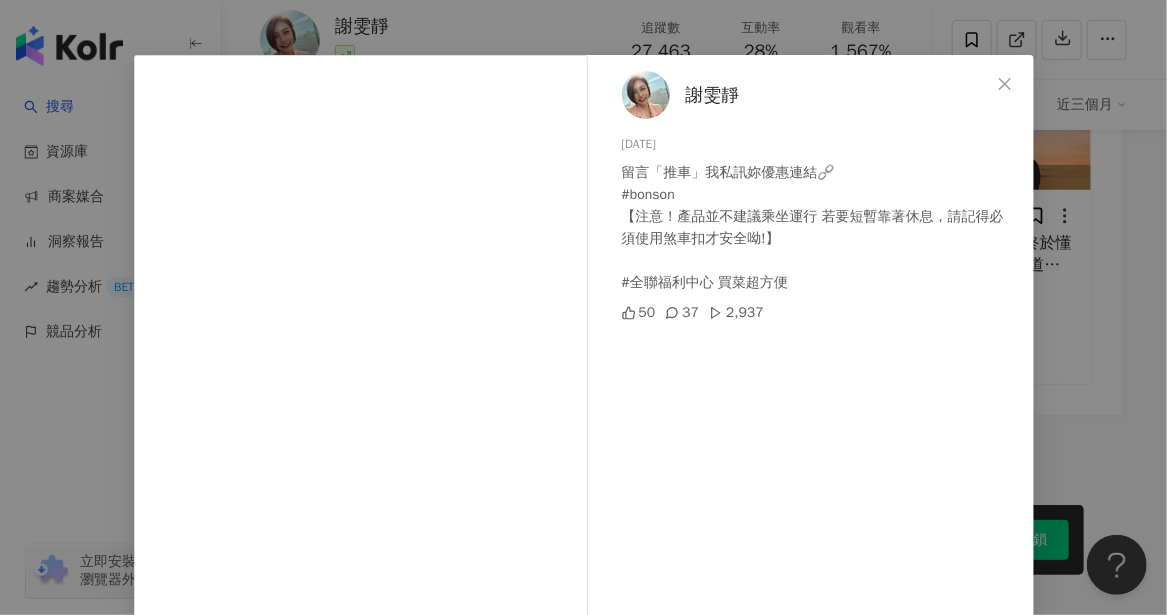 scroll, scrollTop: 0, scrollLeft: 0, axis: both 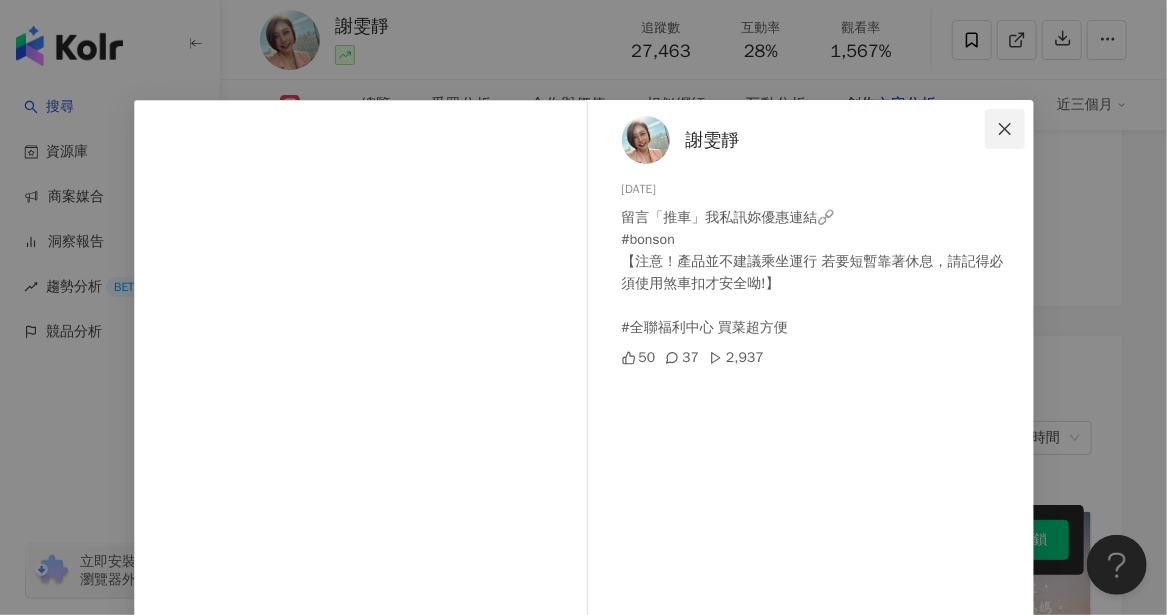 click 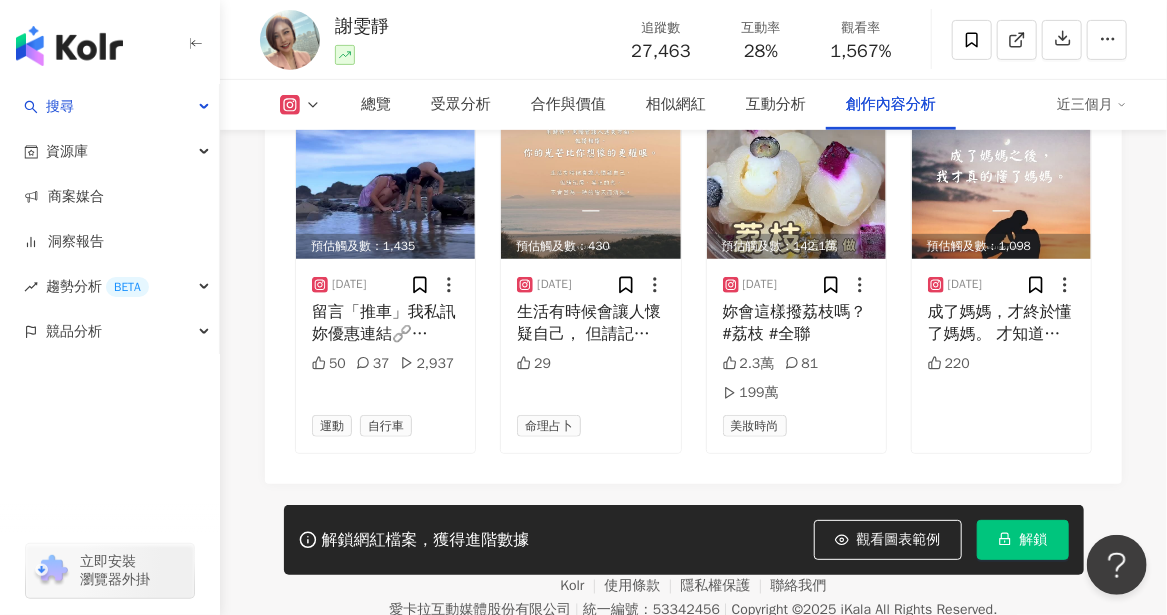 scroll, scrollTop: 6497, scrollLeft: 0, axis: vertical 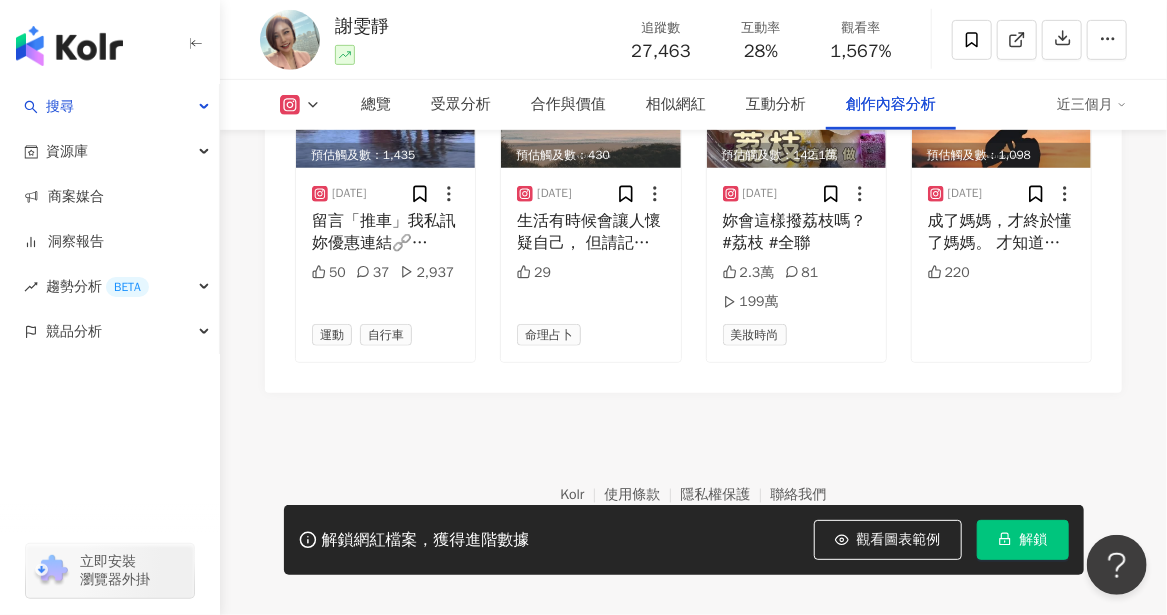 click 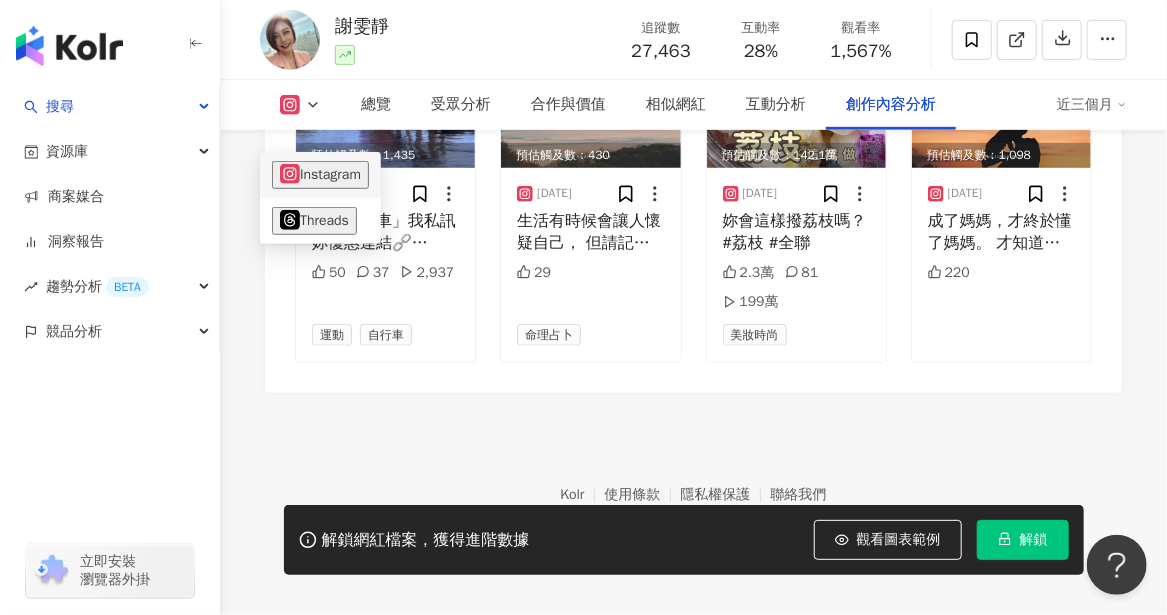 click on "Instagram" at bounding box center (320, 175) 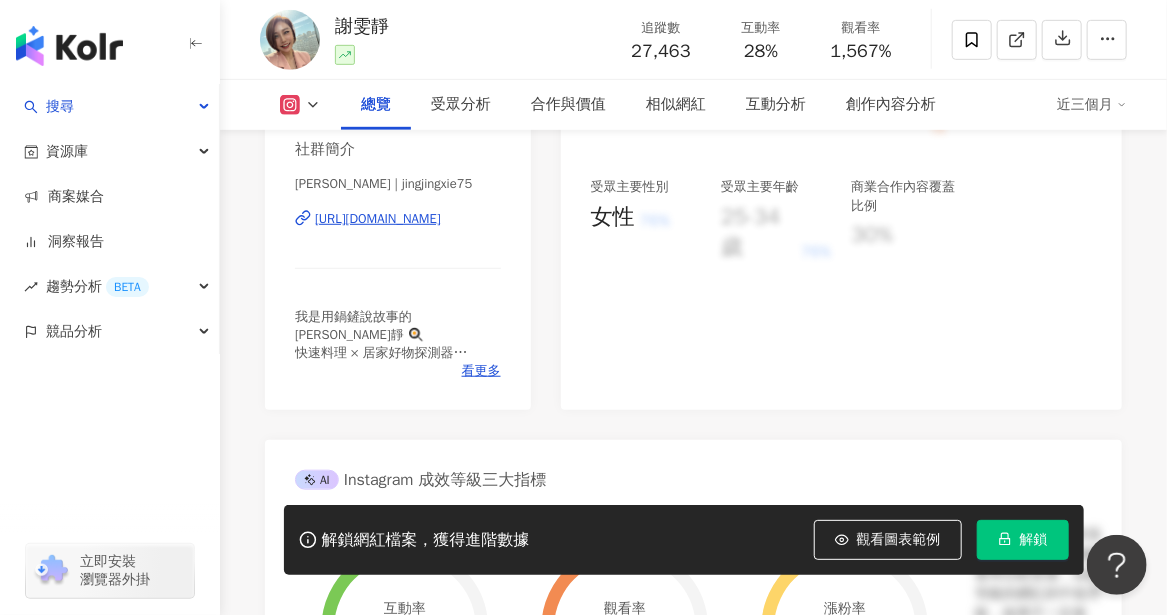 scroll, scrollTop: 398, scrollLeft: 0, axis: vertical 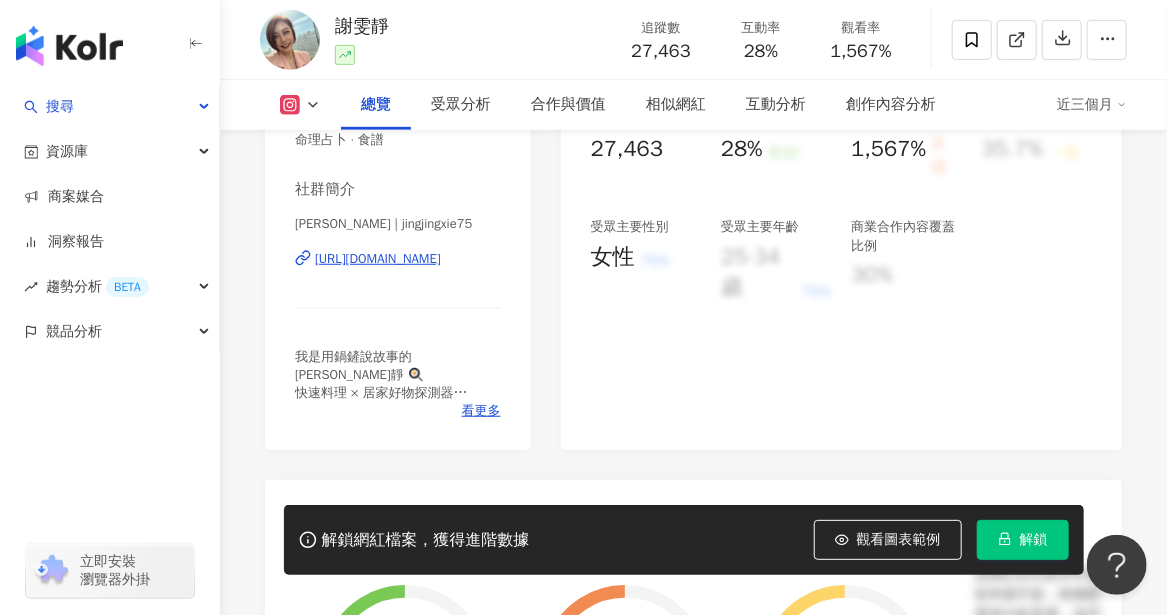 click on "https://www.instagram.com/jingjingxie75/" at bounding box center [378, 259] 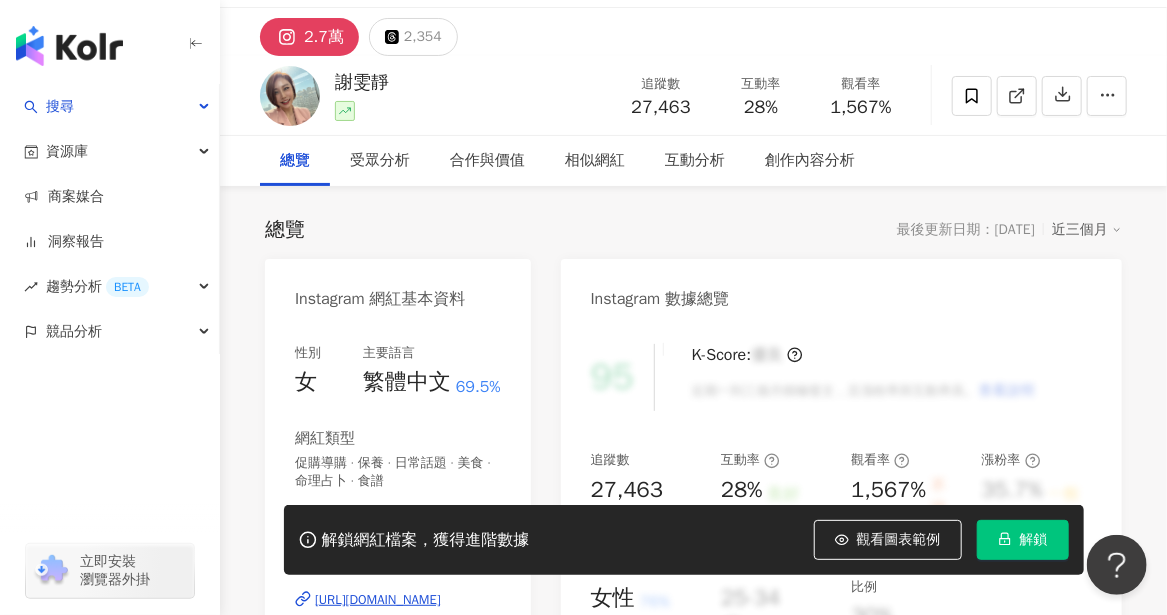 scroll, scrollTop: 0, scrollLeft: 0, axis: both 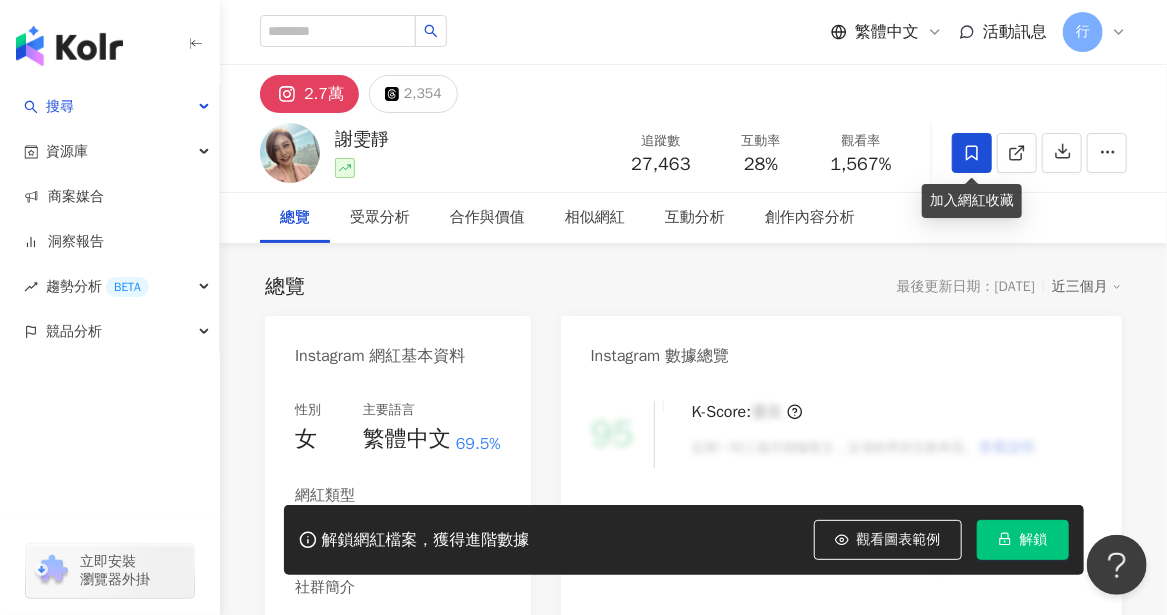 click 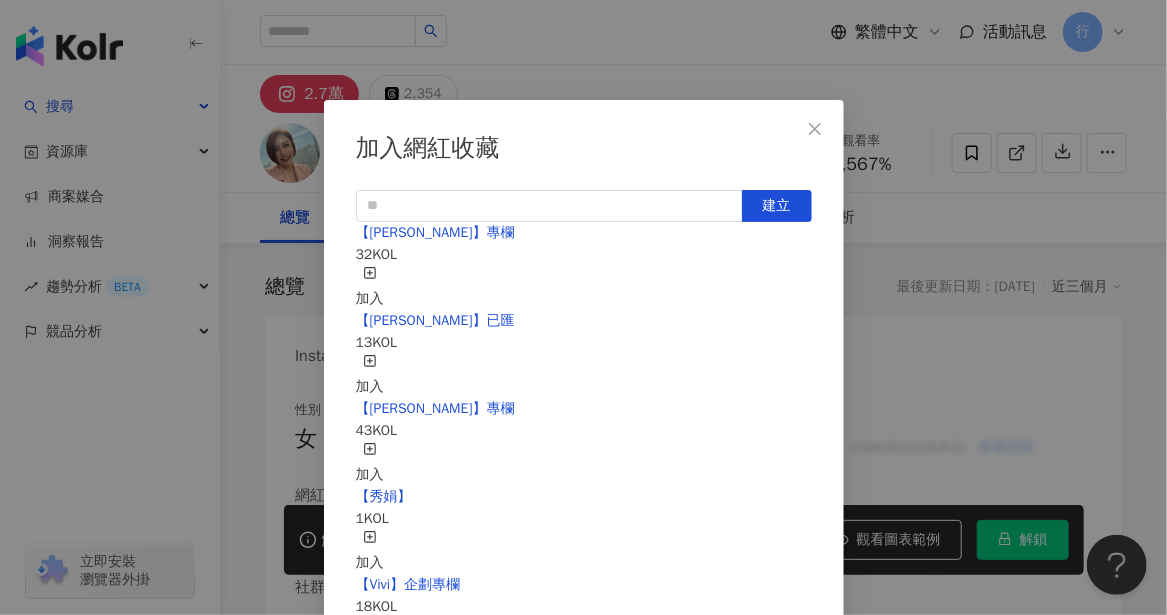 scroll, scrollTop: 6, scrollLeft: 0, axis: vertical 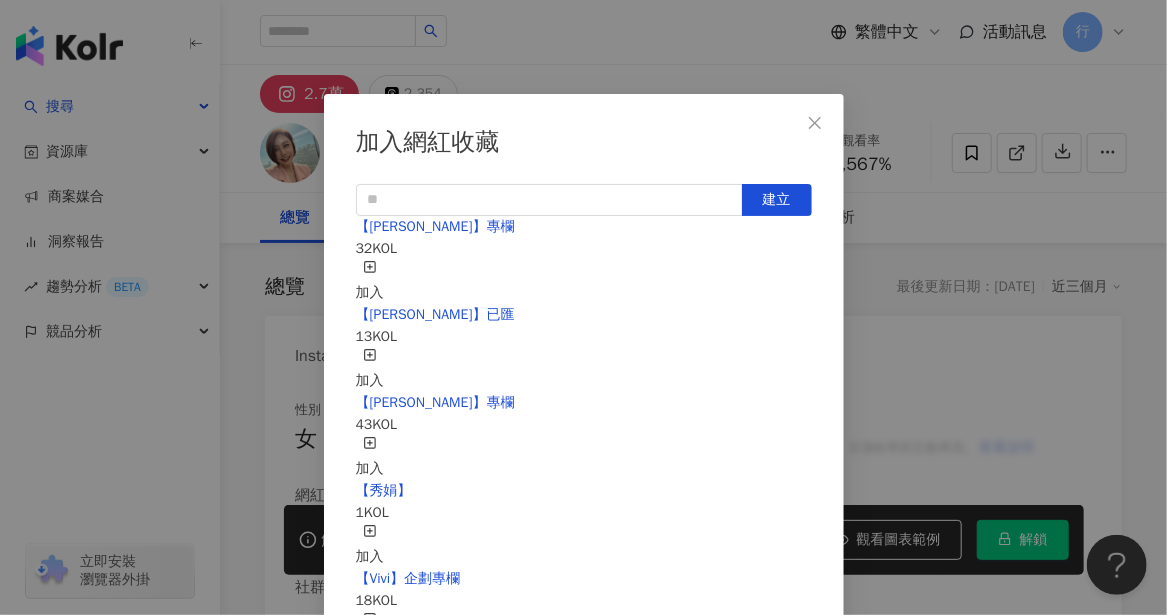 click on "【秀娟】 1  KOL 加入" at bounding box center (584, 524) 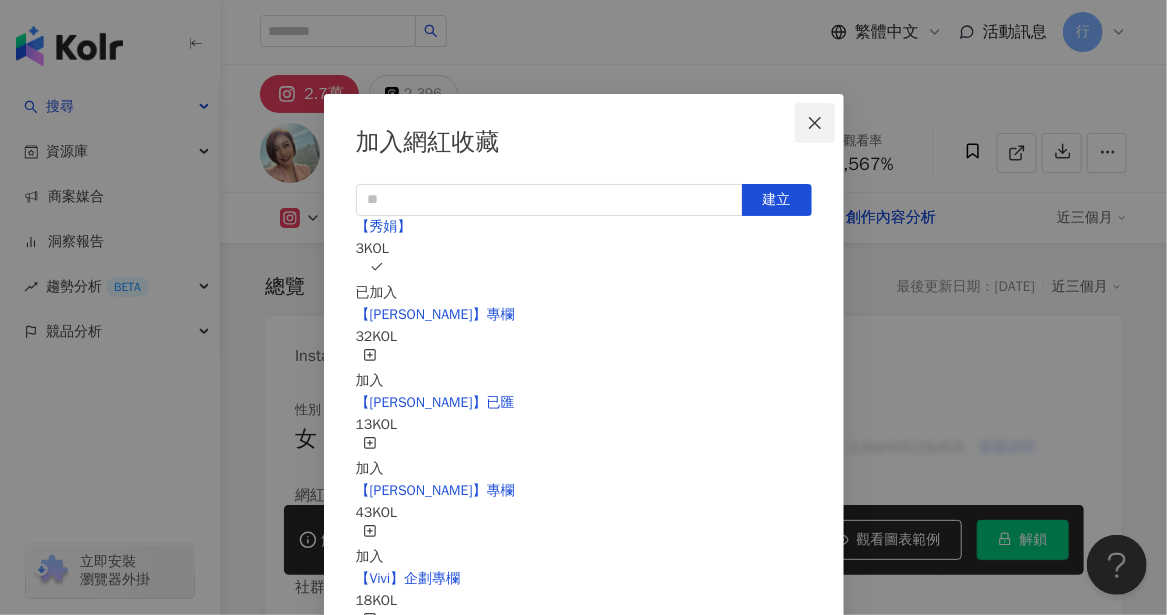 scroll, scrollTop: 5743, scrollLeft: 0, axis: vertical 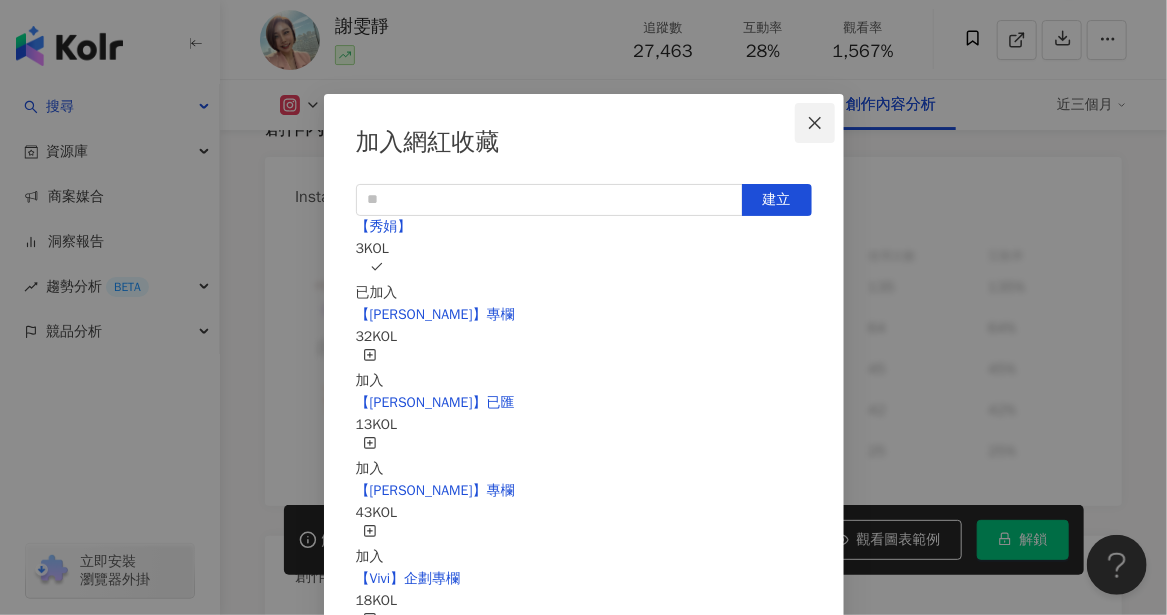click 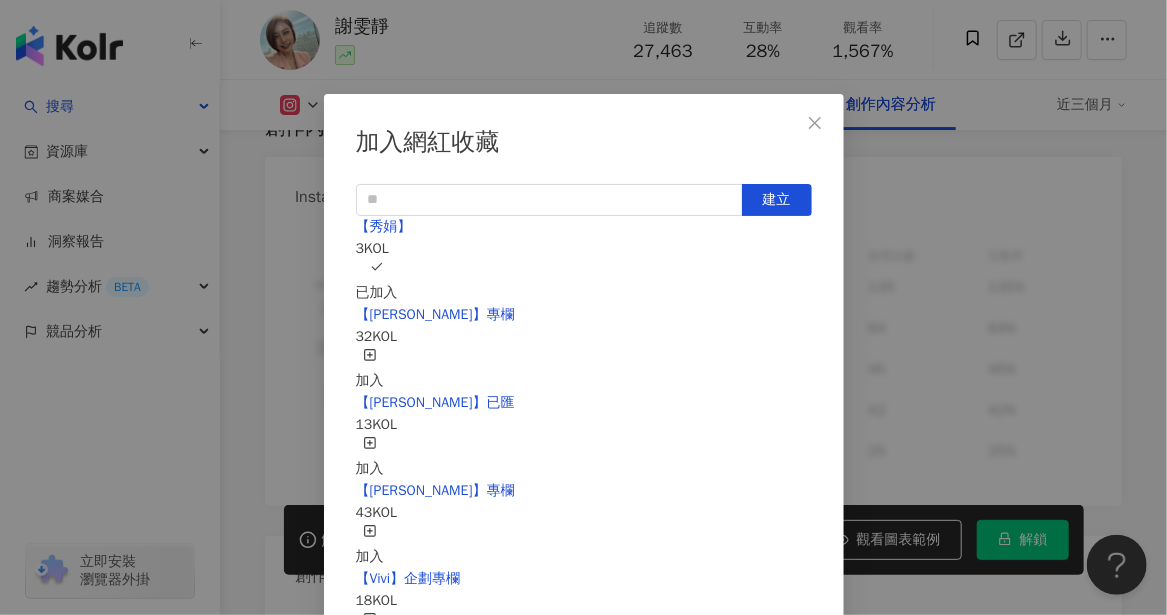click on "加入網紅收藏 建立 【秀娟】 3  KOL 已加入 【Irene】專欄 32  KOL 加入 【RAY】已匯 13  KOL 加入 【RAY】專欄 43  KOL 加入 【Vivi】企劃專欄 18  KOL 加入 6月第五週名單 18  KOL 加入 6月第四週名單-1 90  KOL 收藏內網紅人選已達 90 人，目前無法新增 加入 【妙】欄位 53  KOL 加入 6月第三週名單-2 37  KOL 加入 6月第三週名單-1 90  KOL 收藏內網紅人選已達 90 人，目前無法新增 加入" at bounding box center [583, 307] 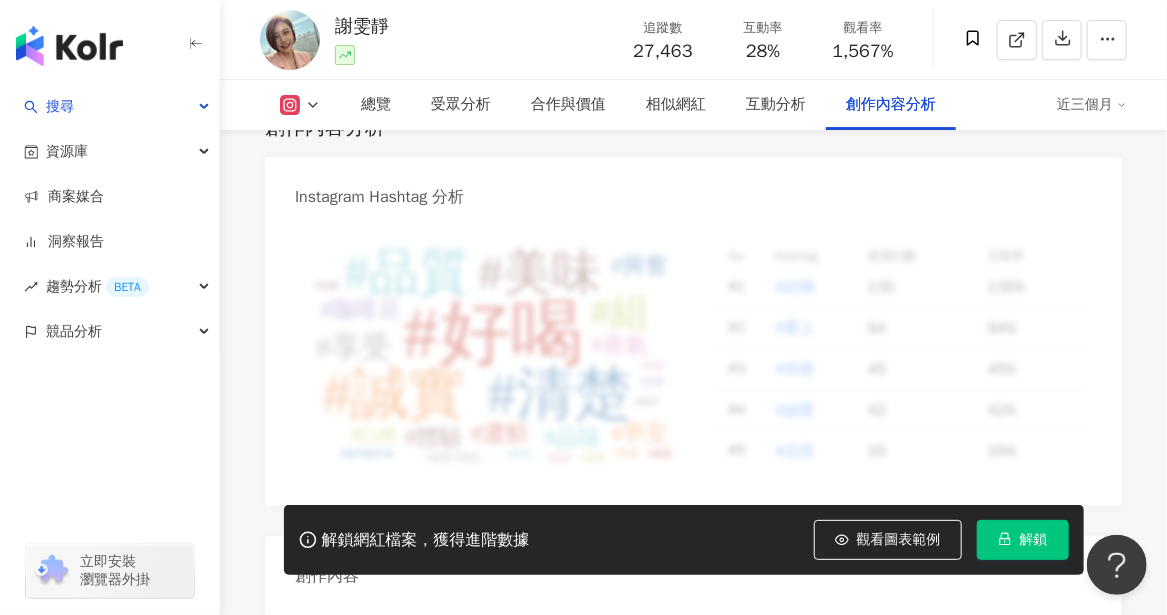 scroll, scrollTop: 0, scrollLeft: 0, axis: both 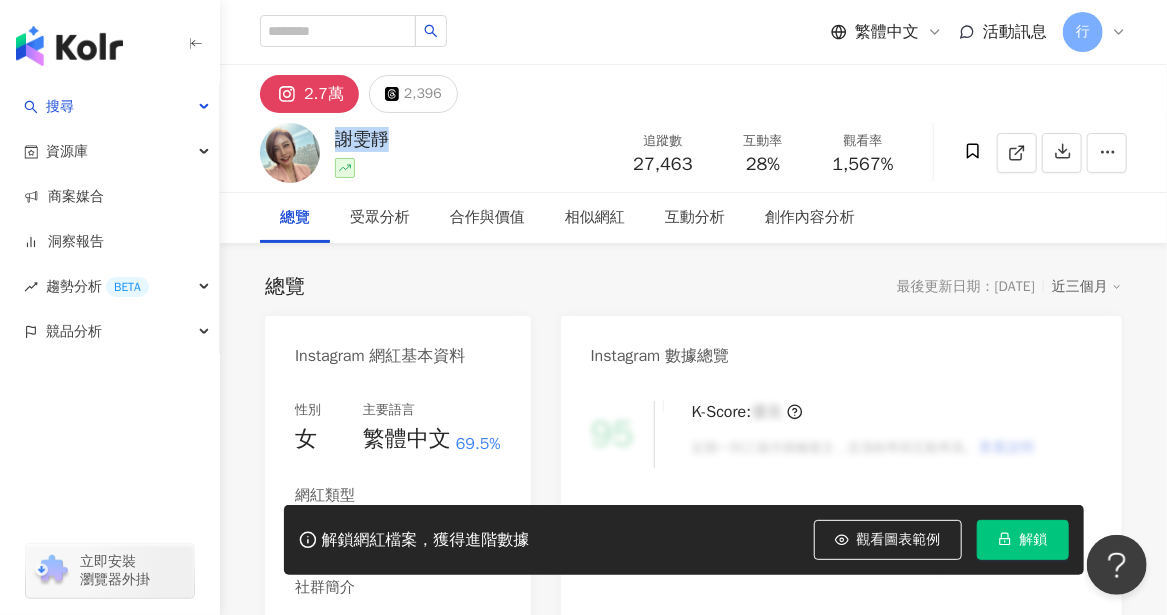 drag, startPoint x: 388, startPoint y: 141, endPoint x: 338, endPoint y: 149, distance: 50.635956 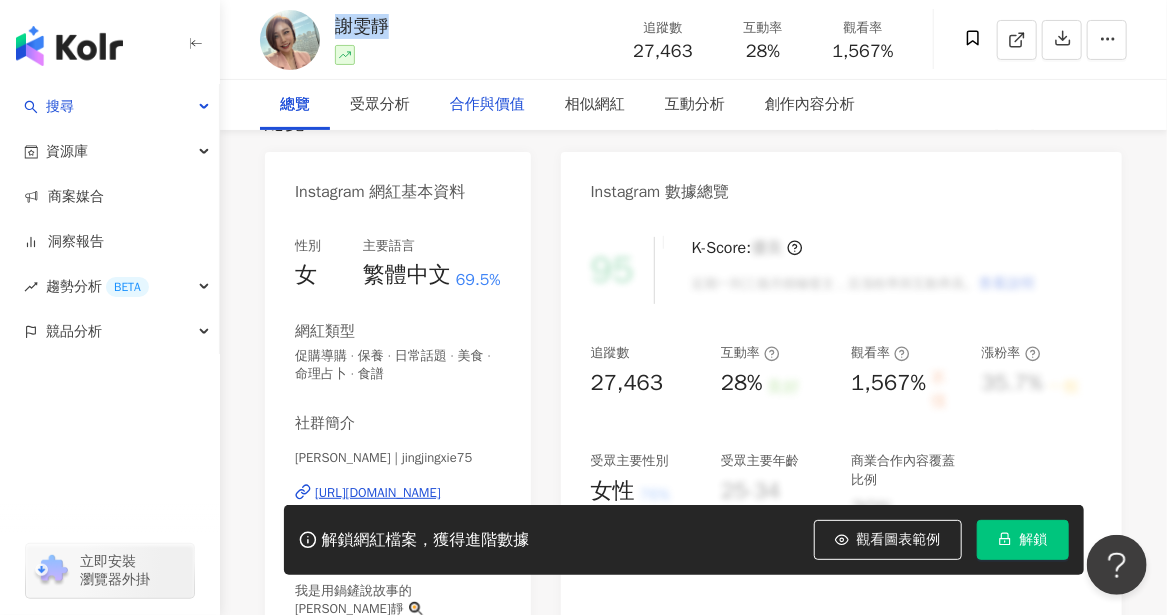 scroll, scrollTop: 0, scrollLeft: 0, axis: both 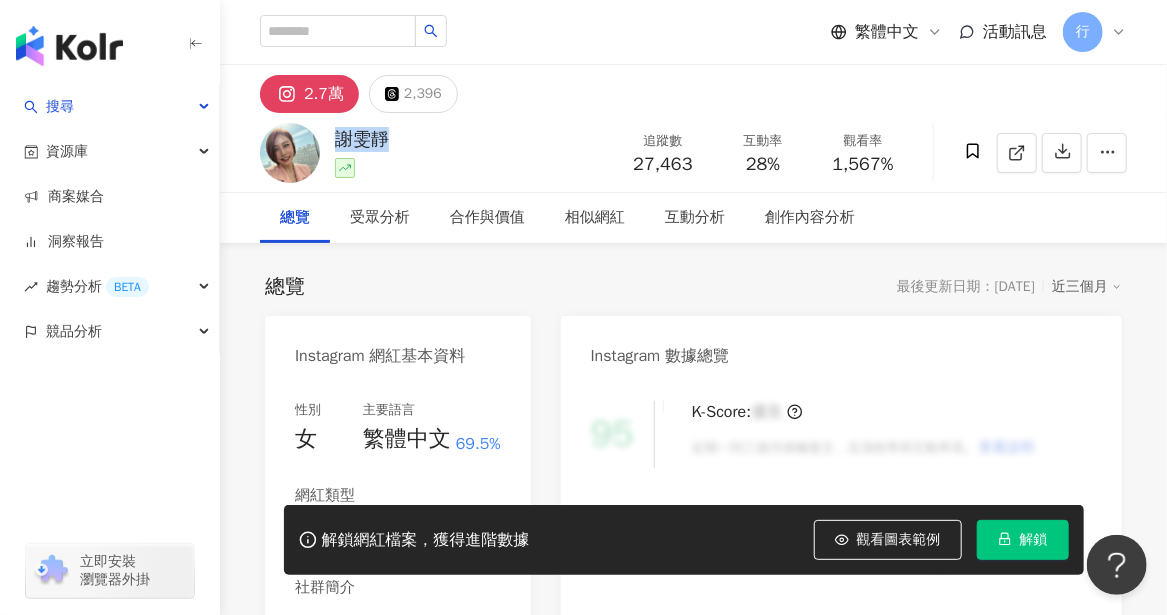 click on "2.7萬 2,396" at bounding box center (693, 89) 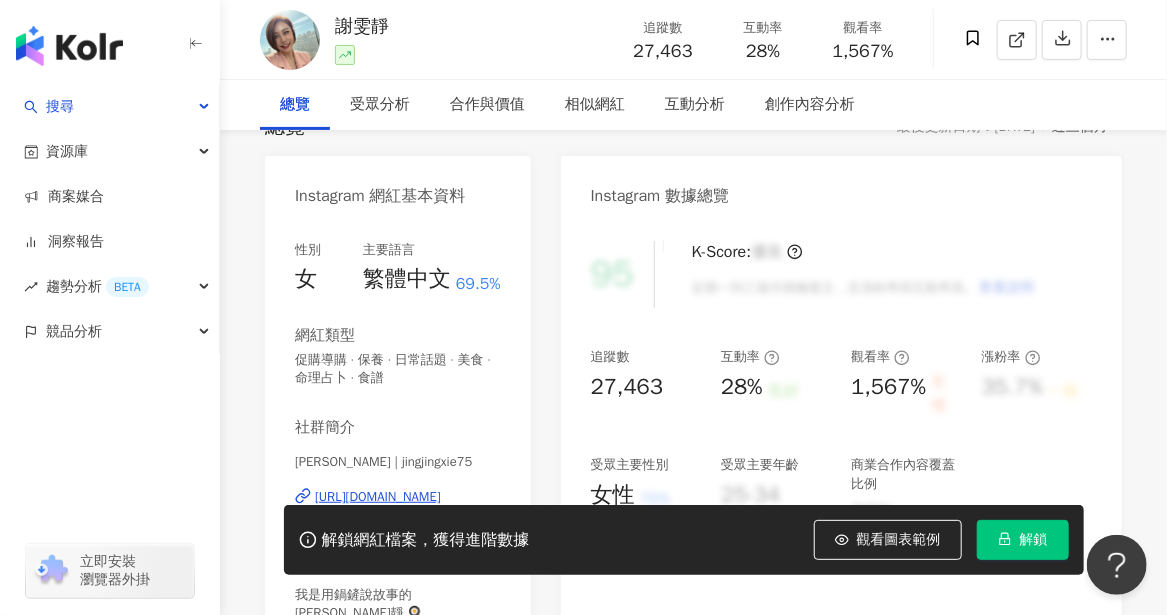 scroll, scrollTop: 0, scrollLeft: 0, axis: both 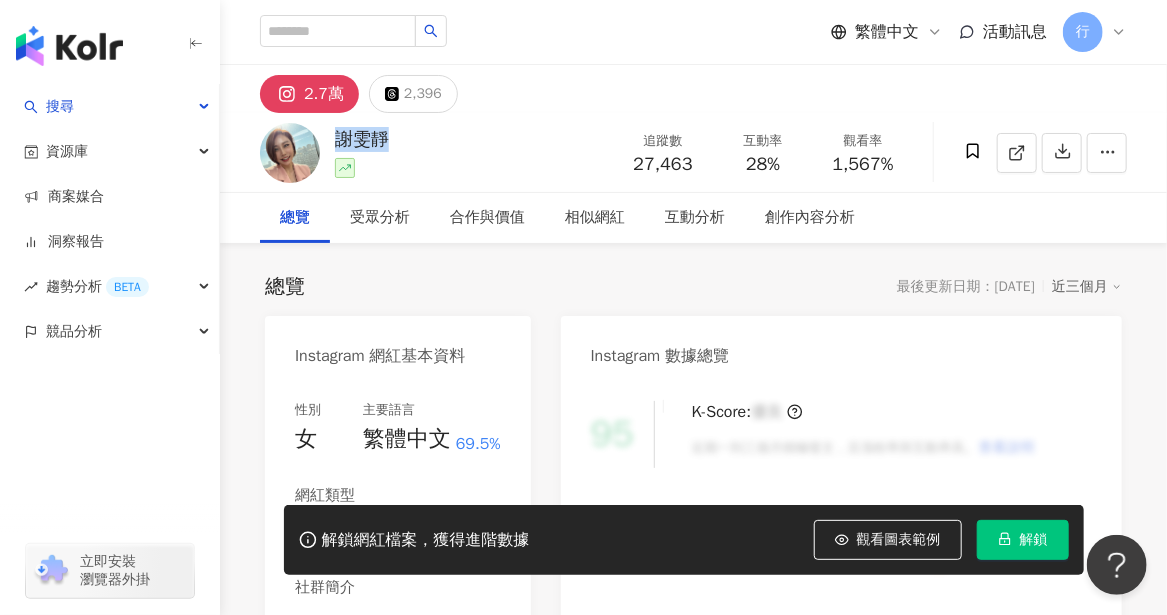drag, startPoint x: 385, startPoint y: 144, endPoint x: 329, endPoint y: 141, distance: 56.0803 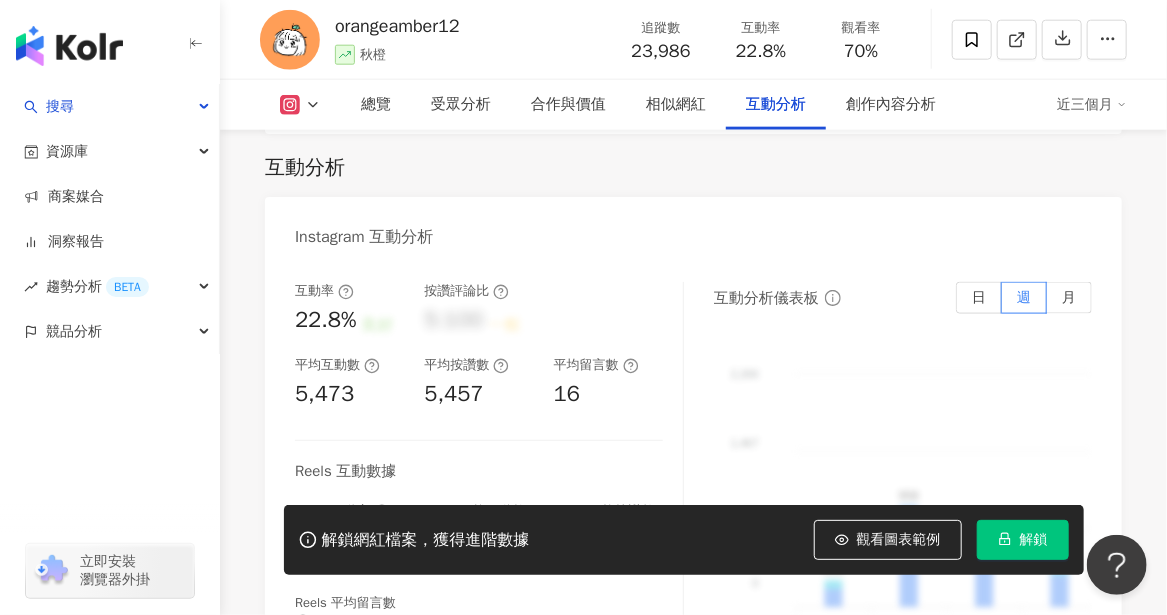 scroll, scrollTop: 3184, scrollLeft: 0, axis: vertical 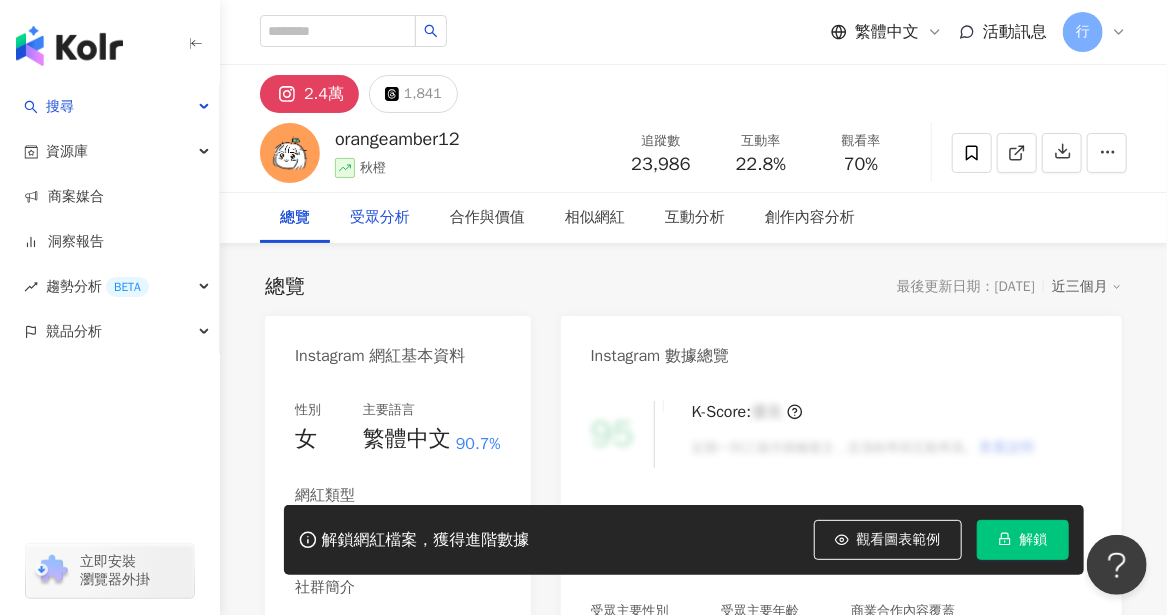 click on "受眾分析" at bounding box center (380, 218) 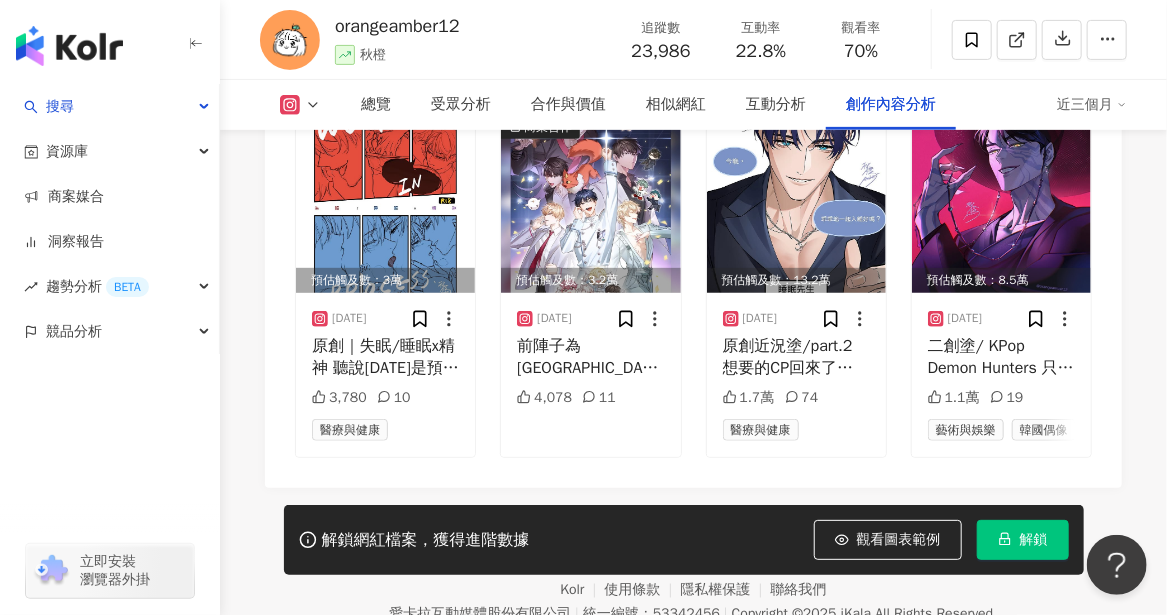 scroll, scrollTop: 6412, scrollLeft: 0, axis: vertical 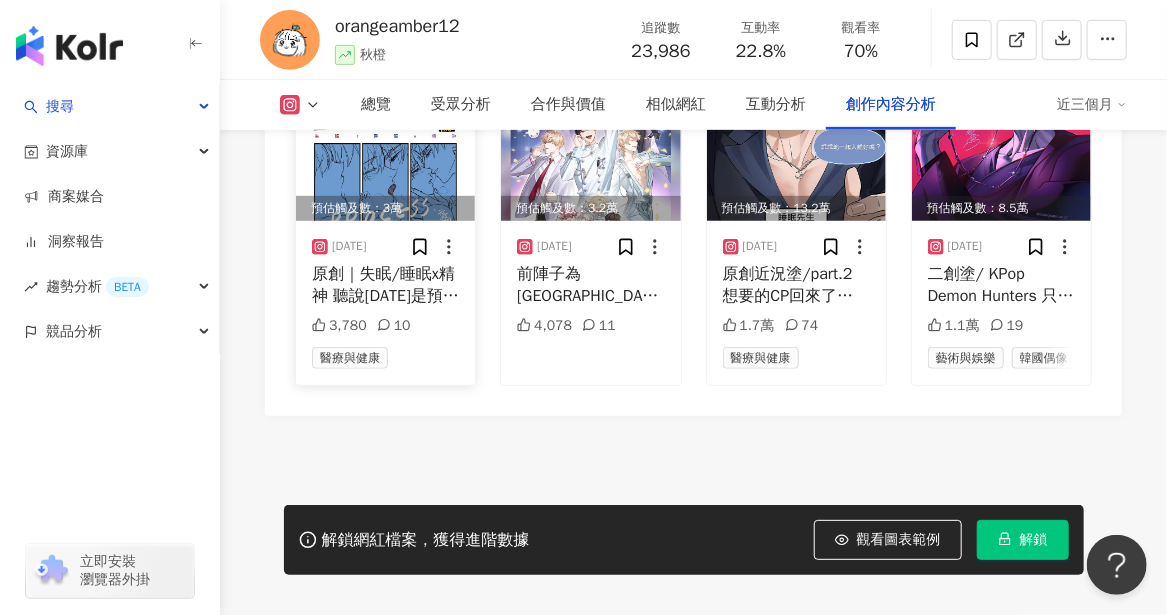 click on "原創｜失眠/睡眠x精神
聽說[DATE]是預言的末日
為了讓未來更有期待跟快樂
來公布一下現在正在著手的本本...
對的，就是這陣子徘徊在我腦內
吵吵鬧鬧的那三位先生
預計會是已公開的頁數+🚗🔥🚨車車頁
然後想了一下TAG
#雙眠x精神
失眠跟睡覺先生都是攻所以直接叫雙眠(欸
以上😇 若進行到一個段落會開印調！
#原創 #oc #bl
#雙眠x精神" at bounding box center (385, 285) 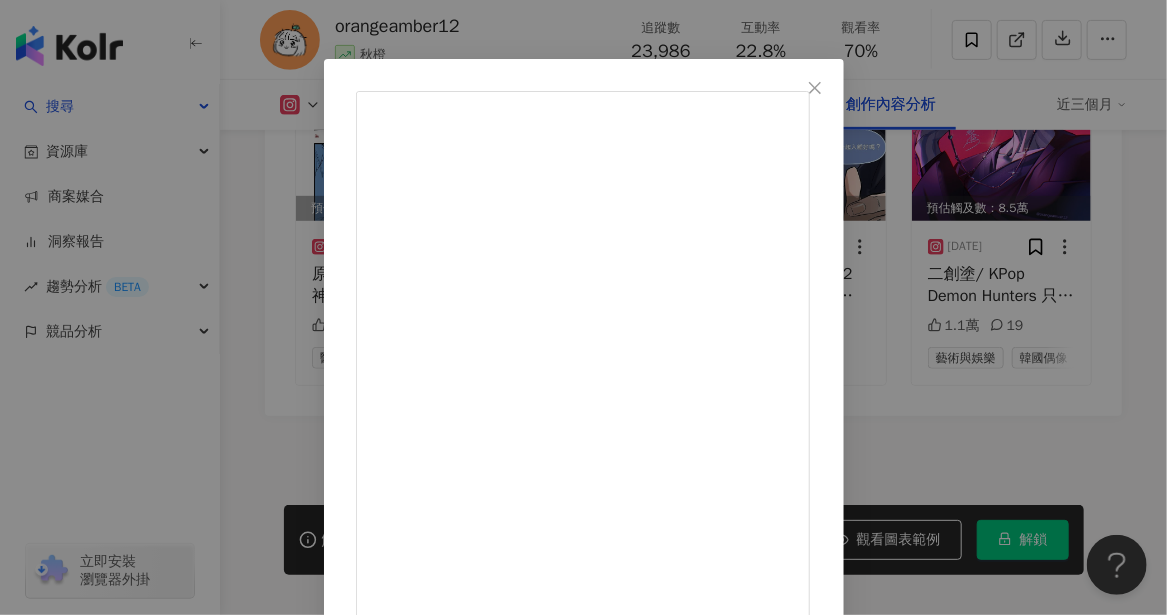 scroll, scrollTop: 0, scrollLeft: 0, axis: both 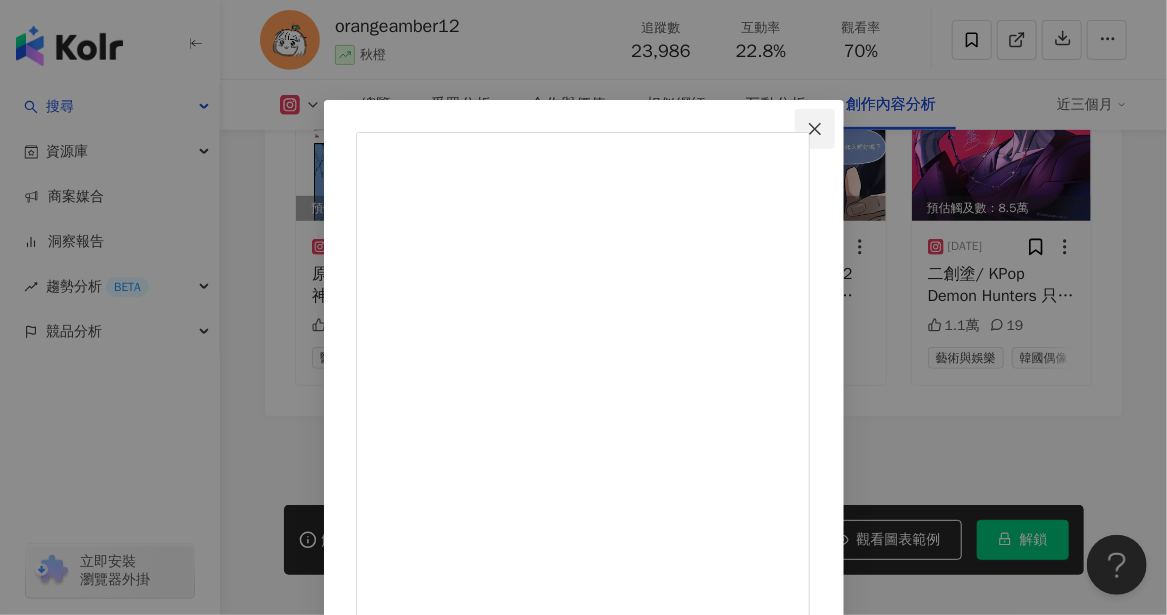 click at bounding box center [815, 129] 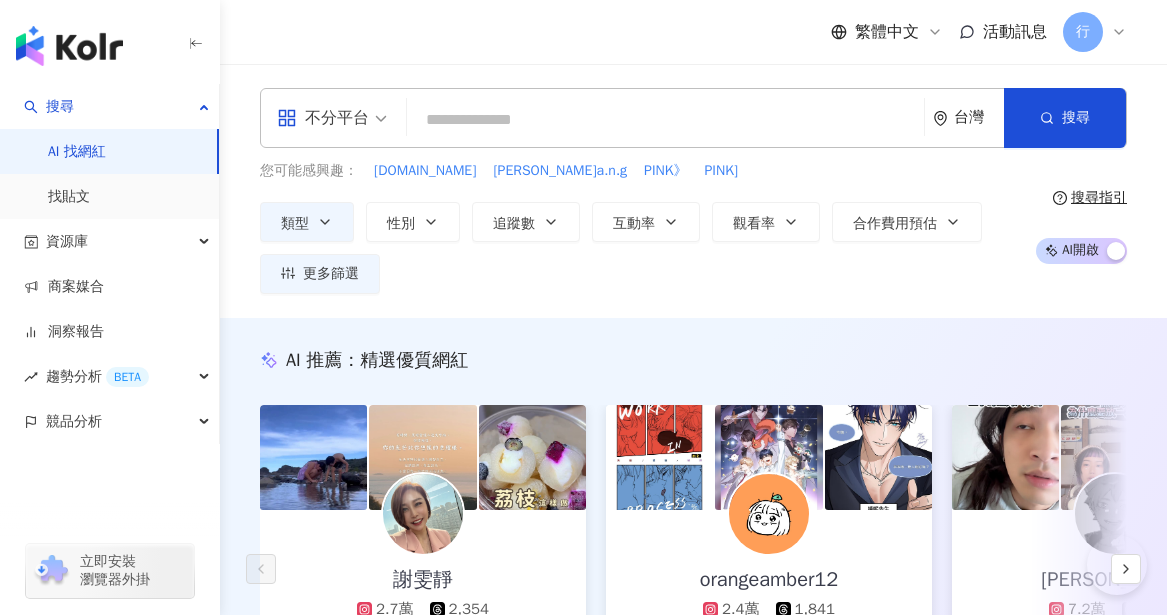 scroll, scrollTop: 200, scrollLeft: 0, axis: vertical 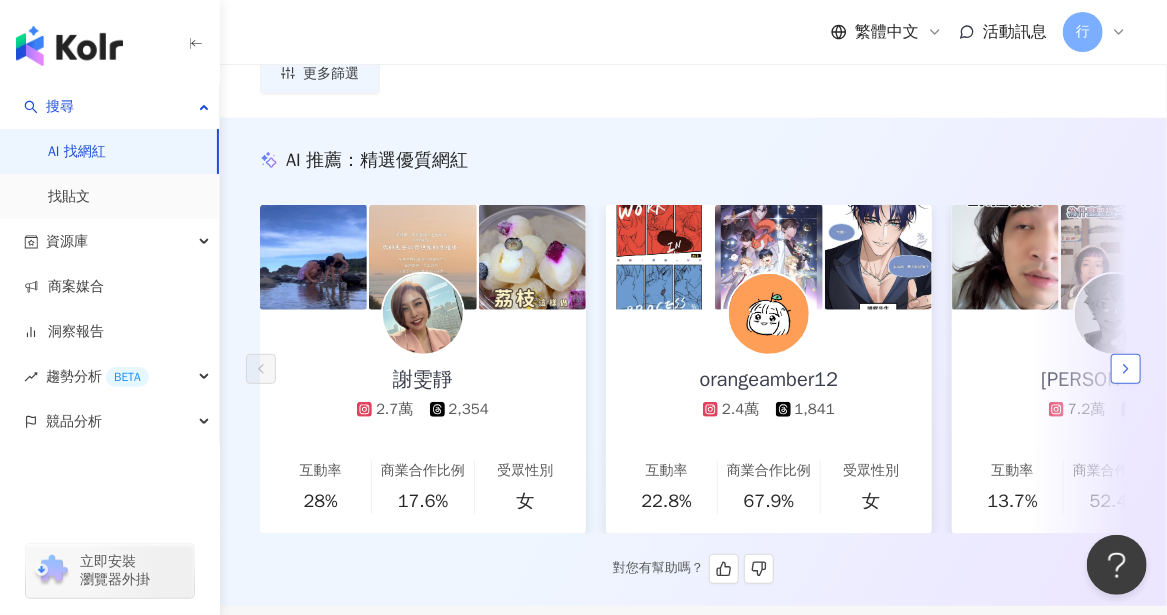 click 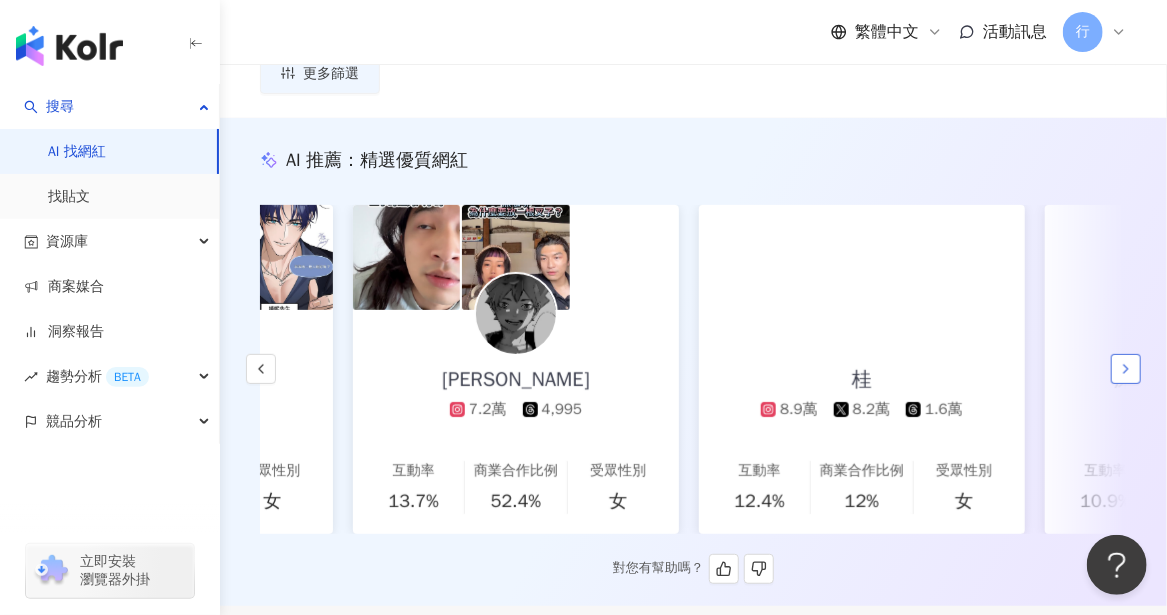 scroll, scrollTop: 0, scrollLeft: 692, axis: horizontal 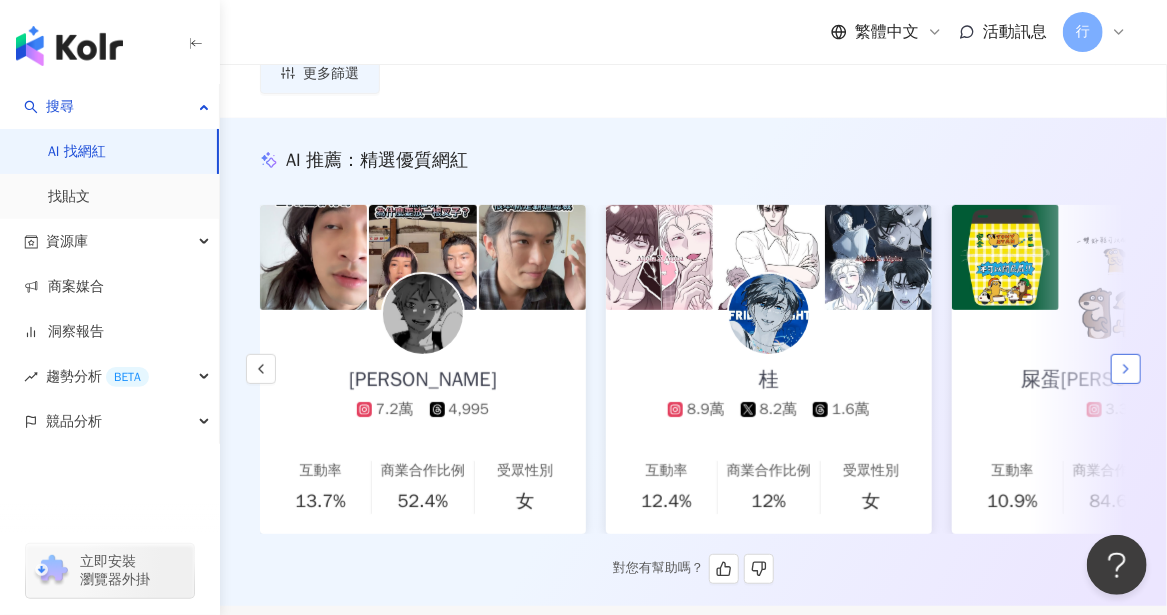 click 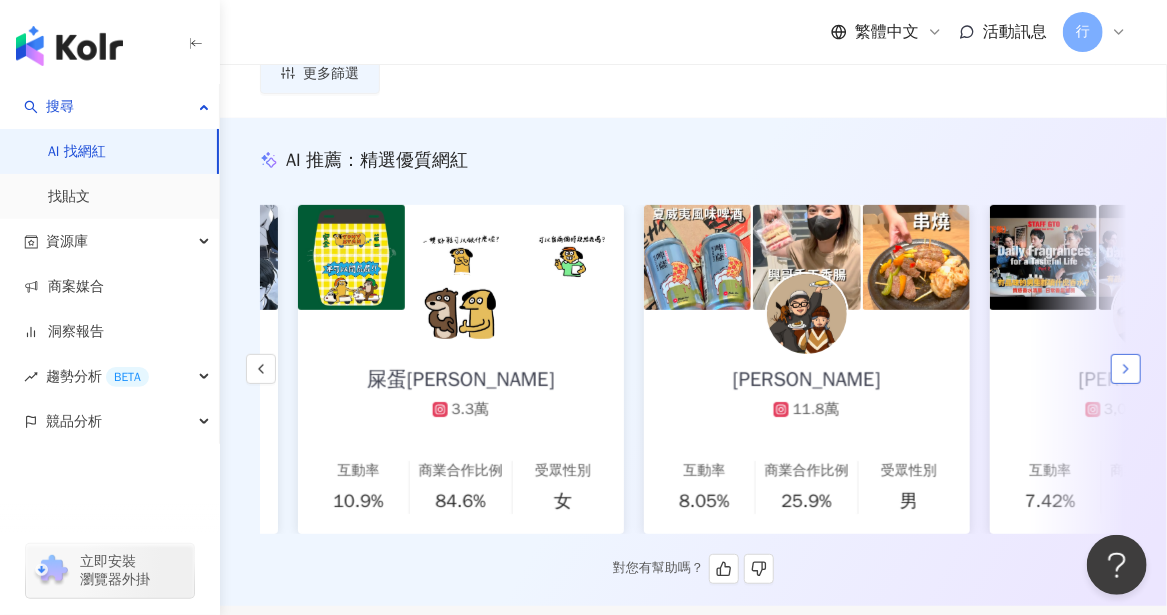 scroll, scrollTop: 0, scrollLeft: 1384, axis: horizontal 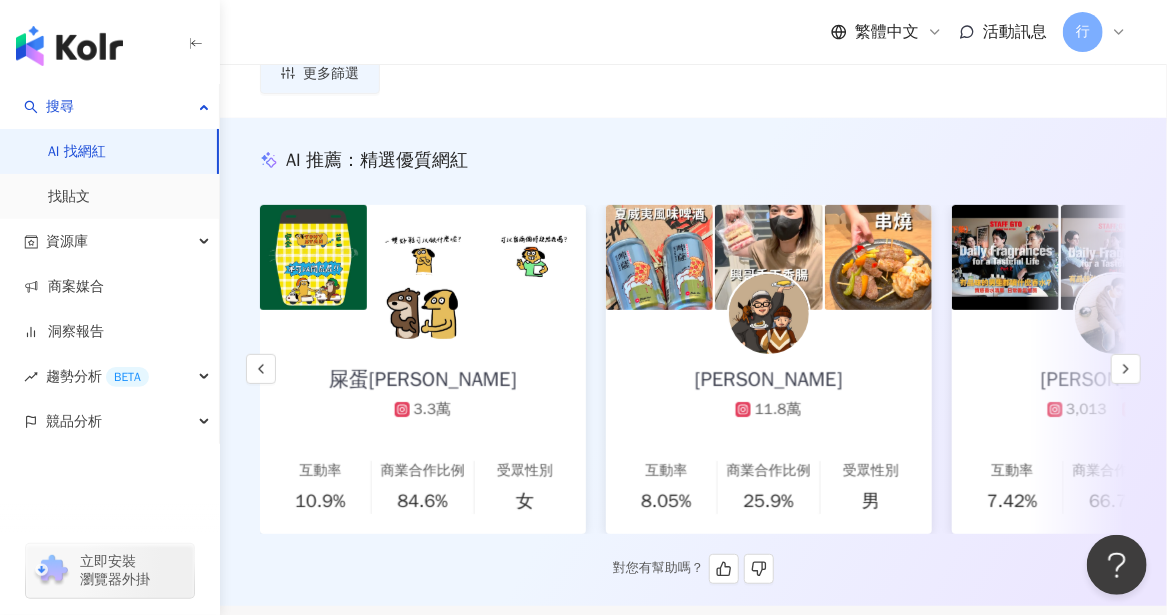 click at bounding box center (423, 314) 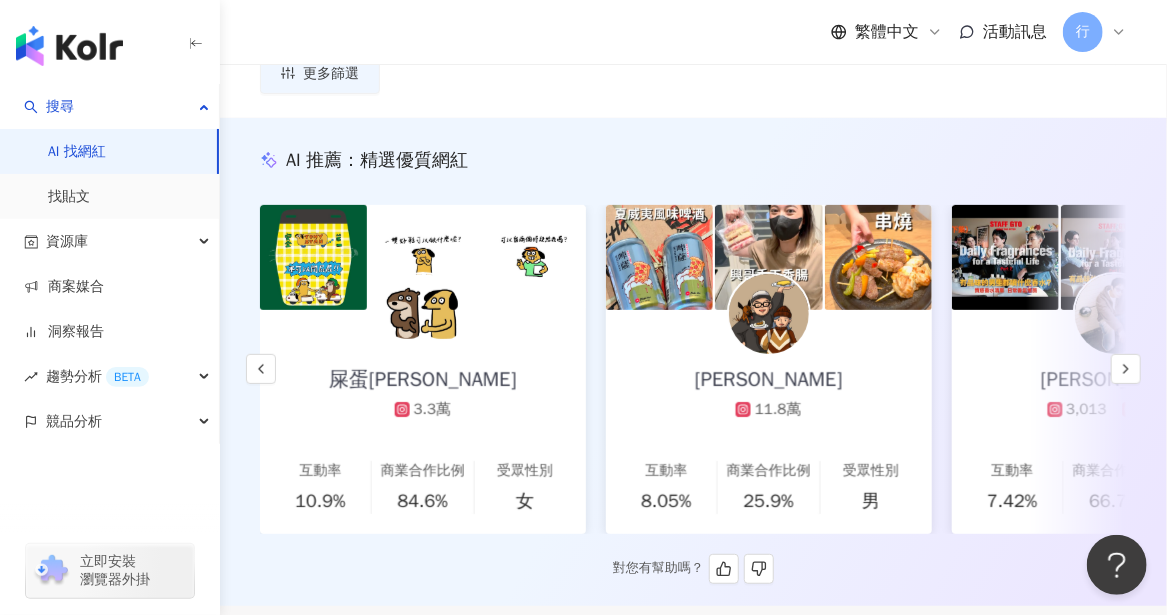 click at bounding box center [769, 314] 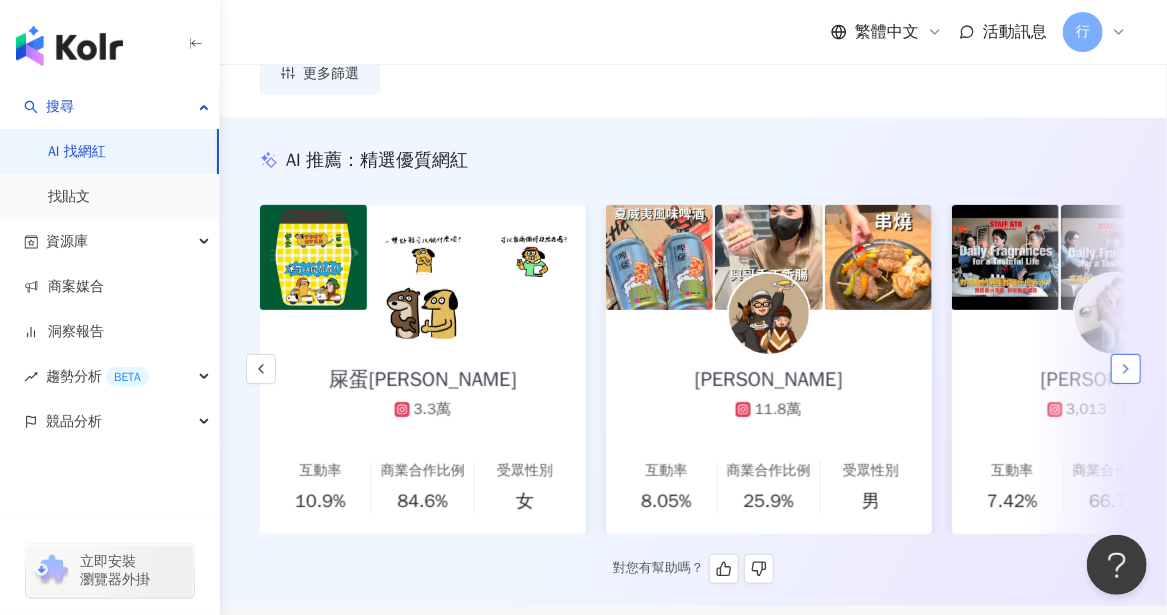 click at bounding box center (1126, 369) 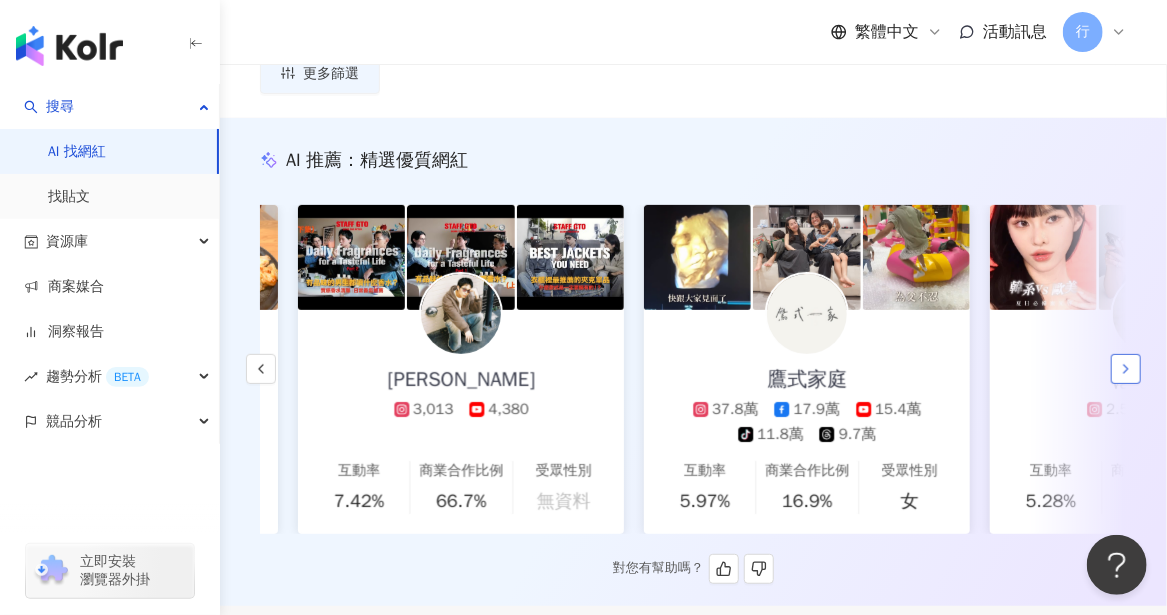 scroll, scrollTop: 0, scrollLeft: 2076, axis: horizontal 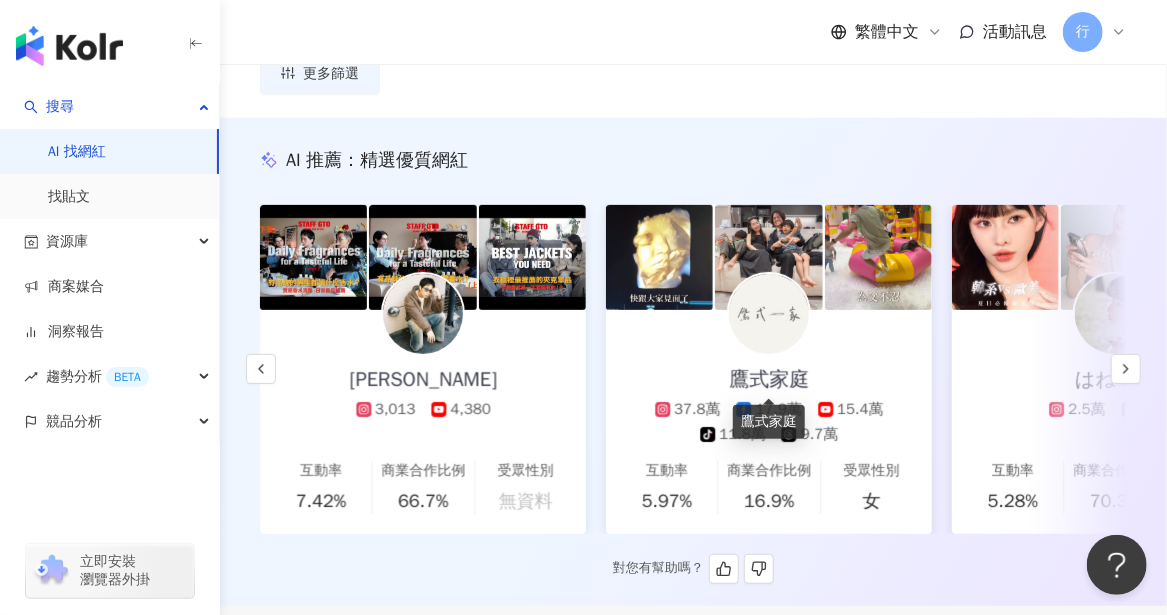 click on "鷹式家庭" at bounding box center [769, 380] 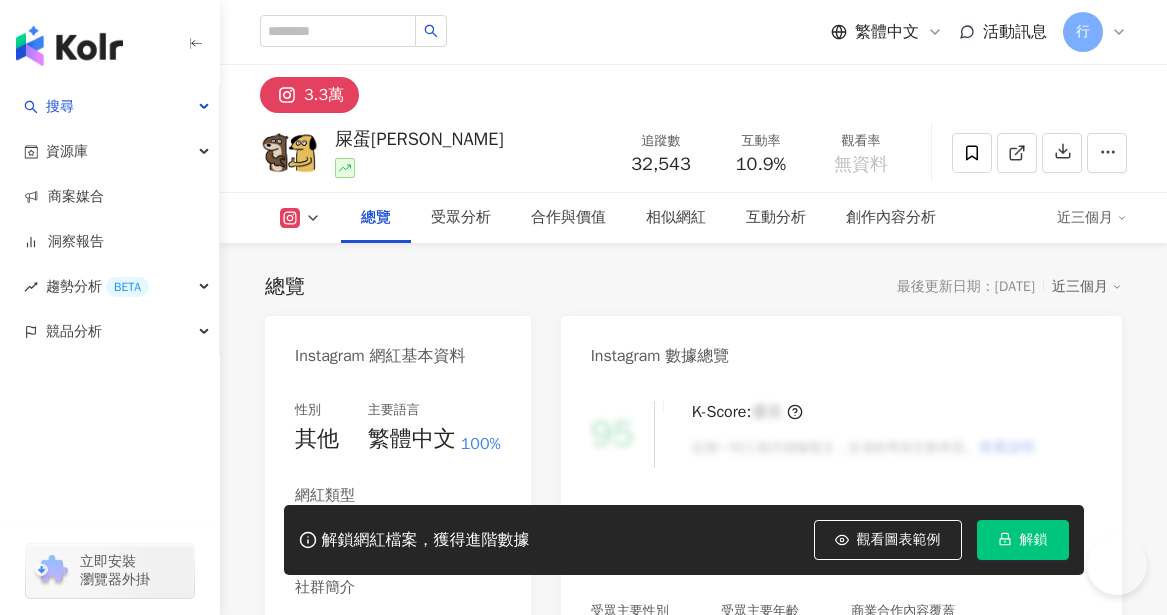 scroll, scrollTop: 0, scrollLeft: 0, axis: both 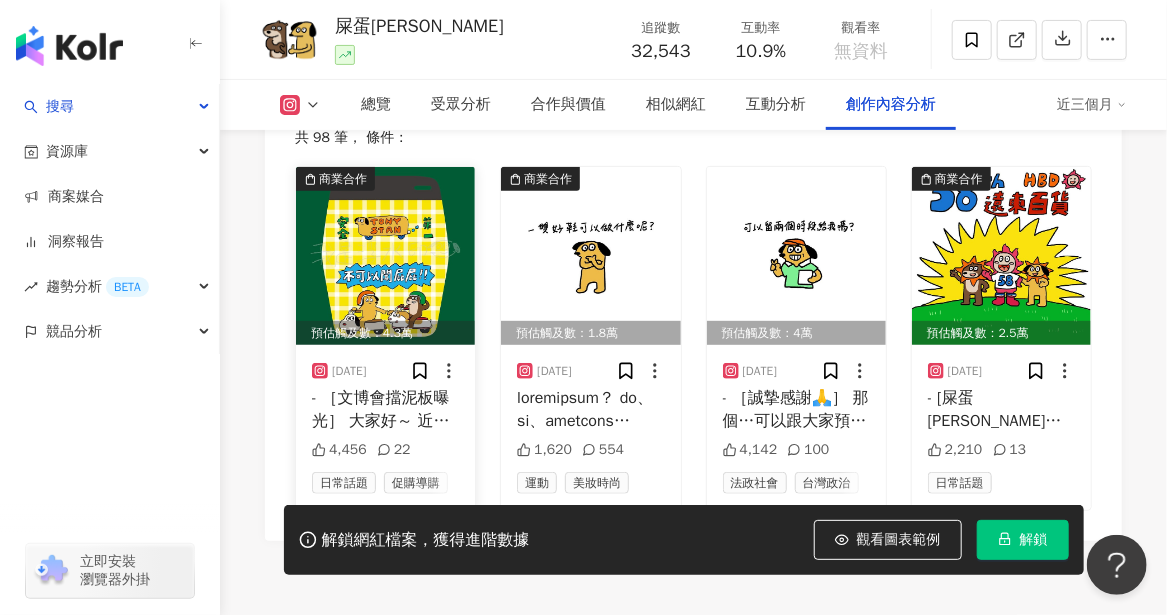 click on "-
［文博會擋泥板曝光］
大家好～
近期許多人詢問擋泥板
更詳細的問題可以幫我看一下置頂的QA喔～
以下四款是文博的新品
之前預購的再加一款
後面有車已絕版不再上架～謝謝
有補上一款新的聞屁屁的
超級可愛！
我們8月南港文博見唷！
愛大家
平安喜樂" at bounding box center (385, 409) 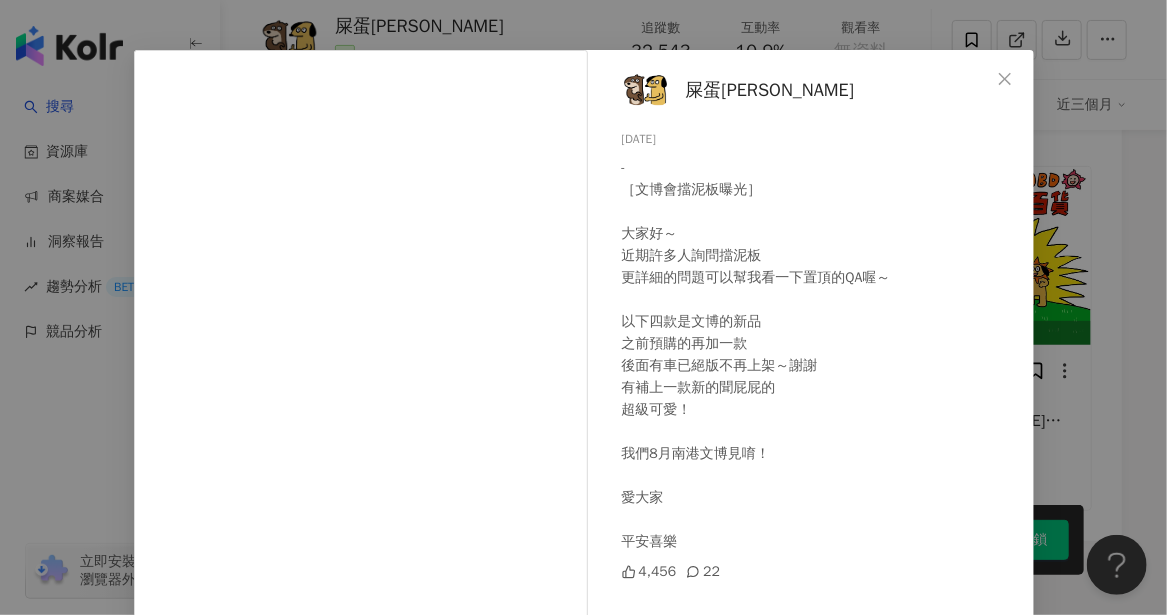 scroll, scrollTop: 0, scrollLeft: 0, axis: both 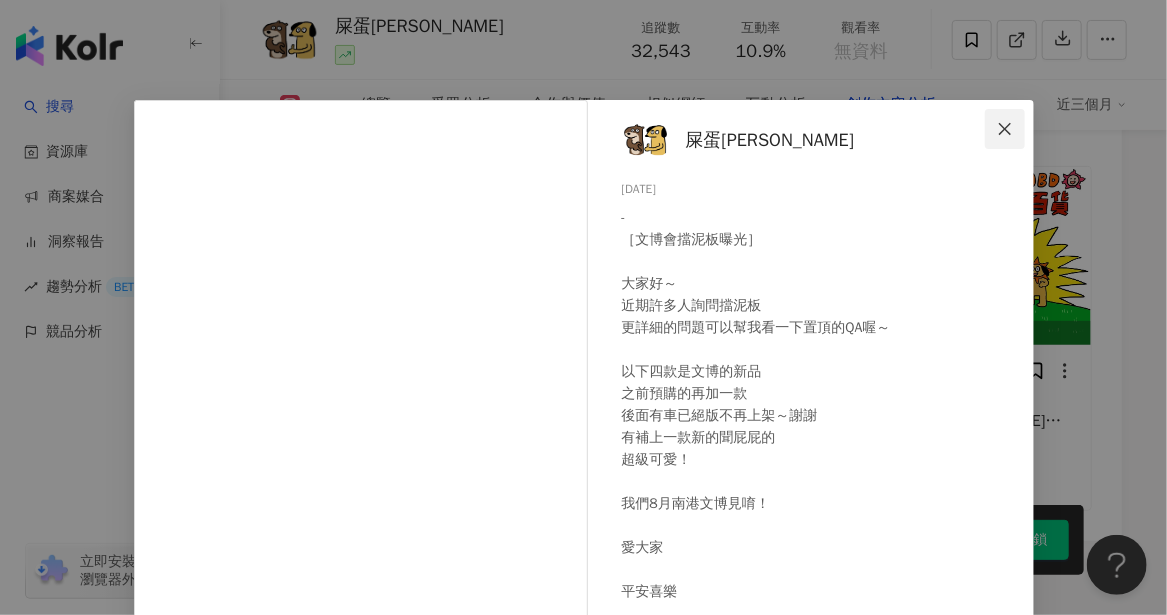 click 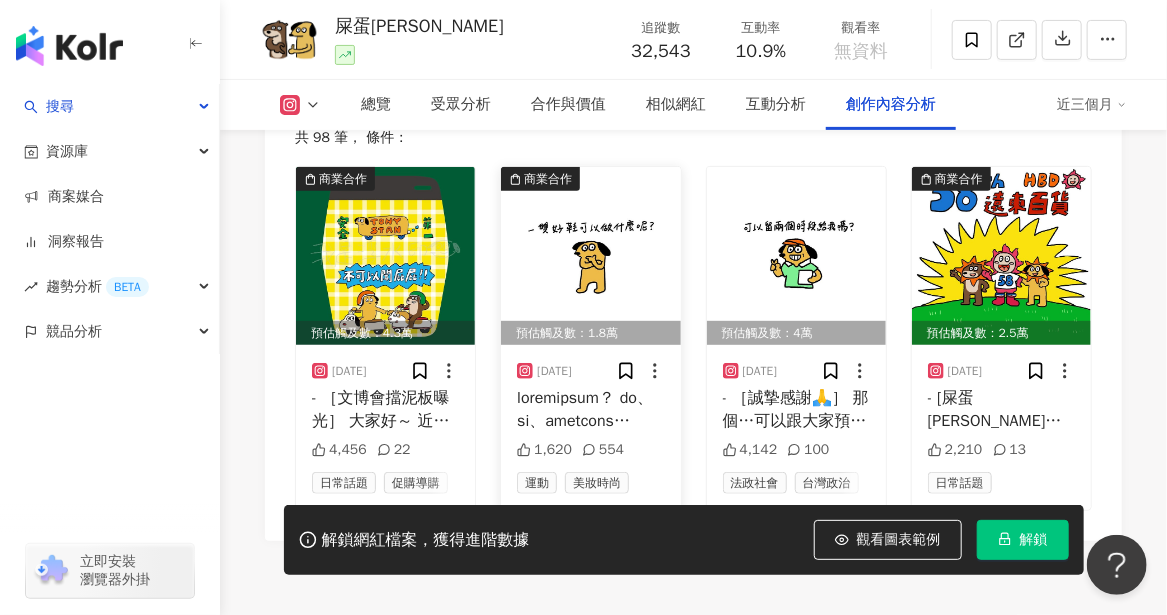 click at bounding box center (590, 409) 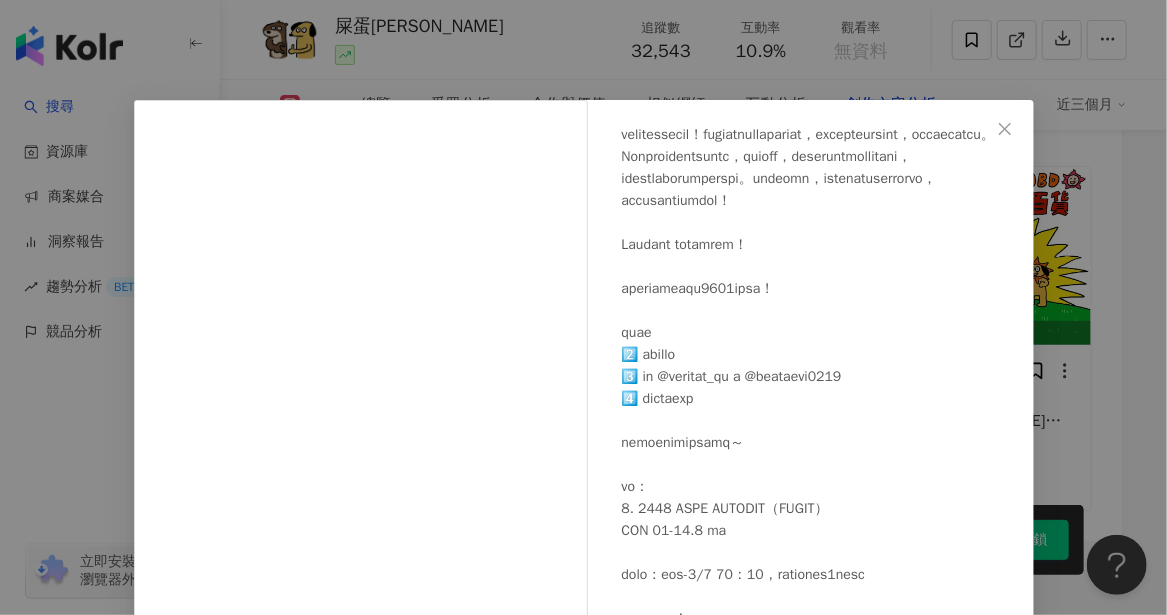 scroll, scrollTop: 435, scrollLeft: 0, axis: vertical 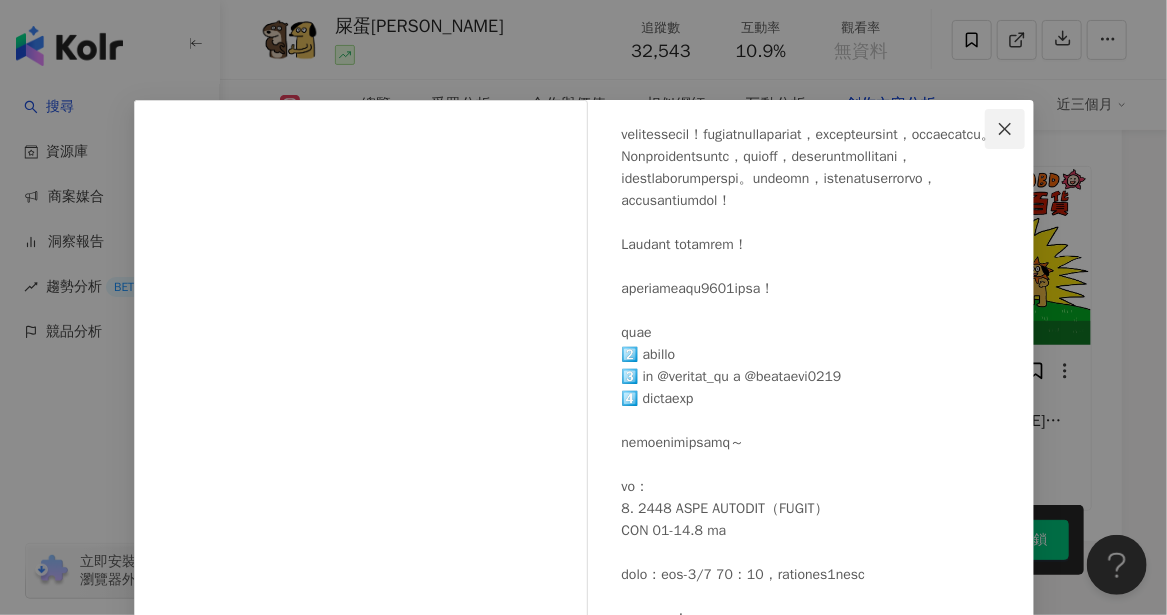 click 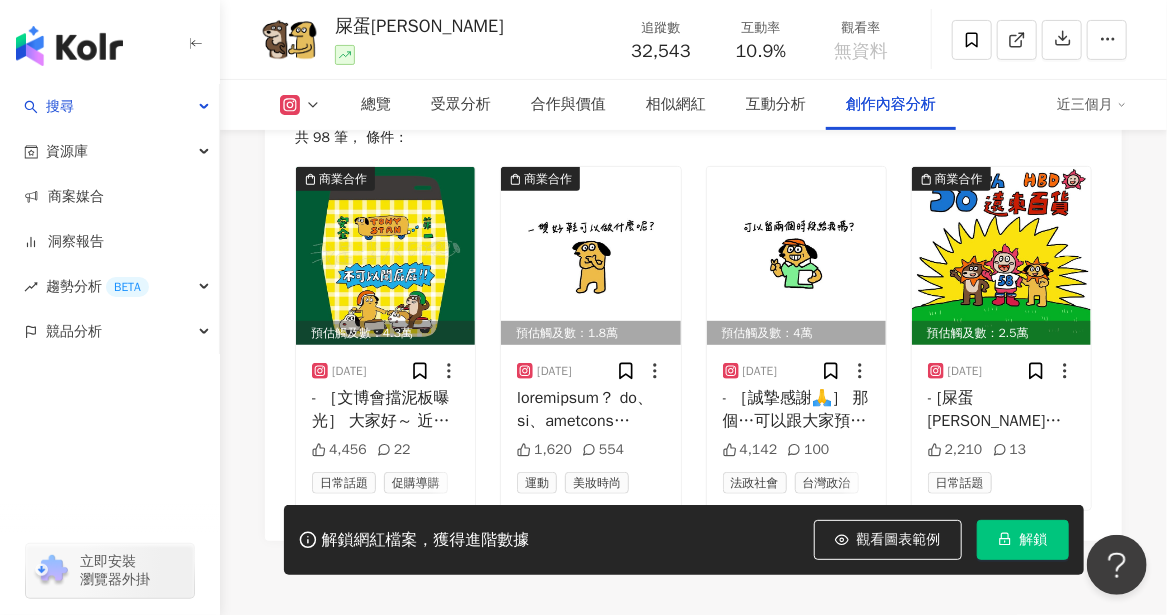 click on "Instagram 進階篩選 啟動 關閉 AI 篩選商業合作內容 排序：發布時間 共 98 筆 ，   條件： 商業合作 預估觸及數：4.3萬 2025/7/1 -
［文博會擋泥板曝光］
大家好～
近期許多人詢問擋泥板
更詳細的問題可以幫我看一下置頂的QA喔～
以下四款是文博的新品
之前預購的再加一款
後面有車已絕版不再上架～謝謝
有補上一款新的聞屁屁的
超級可愛！
我們8月南港文博見唷！
愛大家
平安喜樂 4,456 22 日常話題 促購導購 商業合作 預估觸及數：1.8萬 2025/6/30 1,620 554 運動 美妝時尚 預估觸及數：4萬 2025/6/20 4,142 100 法政社會 台灣政治 商業合作 預估觸及數：2.5萬 2025/6/14 2,210 13 日常話題" at bounding box center [693, 298] 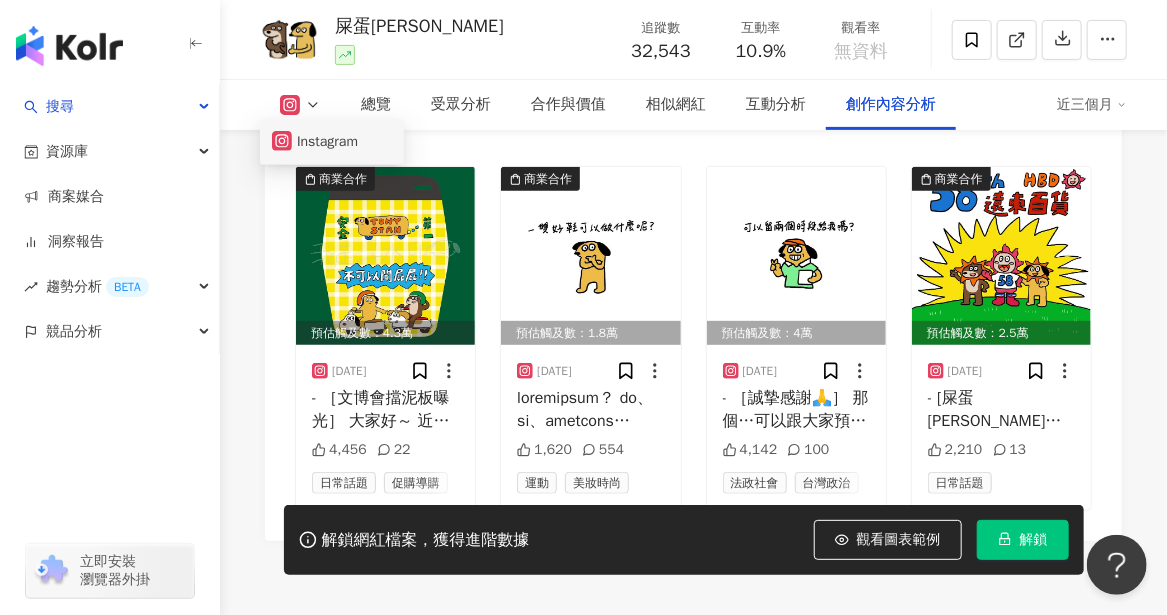 click on "Instagram" at bounding box center [332, 142] 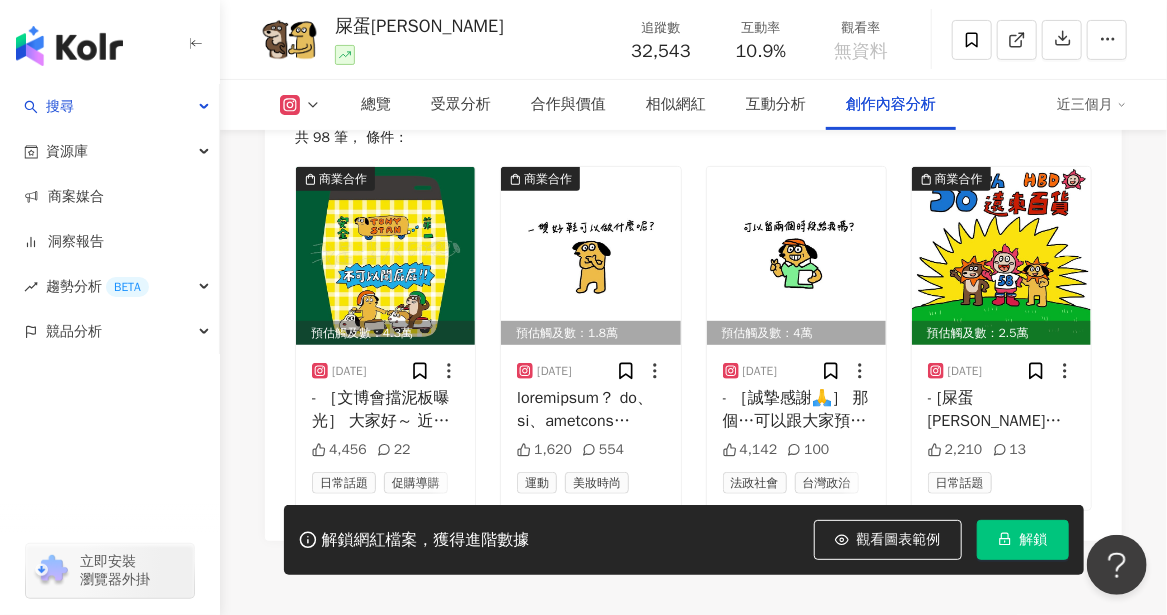 click 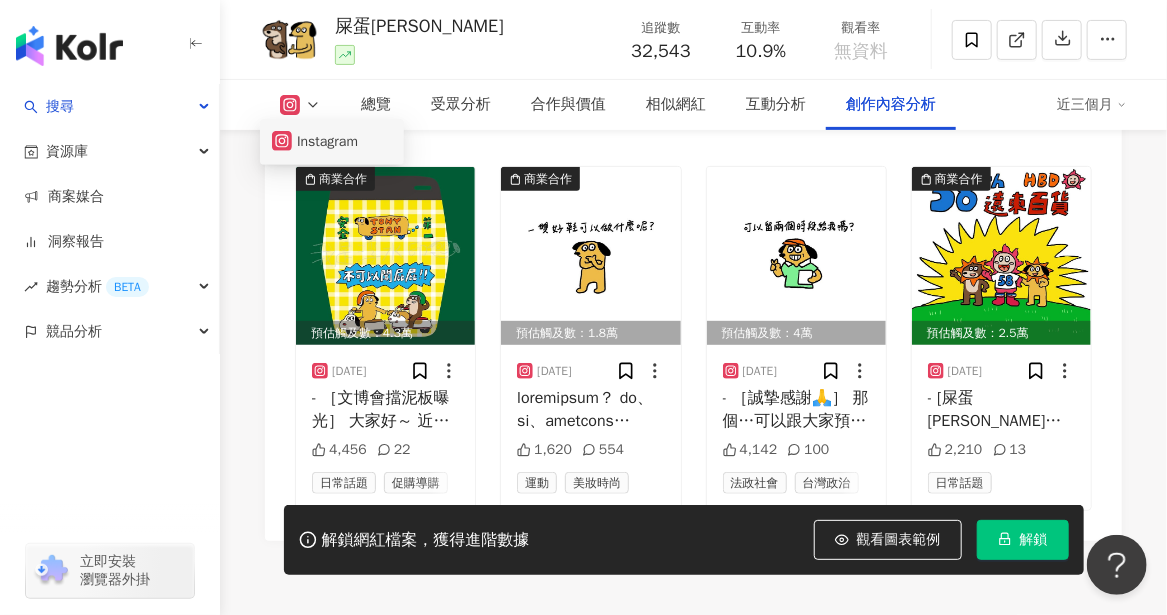 click on "Instagram" at bounding box center (332, 142) 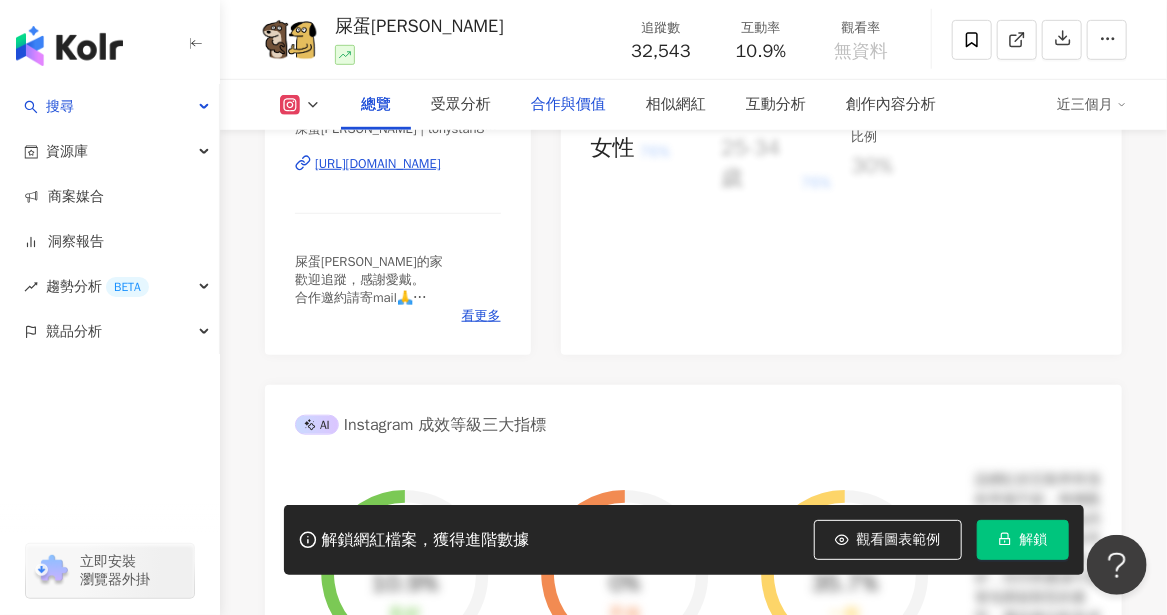 scroll, scrollTop: 500, scrollLeft: 0, axis: vertical 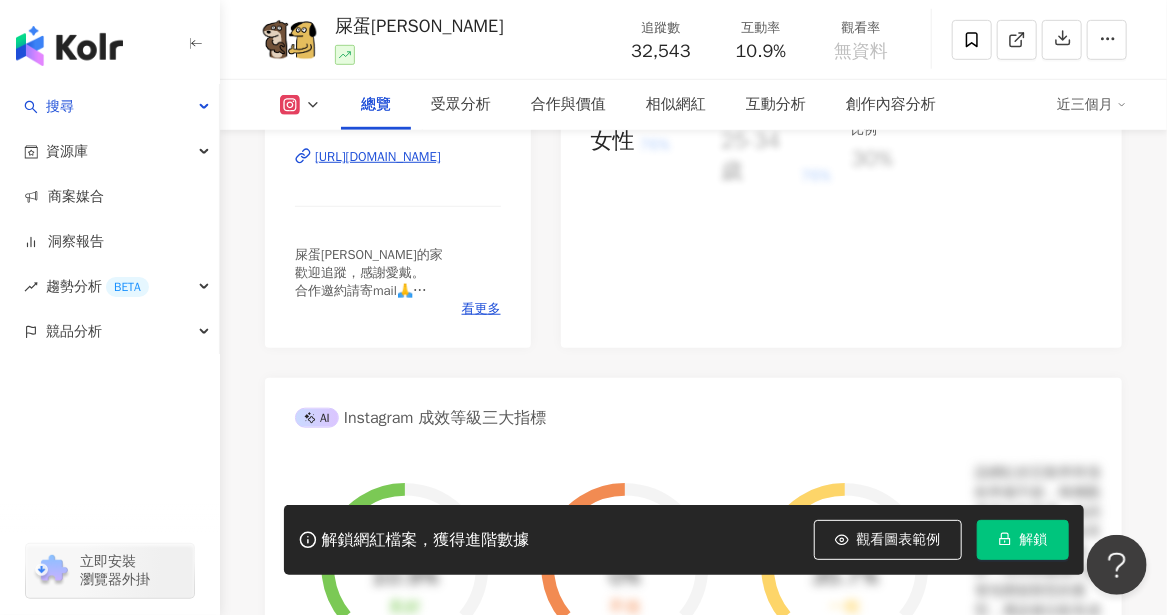 click on "https://www.instagram.com/tonystan8787/" at bounding box center [378, 157] 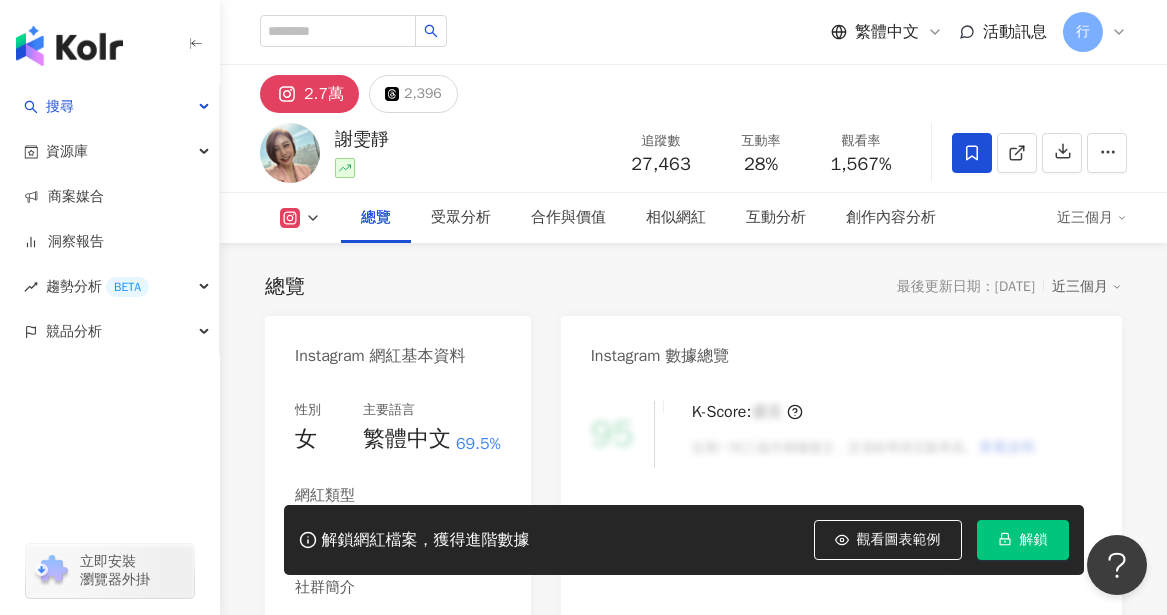 scroll, scrollTop: 100, scrollLeft: 0, axis: vertical 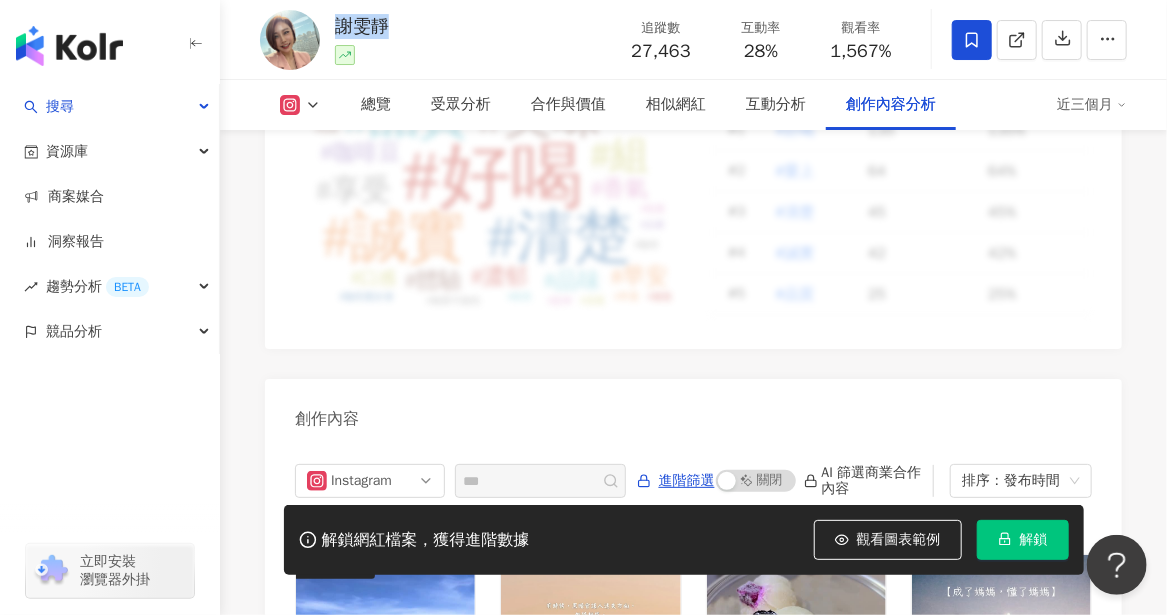 click 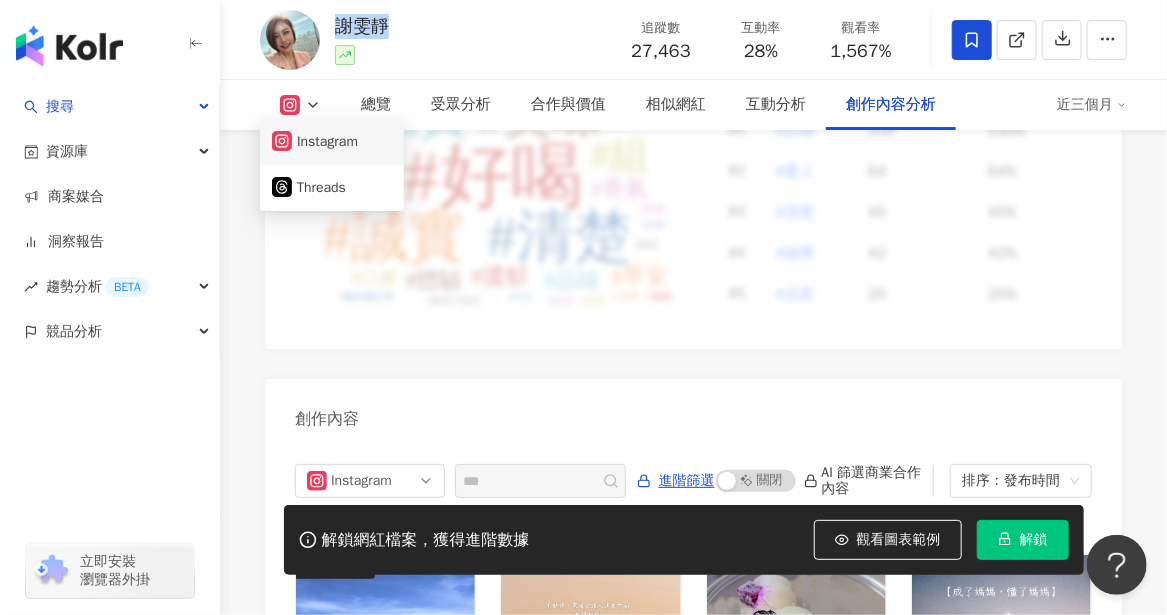 click on "Instagram" at bounding box center (332, 142) 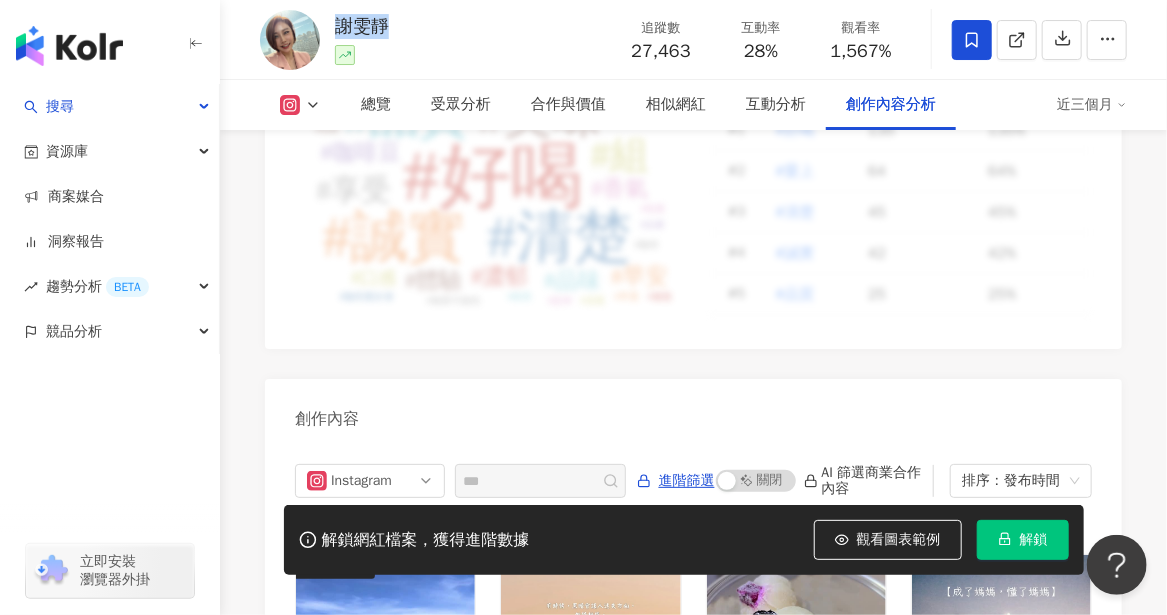 click 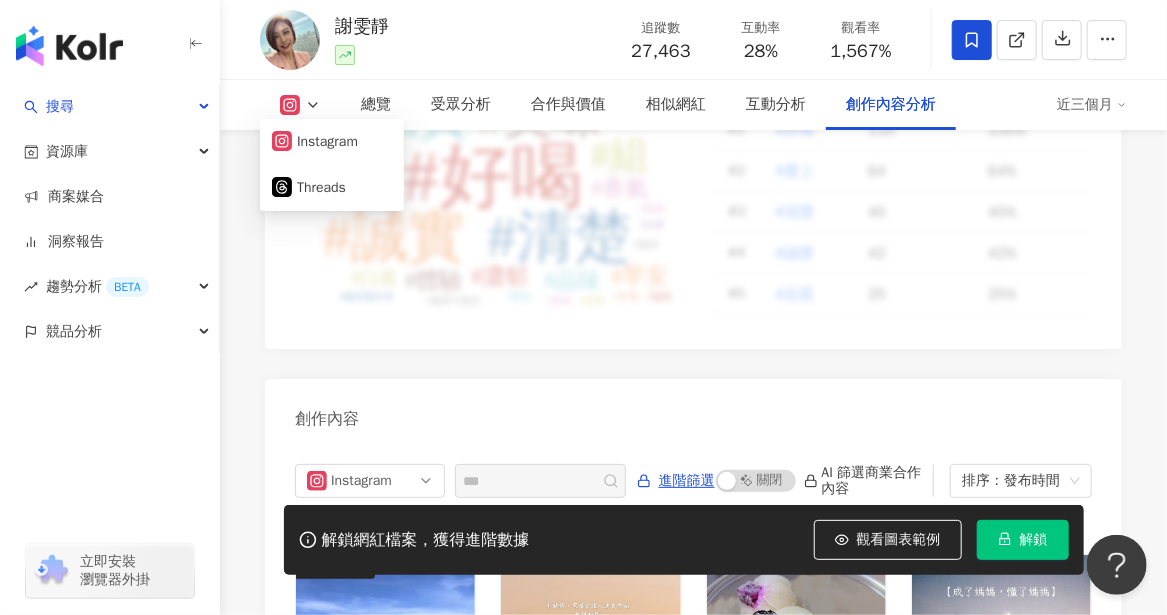 click on "Instagram Hashtag 分析 #好喝 #清楚 #誠實 #品質 #美味 #組 #享受 #香氣 #咖啡豆 #濃郁 #興奮 #早安 #品味 #體驗 #口感 #咖啡 #推薦 #自家 #優惠 #咖啡愛好者 #早晨 #精美 #熱愛 #清晨 #無限可能性 #提神 No. Hashtag 使用次數 互動率 # 1 #好喝 135 135% # 2 #愛上 64 64% # 3 #清楚 45 45% # 4 #誠實 42 42% # 5 #品質 25 25% 創作內容 Instagram 進階篩選 啟動 關閉 AI 篩選商業合作內容 排序：發布時間 共 194 筆 ，   條件： 商業合作 預估觸及數：1,435 2025/7/16 留言「推車」我私訊妳優惠連結🔗
#bonson
【注意！產品並不建議乘坐運行 若要短暫靠著休息，請記得必須使用煞車扣才安全呦!】
#全聯福利中心  買菜超方便 50 37 2,937 運動 自行車 預估觸及數：430 2025/7/9 生活有時候會讓人懷疑自己，
但請記得，真正的光，不會因為一時的陰天而消失。
你的善良、努力、微笑，都在閃閃發光。
#光 #語錄 29 命理占卜" at bounding box center [693, 479] 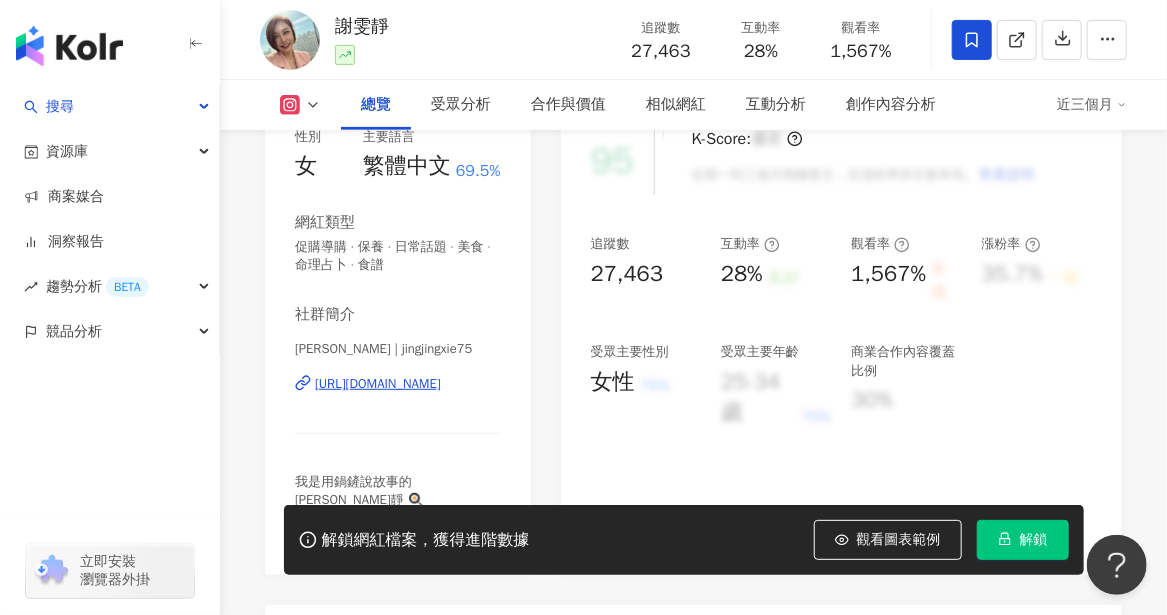 scroll, scrollTop: 300, scrollLeft: 0, axis: vertical 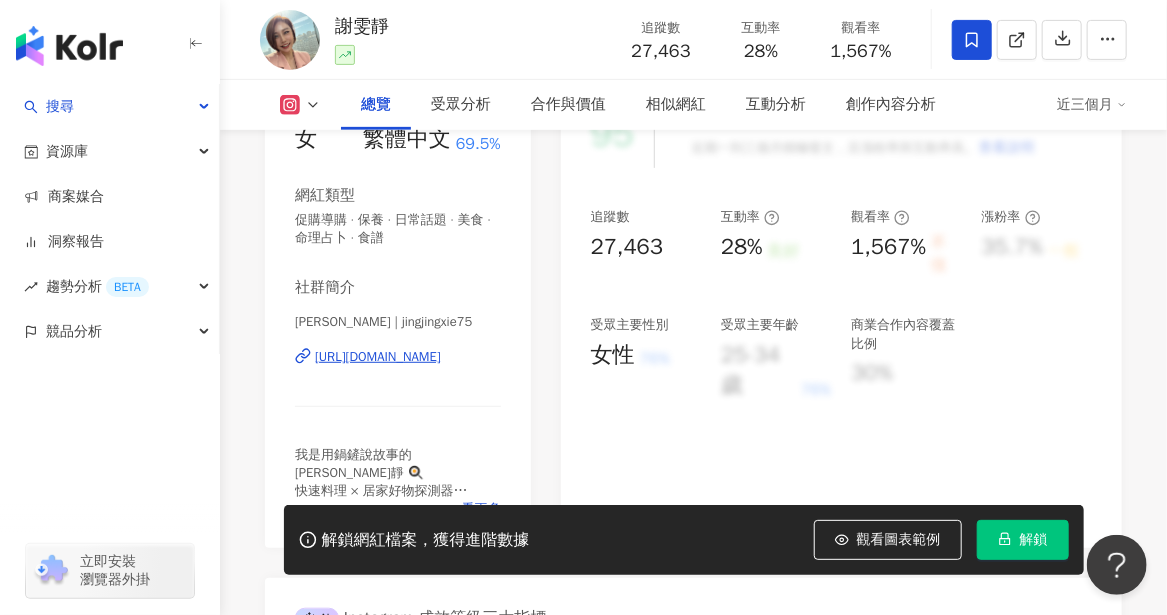 click on "https://www.instagram.com/jingjingxie75/" at bounding box center [378, 357] 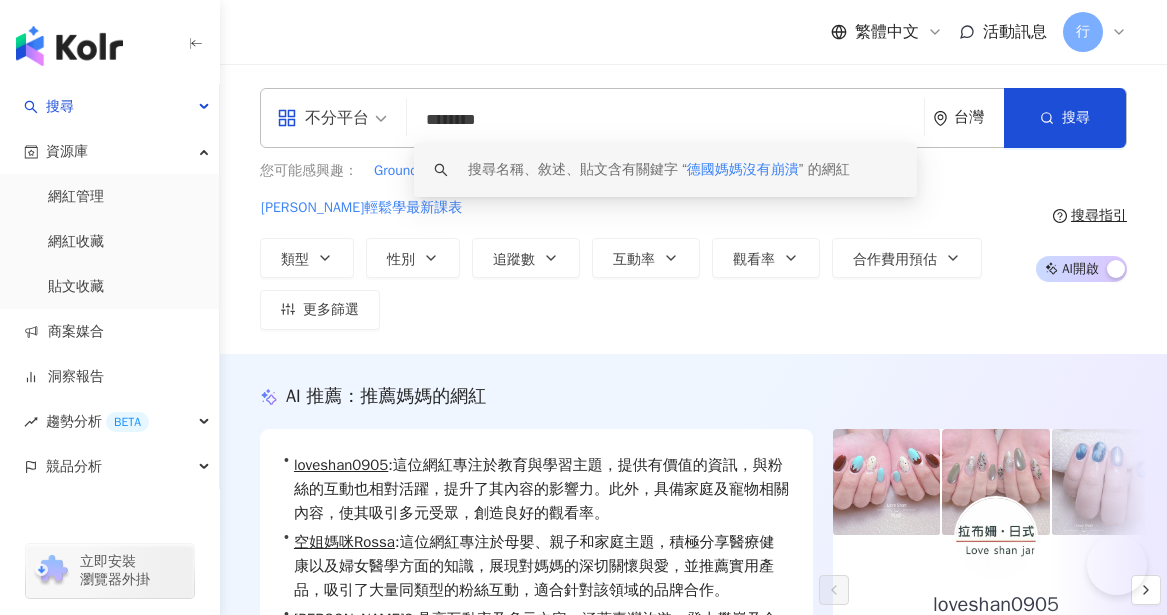 scroll, scrollTop: 600, scrollLeft: 0, axis: vertical 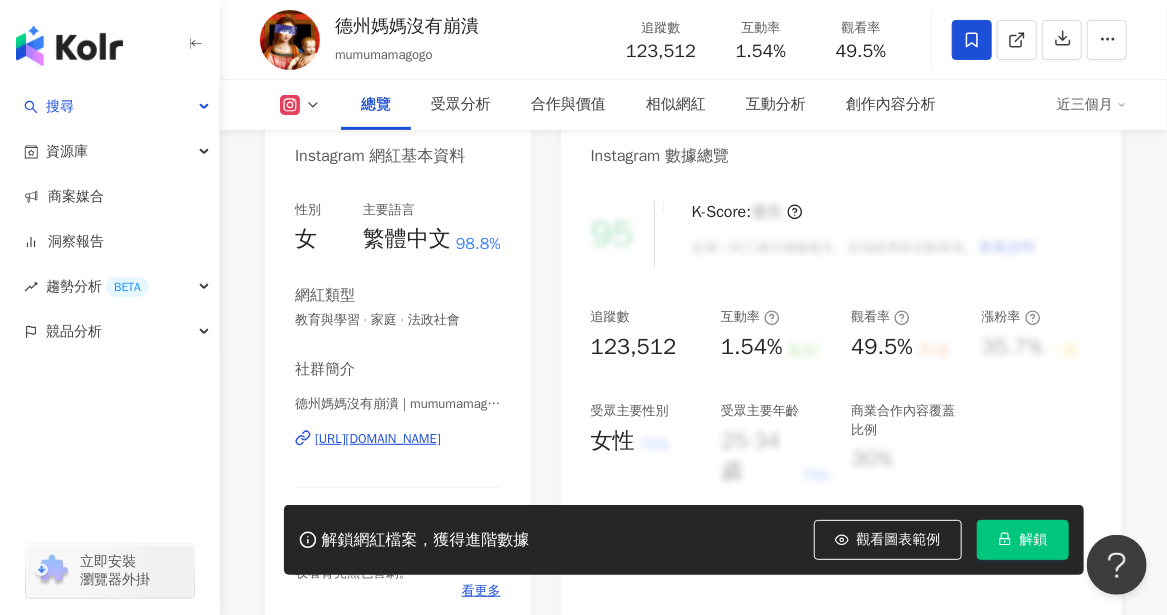 click on "[URL][DOMAIN_NAME]" at bounding box center (378, 439) 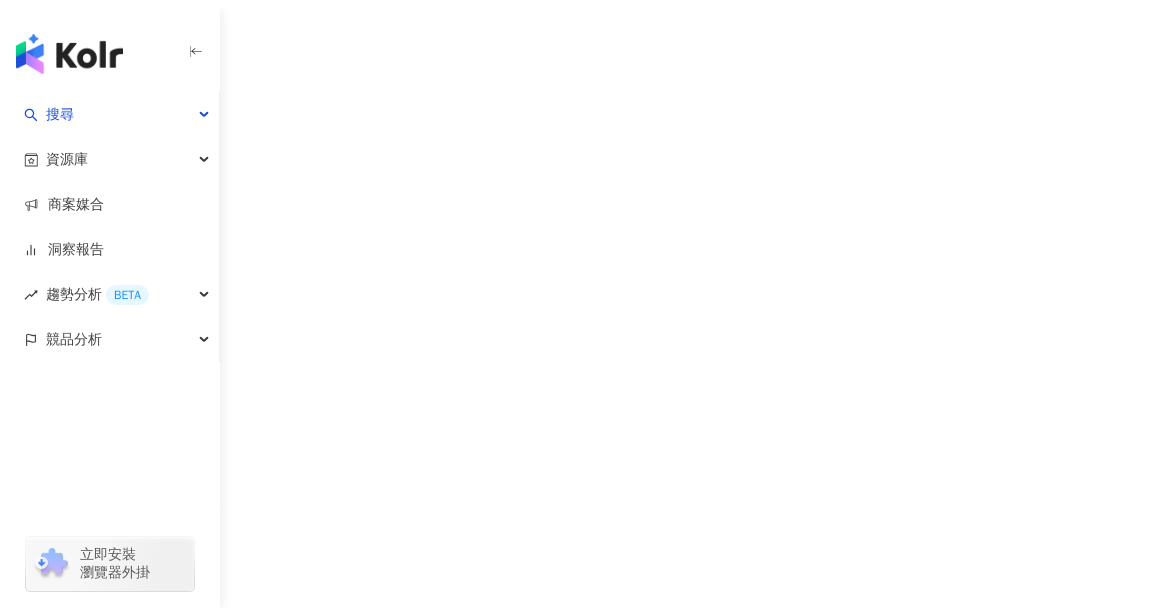 scroll, scrollTop: 0, scrollLeft: 0, axis: both 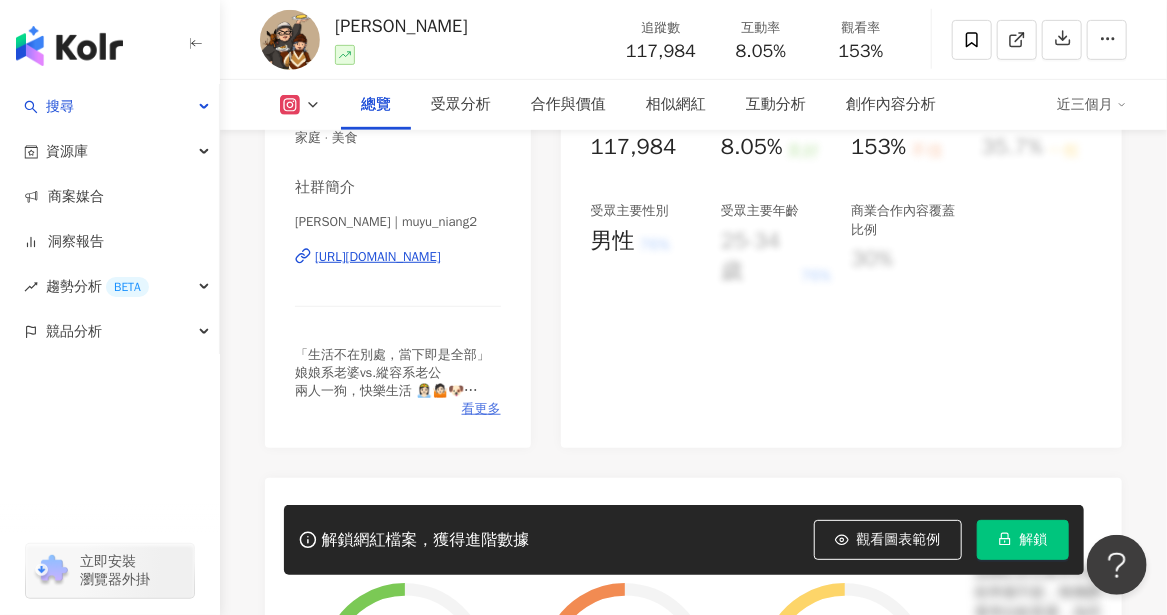 click on "看更多" at bounding box center (481, 409) 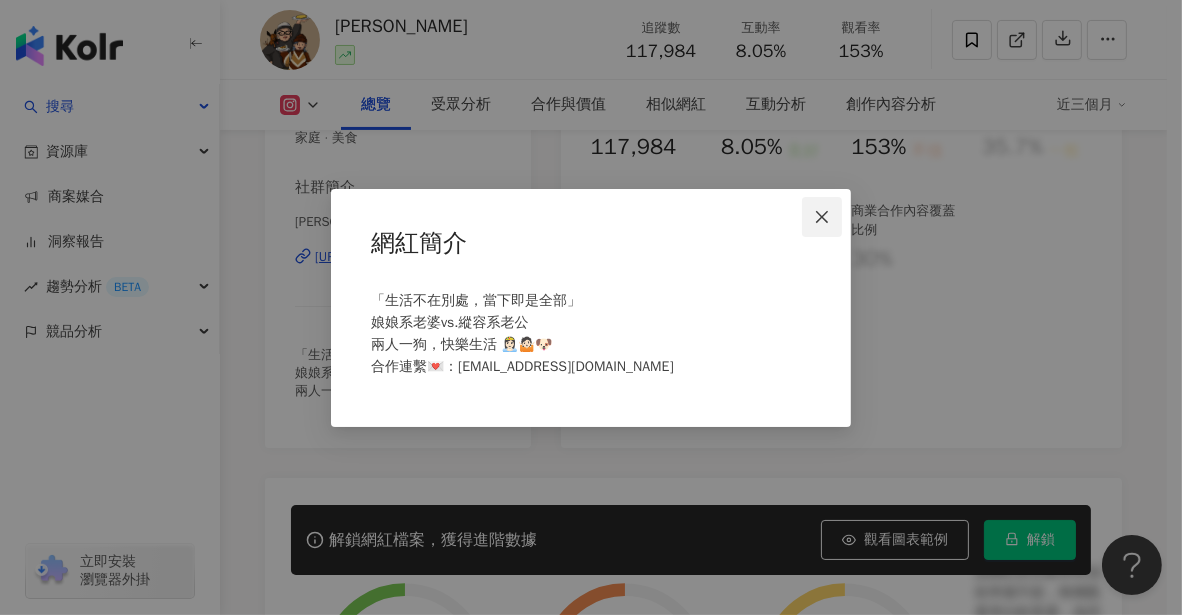 click 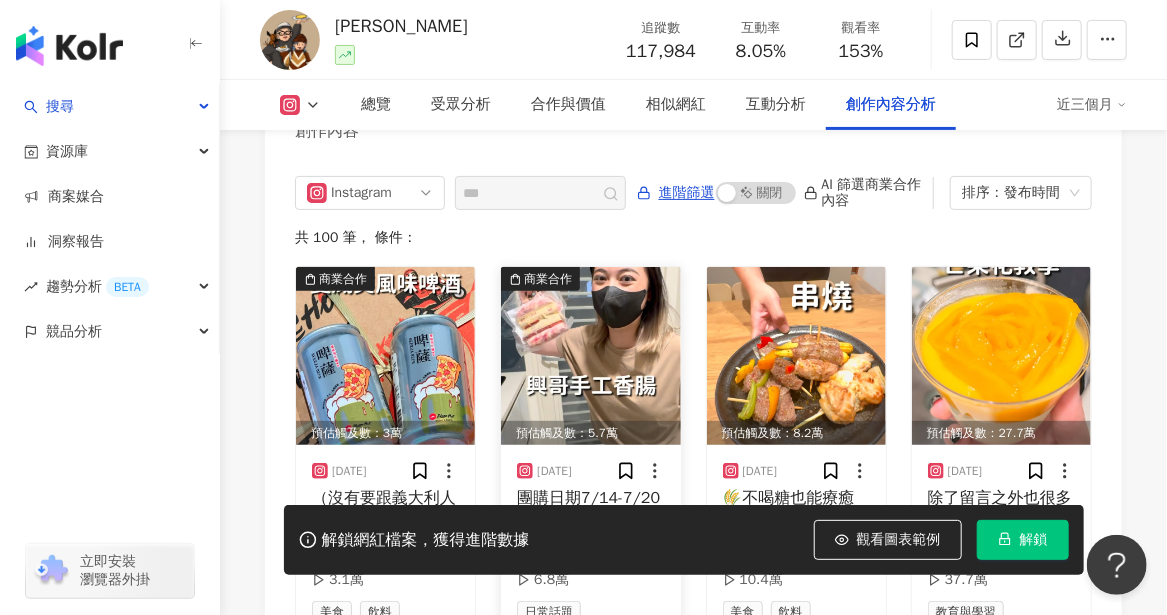 scroll, scrollTop: 6300, scrollLeft: 0, axis: vertical 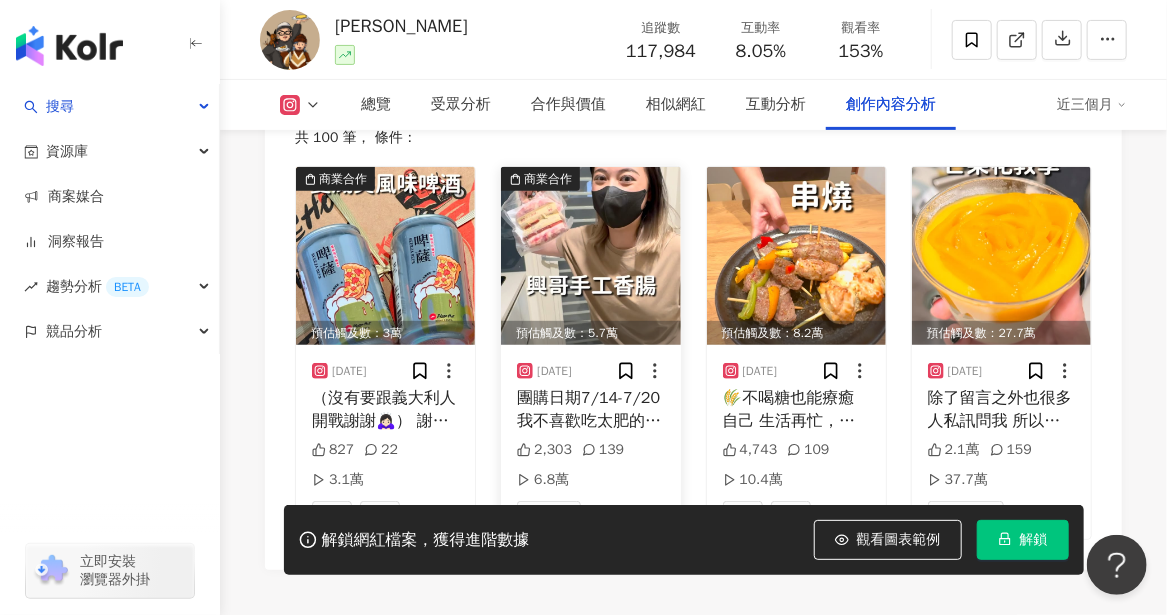 click at bounding box center (590, 256) 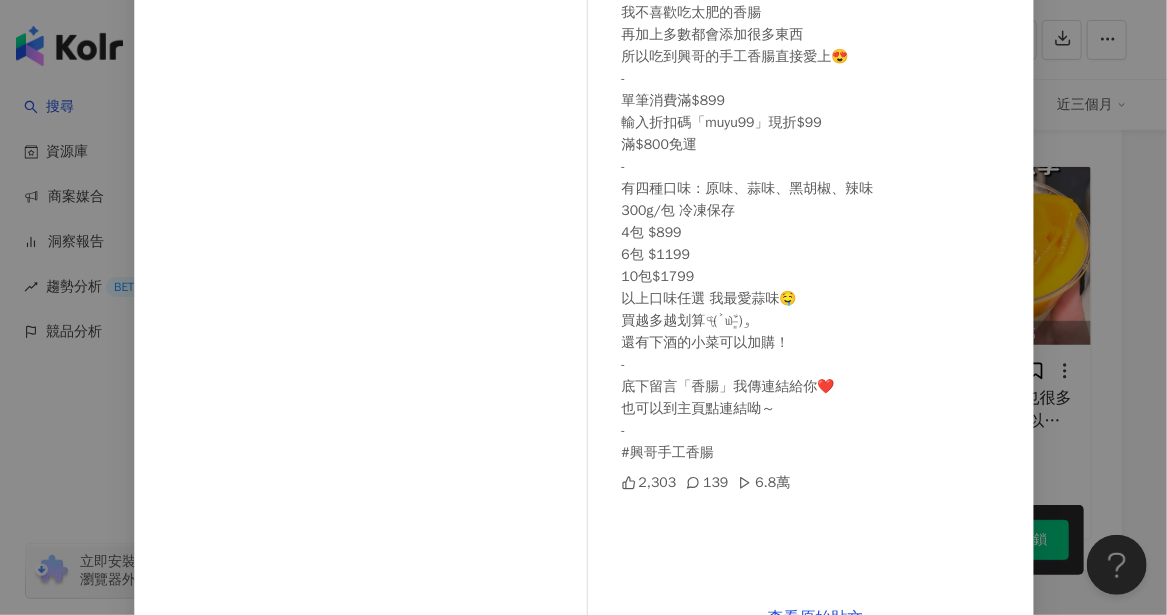 scroll, scrollTop: 282, scrollLeft: 0, axis: vertical 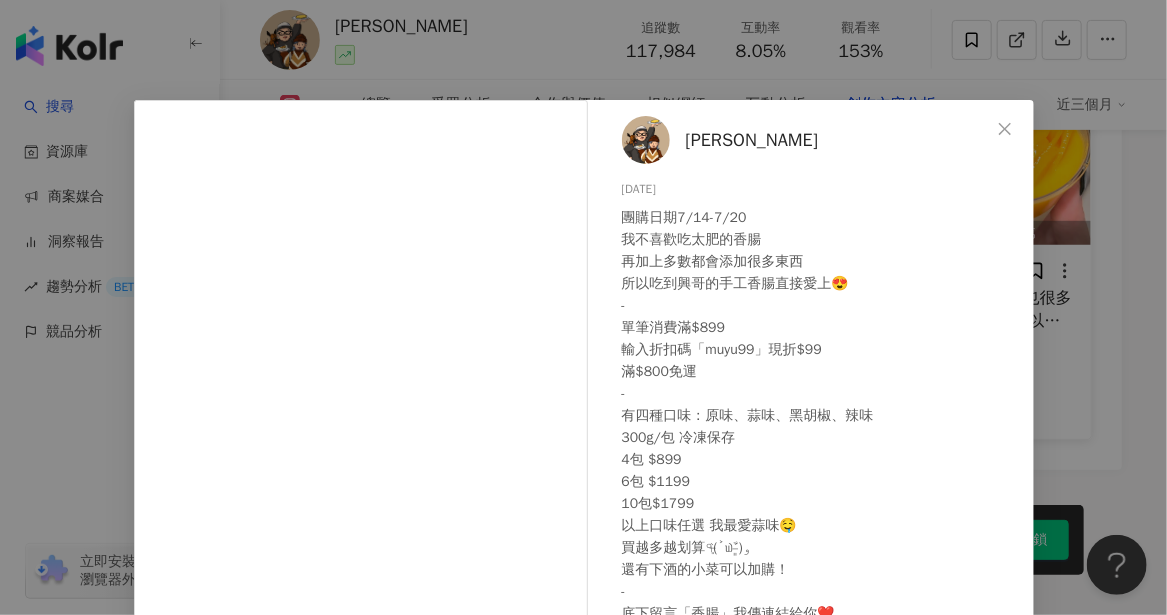 drag, startPoint x: 998, startPoint y: 129, endPoint x: 945, endPoint y: 226, distance: 110.535065 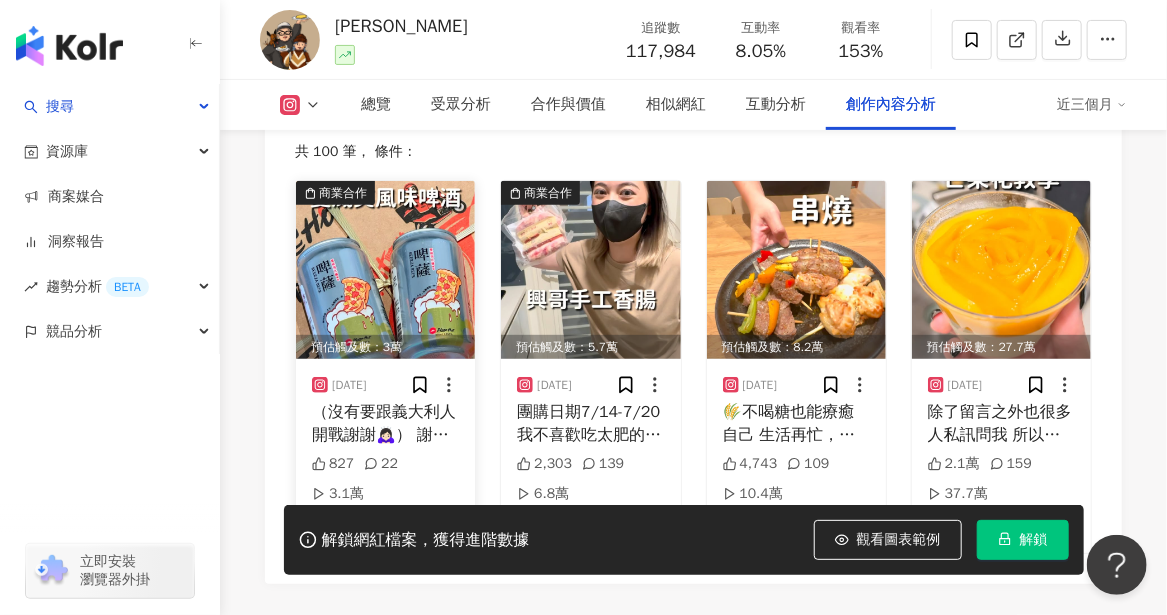 scroll, scrollTop: 6300, scrollLeft: 0, axis: vertical 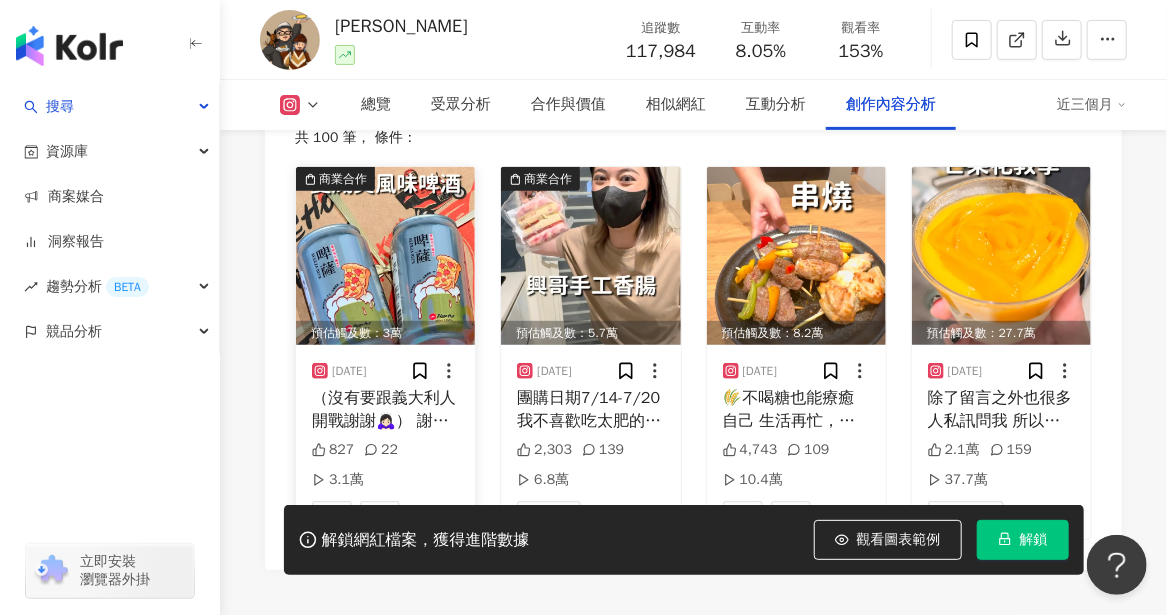 click on "（沒有要跟義大利人開戰謝謝🙇🏻‍♀️）
謝謝 @reefchang @pizzahut.taiwan 邀請開箱٩(˃̶͈̀௰˂̶͈́)و
第一次看到餅皮釀啤酒真的是一個字：蛤？
但意外地很好喝😍😍😍
我不喜歡喝麥味太重+苦味的啤酒
但這瓶完全符合我的需求超讚！！！
-
除了啤酒用披薩餅皮再生之外，瓶身也不馬虎～
採用高比例透鋁設計、減少印刷油墨使用
並搭配含 10% 再生料的環保收縮膜
下次再被唸喝酒時可以回他：我在愛地球啦（咦？
-
這瓶啤酒由啤酒肚釀製，由「萬秀洗衣店永續二代品牌 萬秀洗濯實驗室」操刀這一次的永續整合設計，延續「從舊衣到新生」的理念，將資源再造精神延伸至啤酒創作。瓶身，讓每一口啤酒都為地球多盡一份心力。
#餅皮釀製 #BEERZA #啤薩啤酒 #為地球乾杯 #夏威夷比薩風味 #必勝客 #萬秀洗濯實驗室" at bounding box center [385, 409] 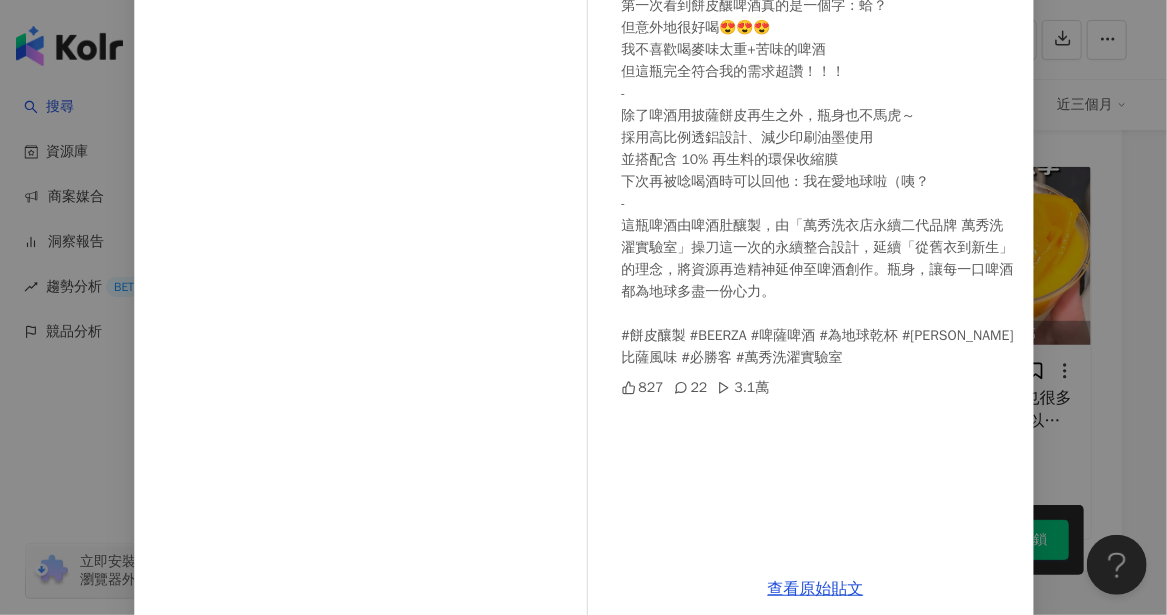 scroll, scrollTop: 282, scrollLeft: 0, axis: vertical 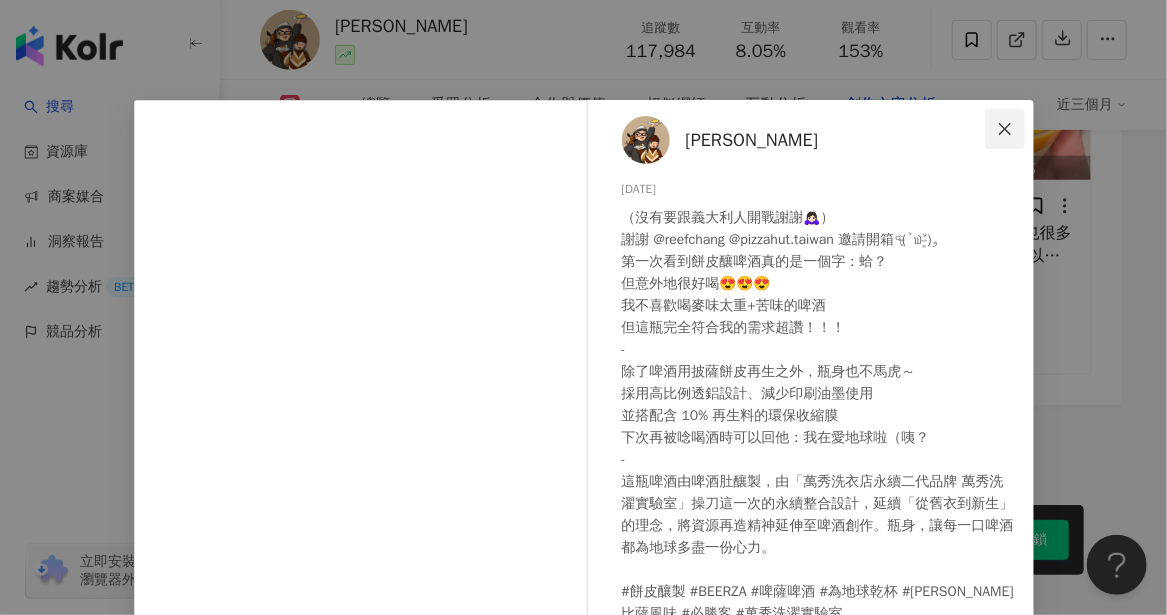 click 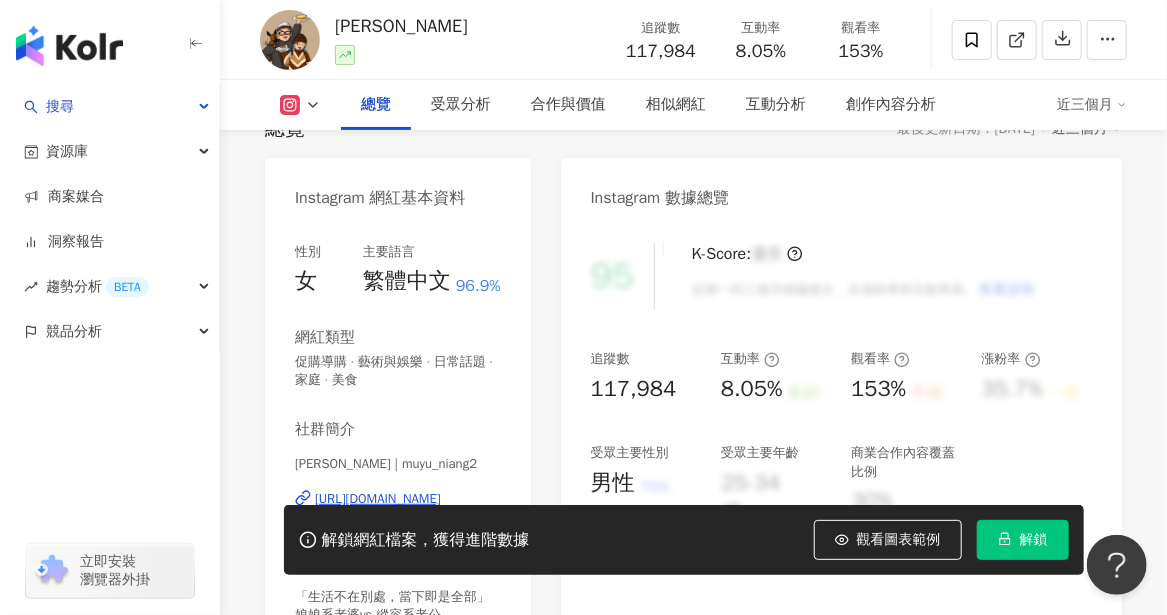 scroll, scrollTop: 200, scrollLeft: 0, axis: vertical 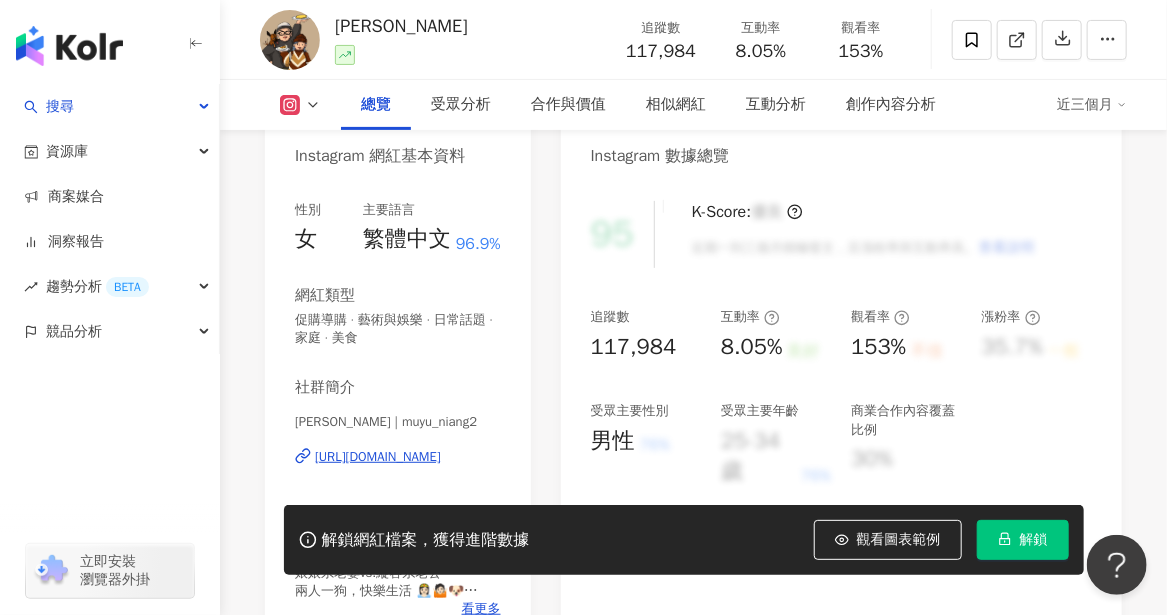 click on "https://www.instagram.com/muyu_niang2/" at bounding box center [378, 457] 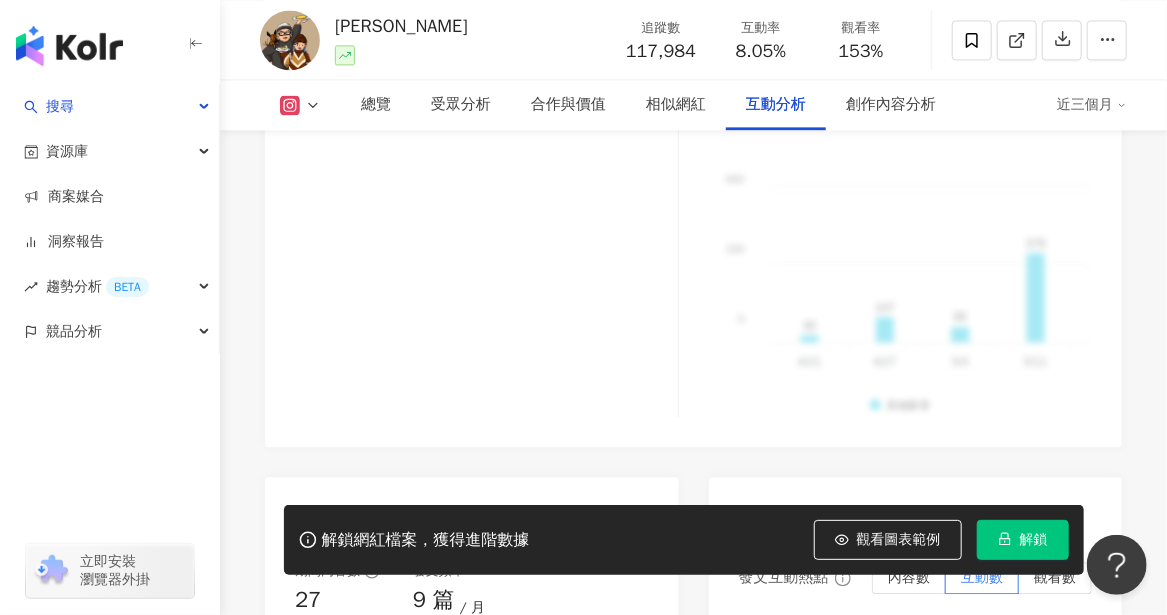 scroll, scrollTop: 4566, scrollLeft: 0, axis: vertical 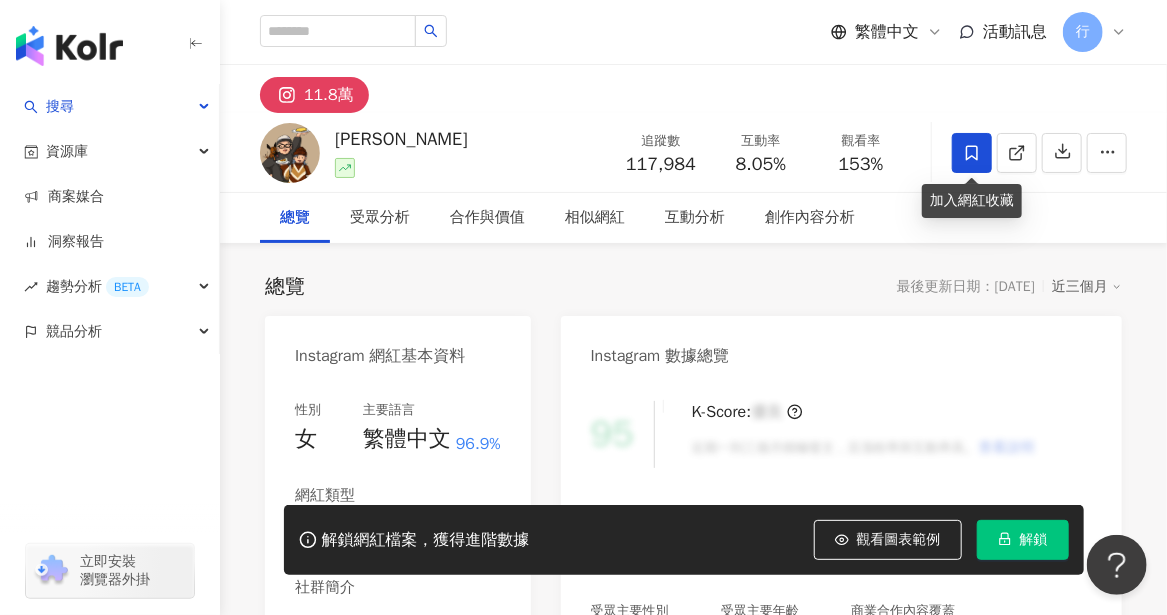 click 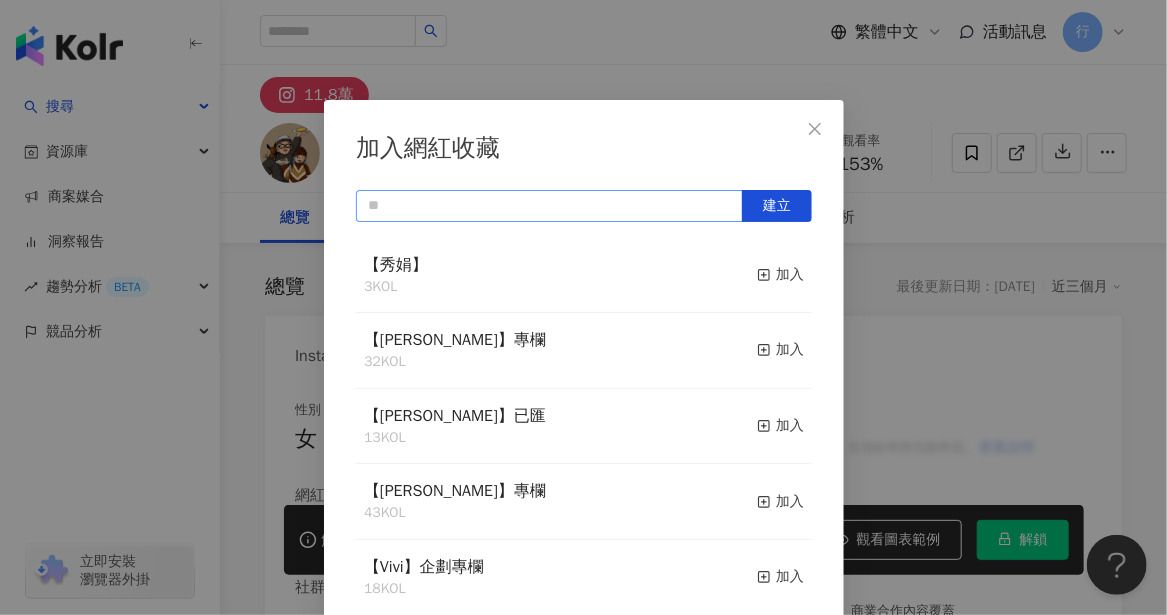 scroll, scrollTop: 6, scrollLeft: 0, axis: vertical 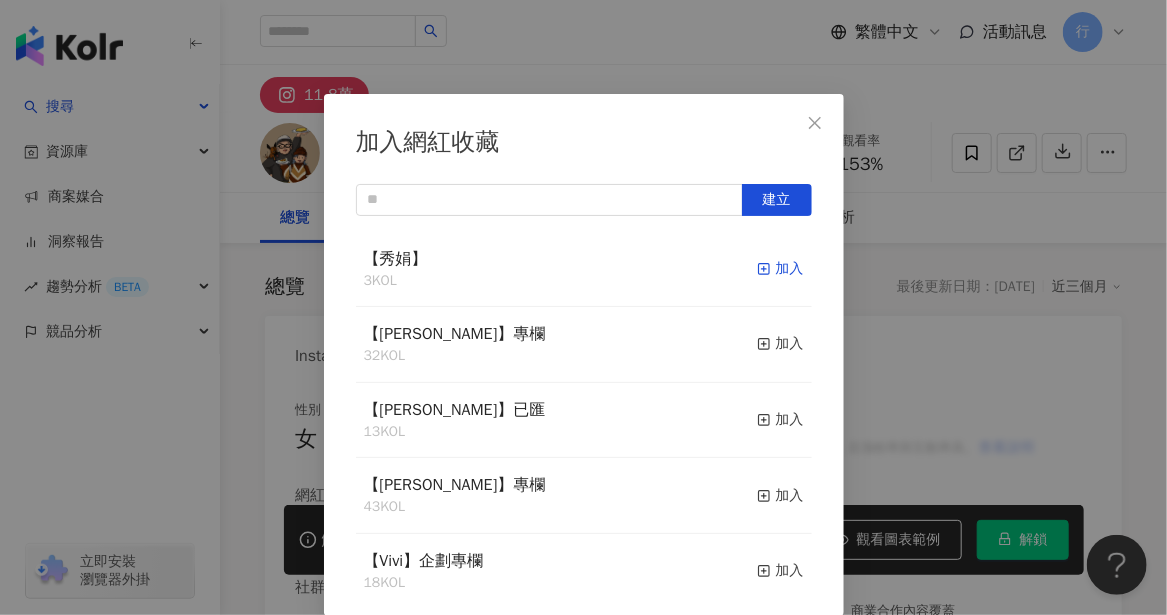 click 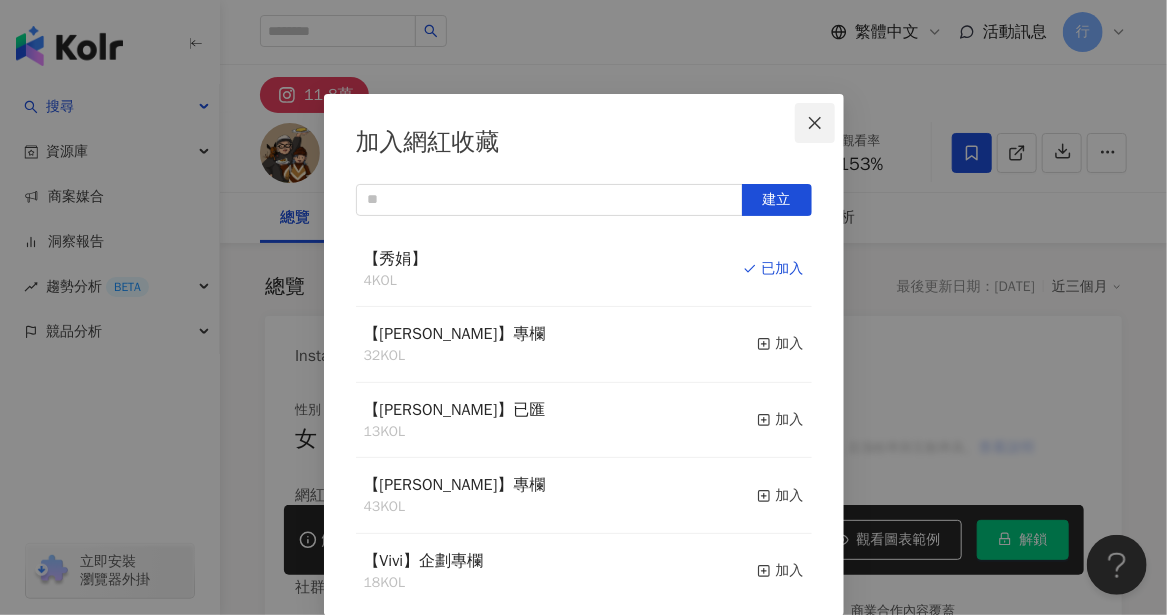 click 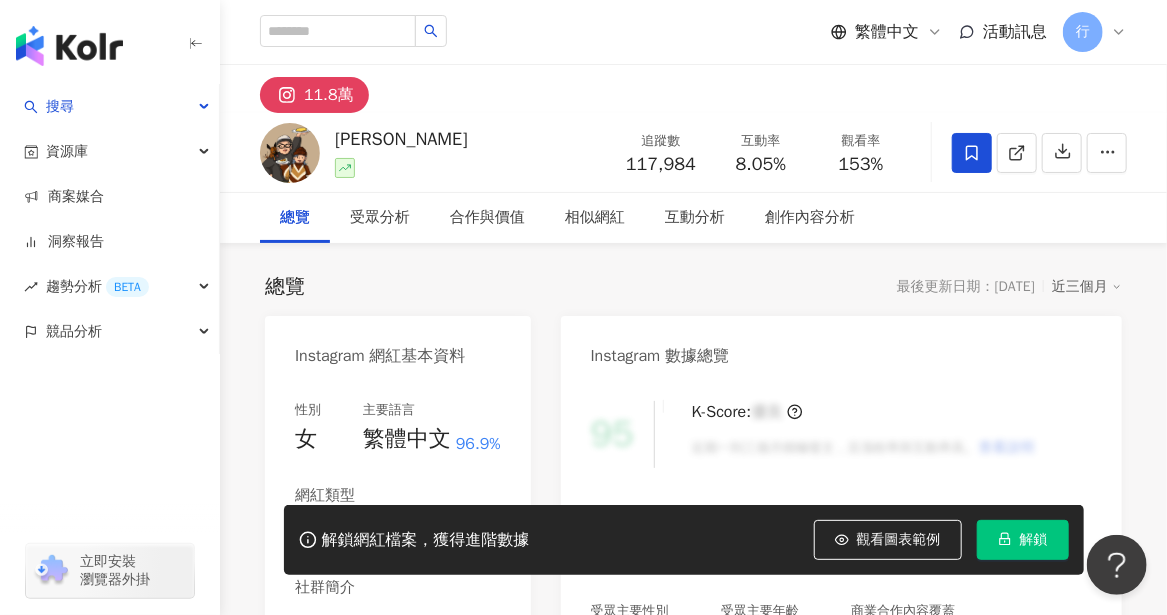 click on "木俞娘娘 追蹤數 117,984 互動率 8.05% 觀看率 153%" at bounding box center (693, 152) 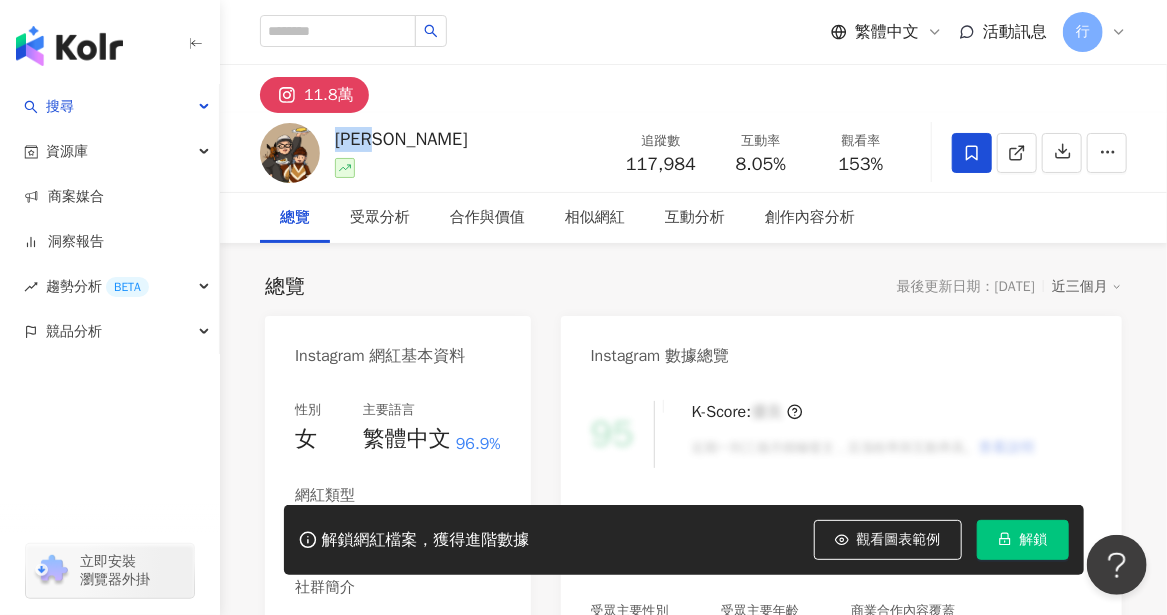 drag, startPoint x: 401, startPoint y: 139, endPoint x: 340, endPoint y: 145, distance: 61.294373 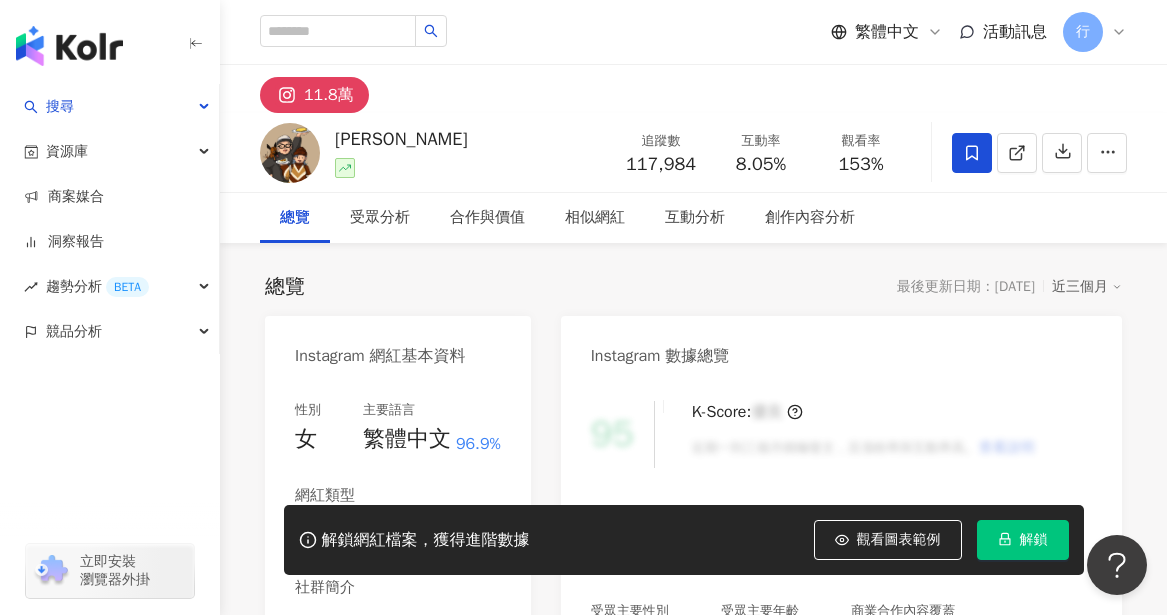 scroll, scrollTop: 0, scrollLeft: 0, axis: both 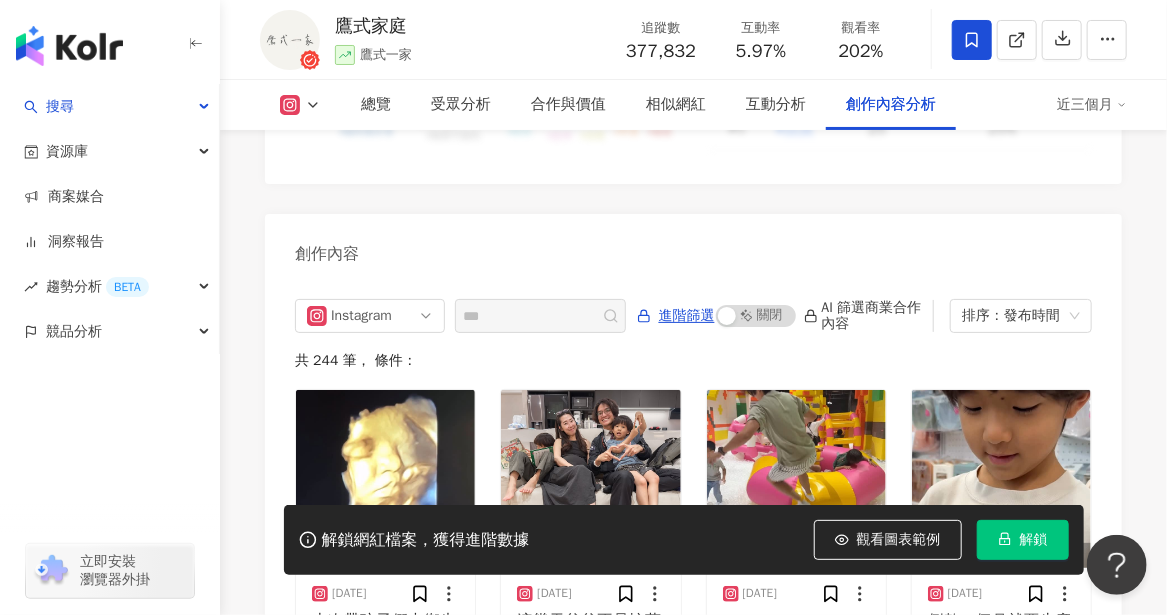 click at bounding box center [300, 105] 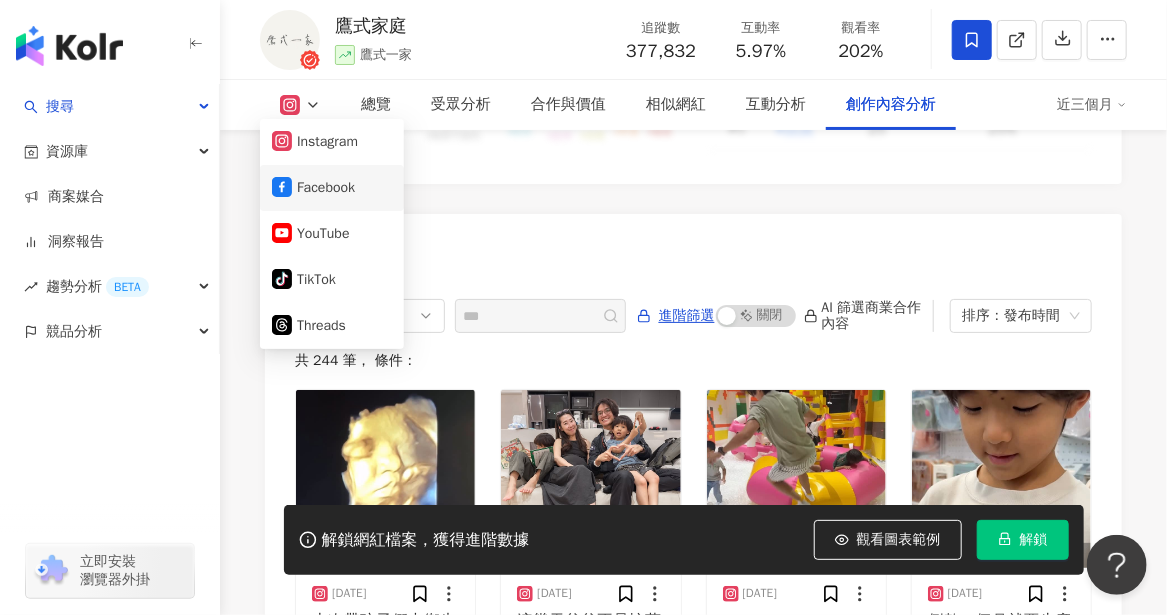 click on "Facebook" at bounding box center (332, 188) 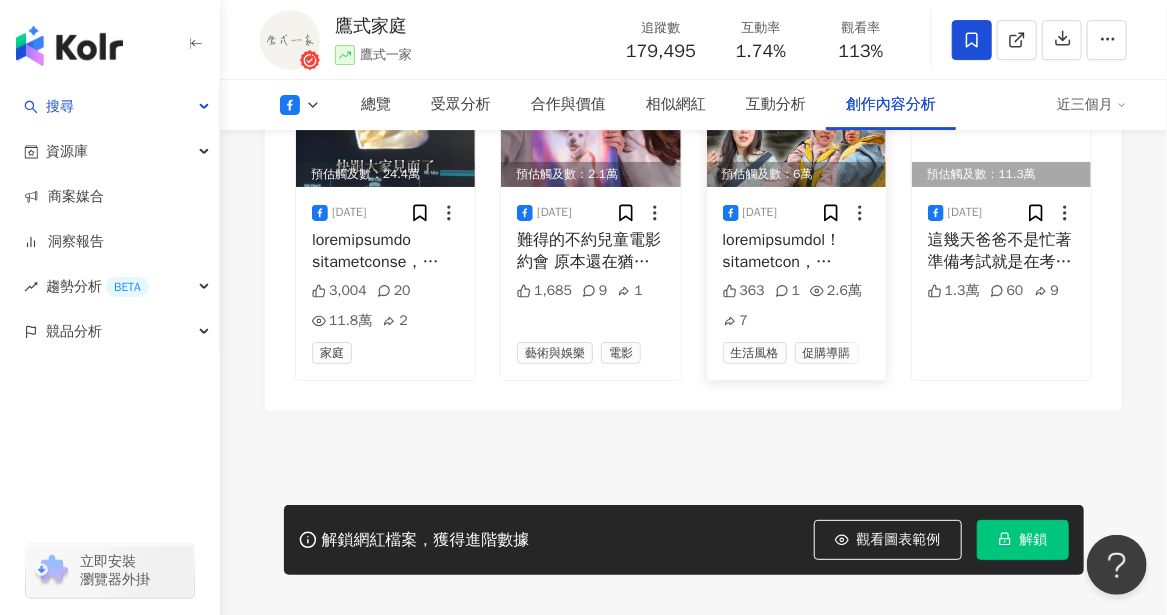 scroll, scrollTop: 5609, scrollLeft: 0, axis: vertical 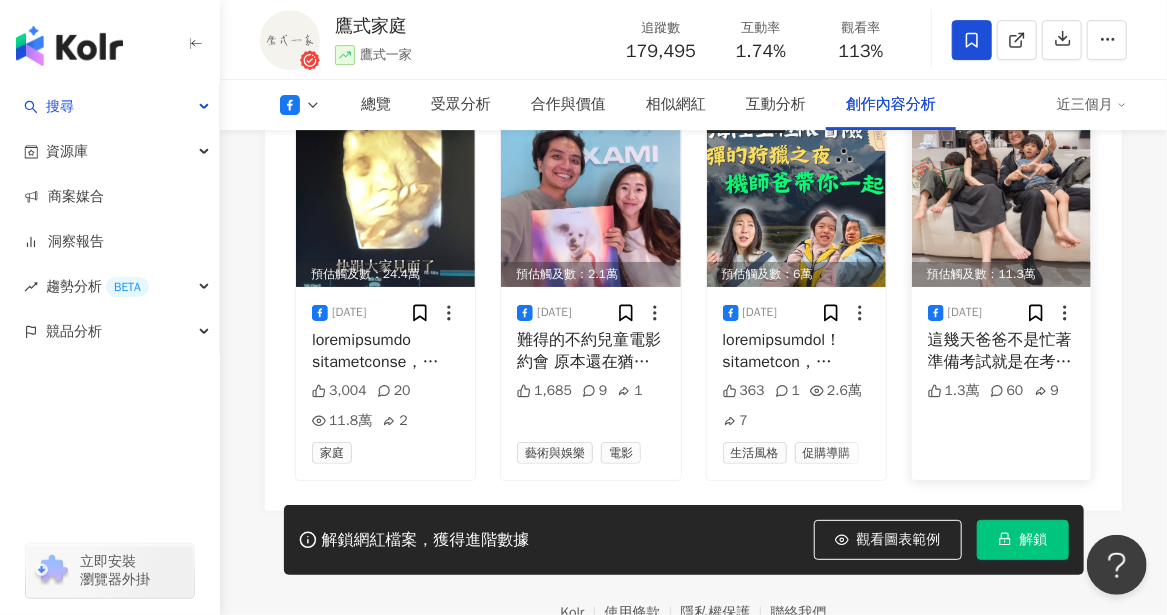 click on "這幾天爸爸不是忙著準備考試就是在考試的路上
民航飛行員每年都有一堆考試：
每半年一次模擬機考核
每年一次實機航路考核
每年1-3次的航醫體檢：40歲以下每年一次，以上兩次，60歲以上三次（但[PERSON_NAME]先生也不太確定60歲是不是3次，因為距離太遙遠了😅）
還有大大小小的複訓，像是SEP (Safety and Emergency Procedures) 緊急逃生訓練、CRM (Crew Resource Management)組員資源管理訓練等等。
但每次看到[PERSON_NAME]先生 @hikoffee 要考試前也都還是[PERSON_NAME]的樣子
都會唸他怎麼不去讀書，然後他就還是[PERSON_NAME]的樣子一直跟我們出去玩
另外最近在恩在熙不知道是不是開始進入愛爸爸的年紀
每次爸爸出門上班時都會跑去抱爸爸
回家也會衝去迎接[PERSON_NAME]先生回家
還是說他們意識到妹妹大王出生後就沒空間抱他們了？" at bounding box center [1001, 351] 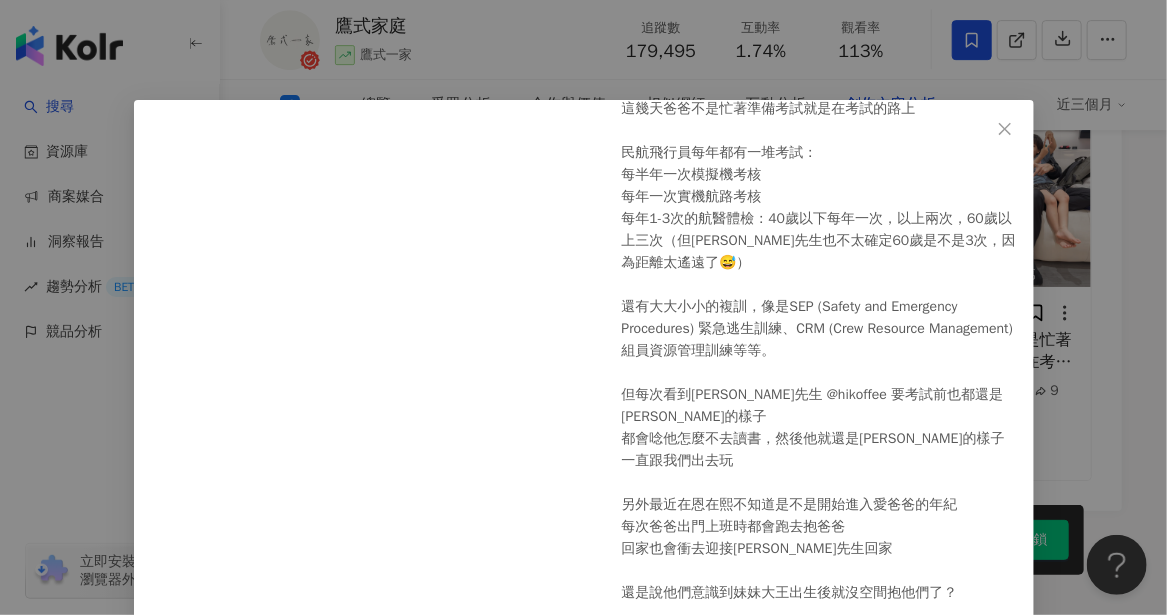 scroll, scrollTop: 112, scrollLeft: 0, axis: vertical 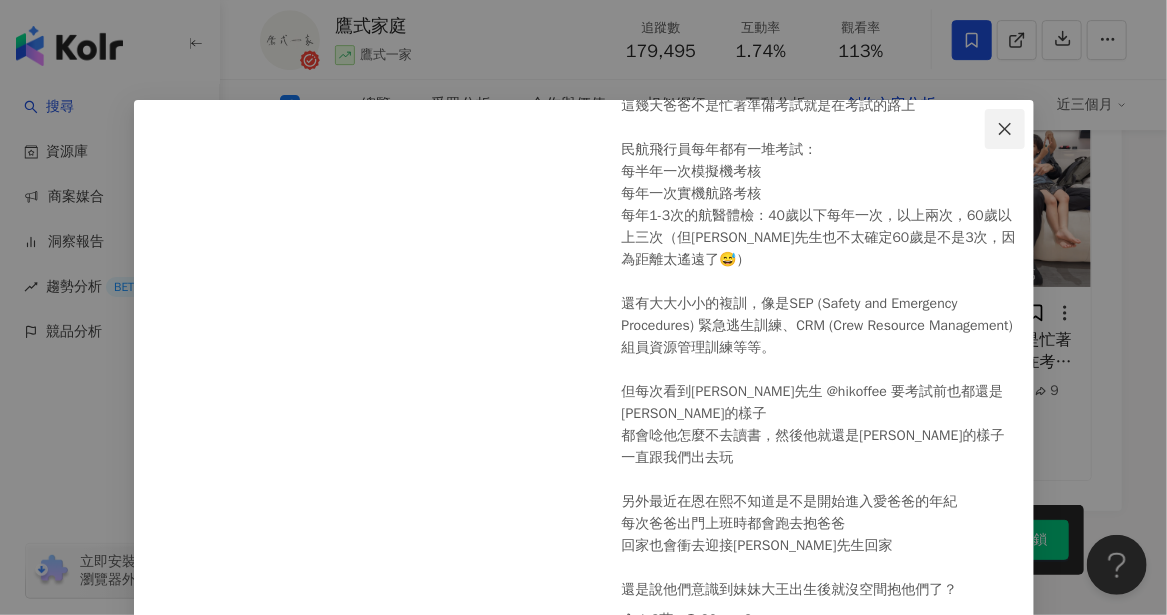 click at bounding box center (1005, 129) 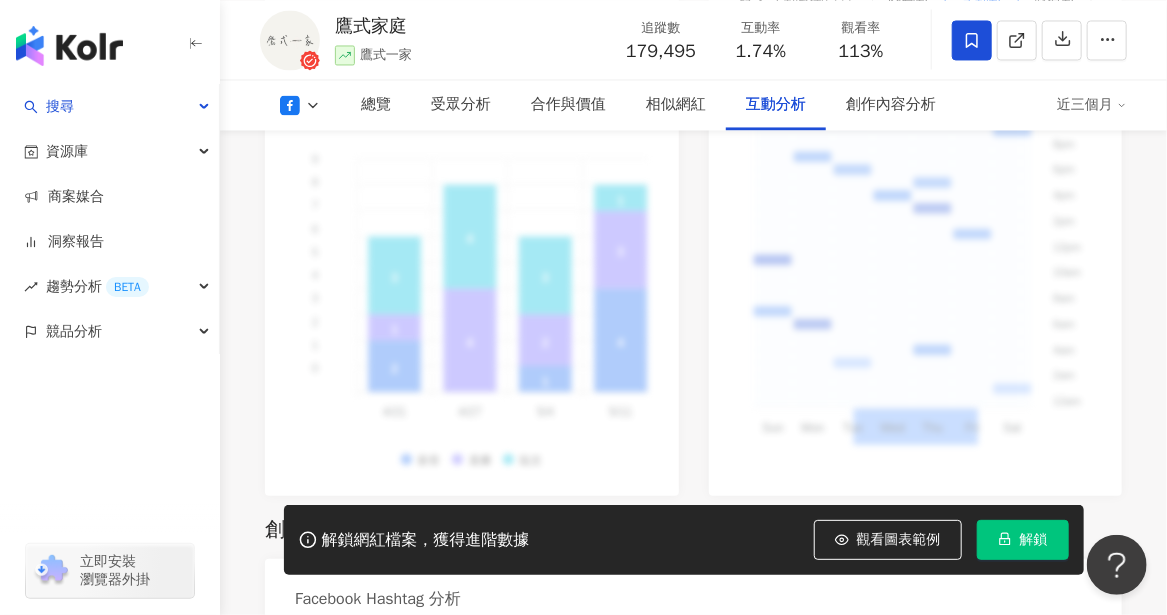 scroll, scrollTop: 4469, scrollLeft: 0, axis: vertical 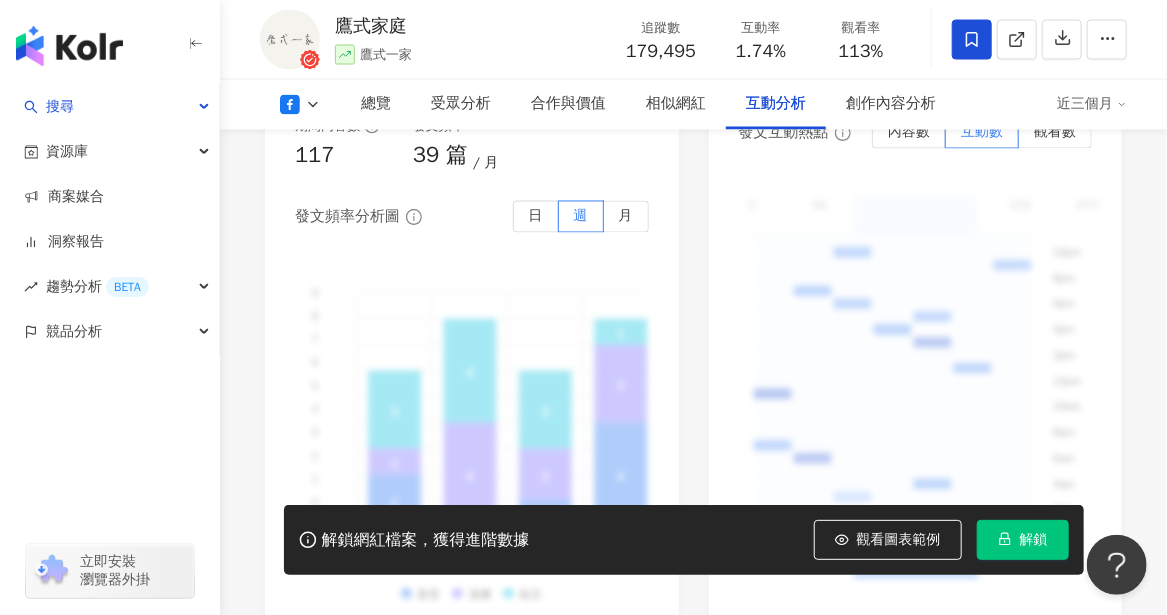 click at bounding box center (300, 105) 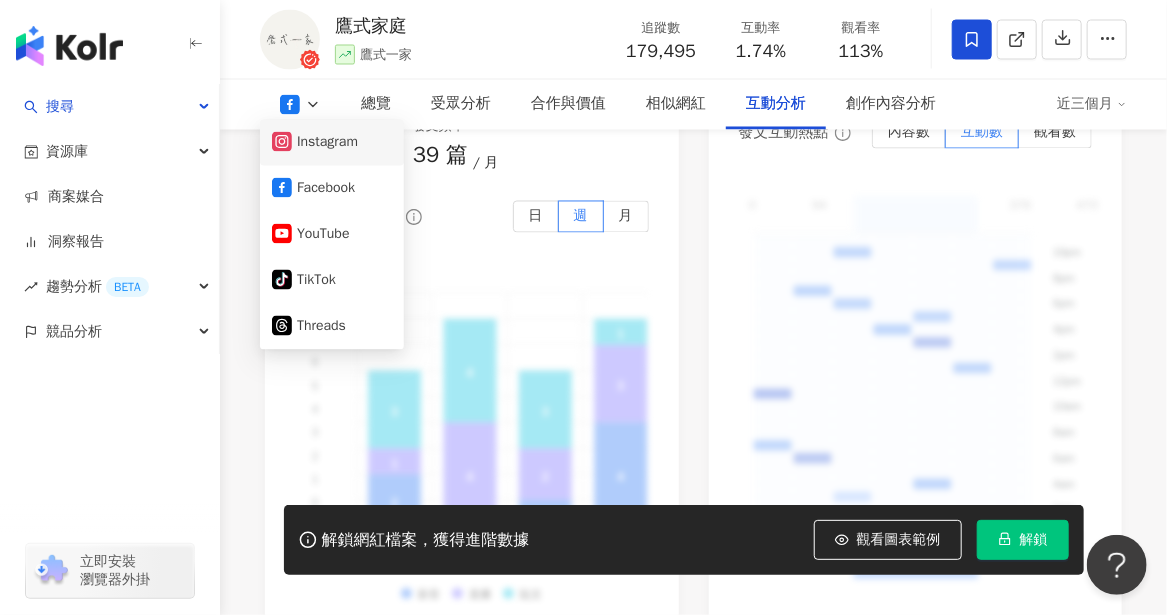 click on "Instagram" at bounding box center [332, 143] 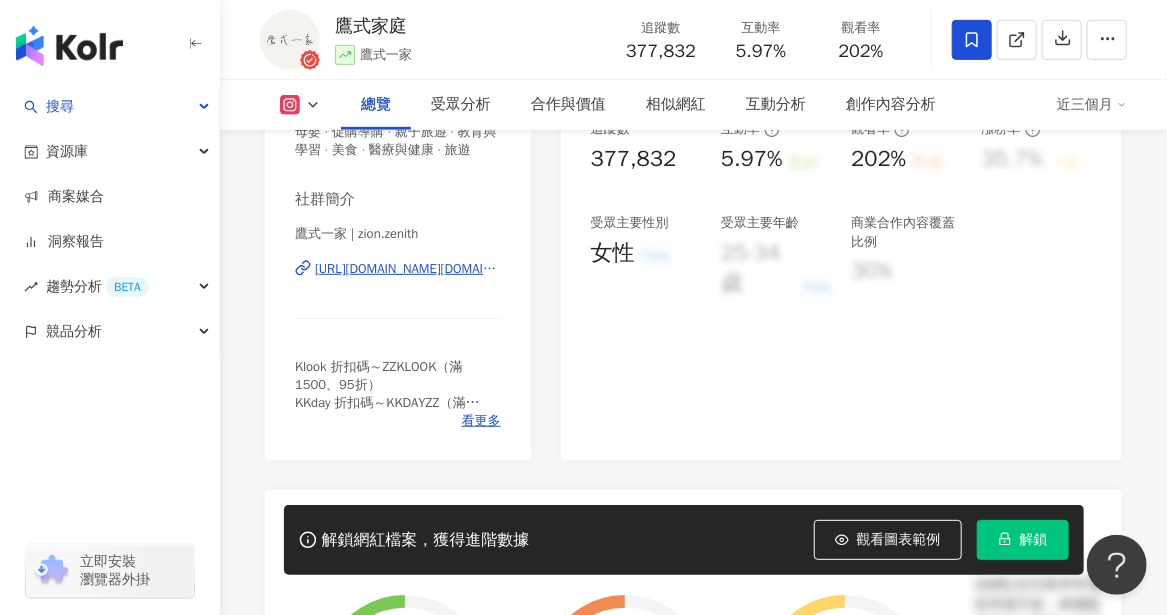 scroll, scrollTop: 359, scrollLeft: 0, axis: vertical 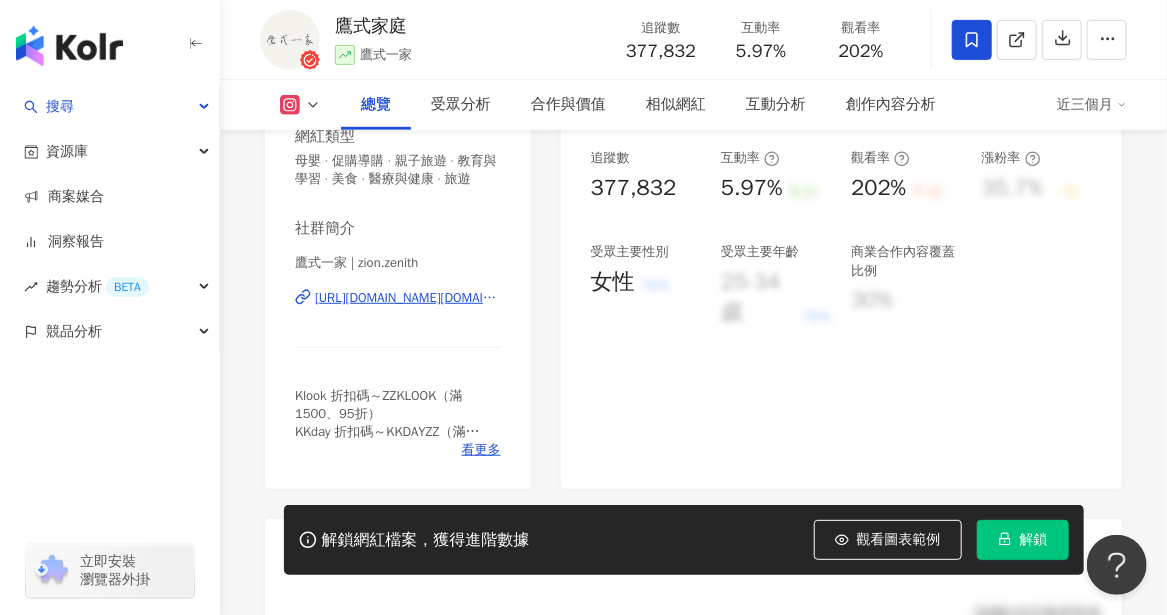 click on "[URL][DOMAIN_NAME][DOMAIN_NAME]" at bounding box center [408, 298] 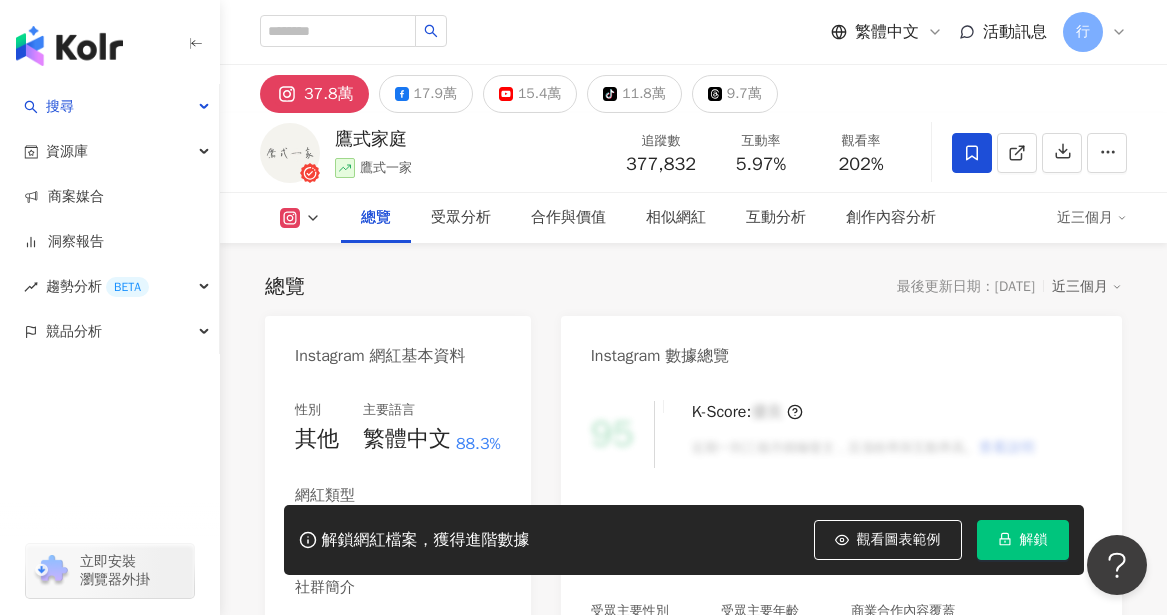 scroll, scrollTop: 359, scrollLeft: 0, axis: vertical 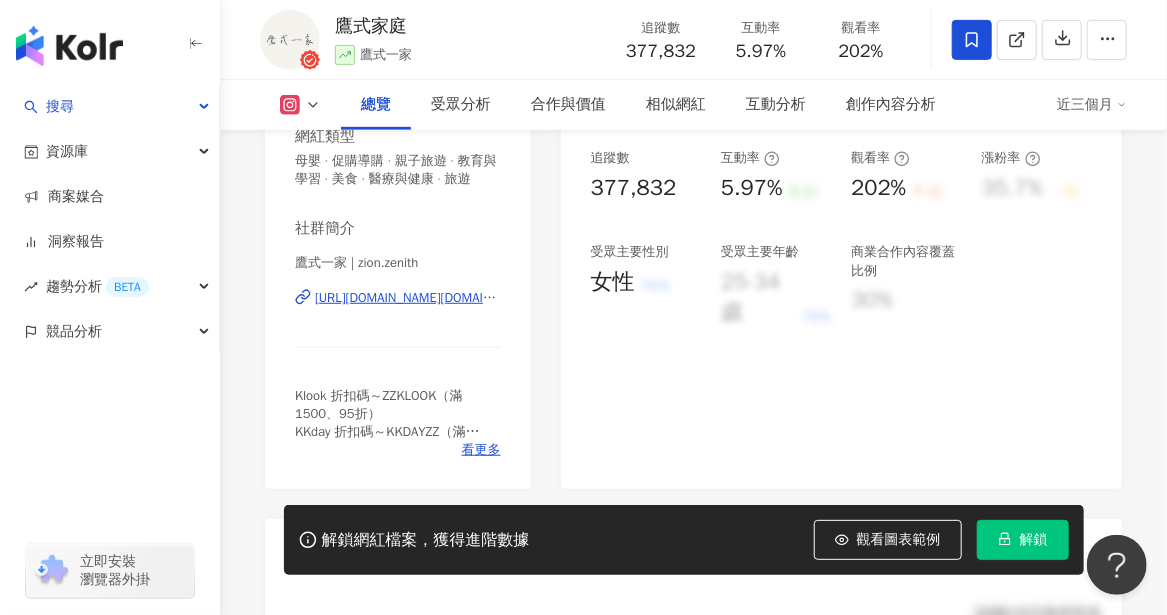 click on "[URL][DOMAIN_NAME][DOMAIN_NAME]" at bounding box center [408, 298] 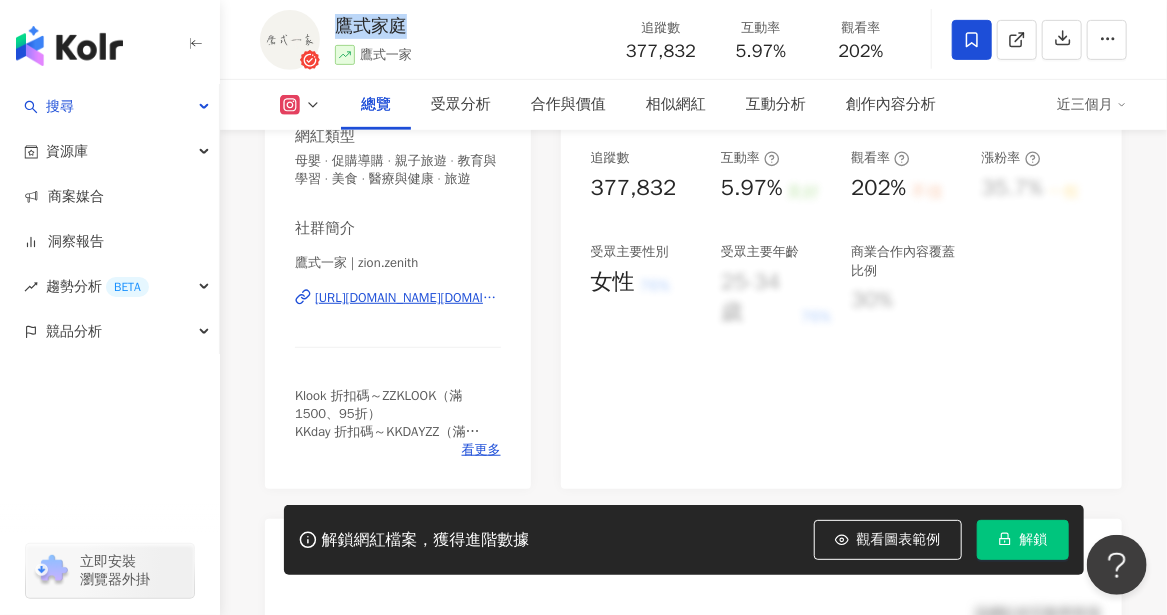 drag, startPoint x: 420, startPoint y: 33, endPoint x: 327, endPoint y: 36, distance: 93.04838 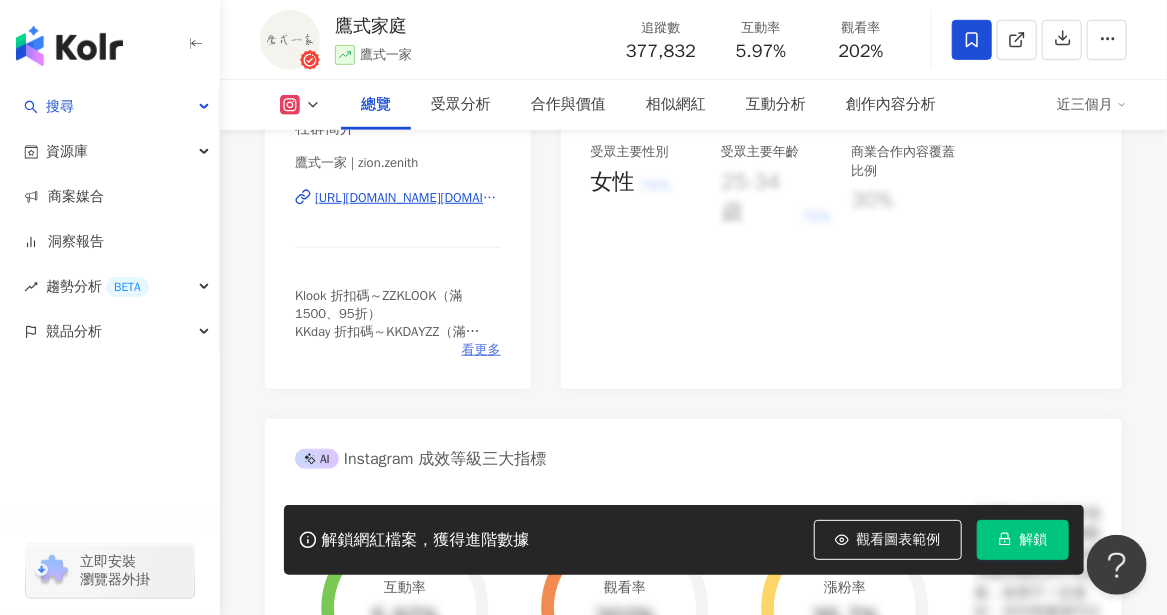 click on "看更多" at bounding box center [481, 350] 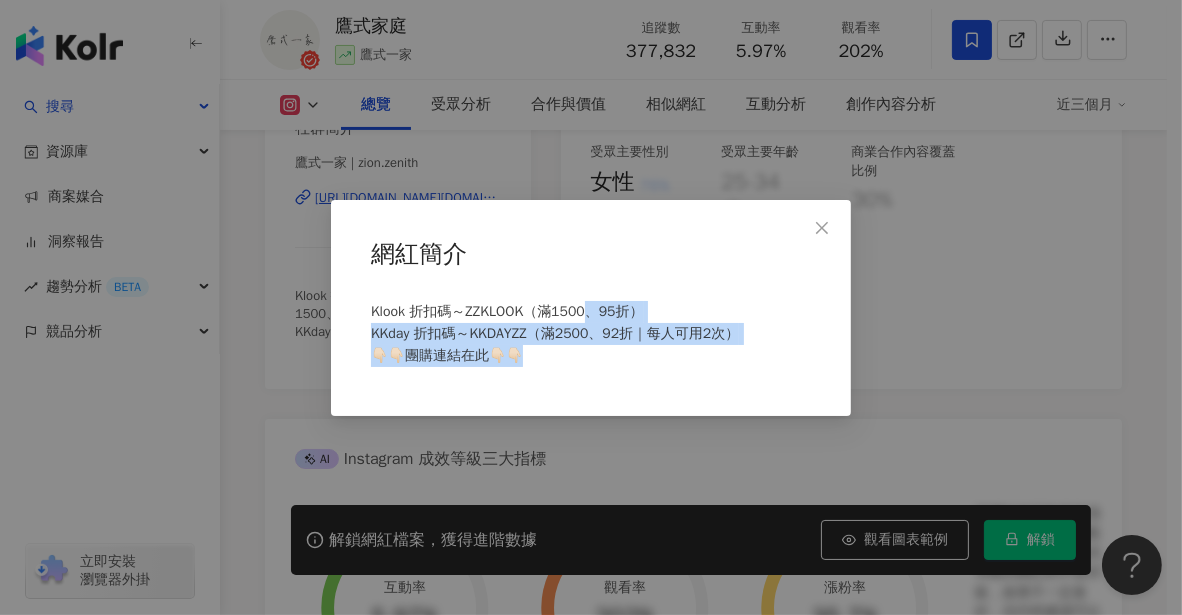 drag, startPoint x: 590, startPoint y: 322, endPoint x: 578, endPoint y: 367, distance: 46.572525 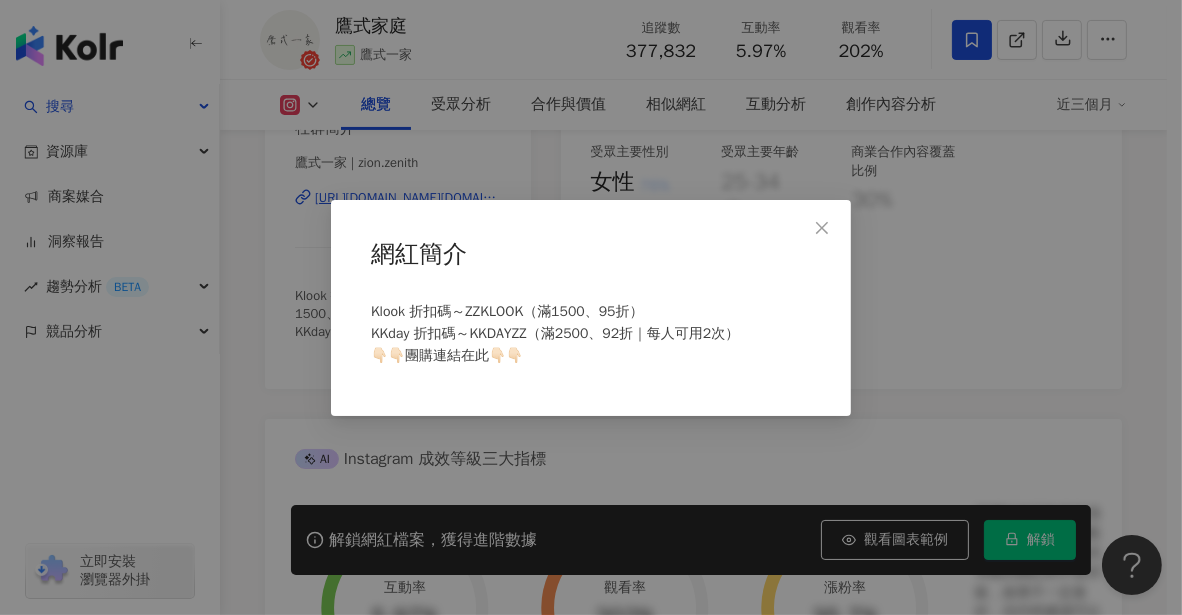 click on "Klook 折扣碼～ZZKLOOK（滿1500、95折）
KKday 折扣碼～KKDAYZZ（滿2500、92折｜每人可用2次）
👇🏻👇🏻團購連結在此👇🏻👇🏻" at bounding box center [555, 333] 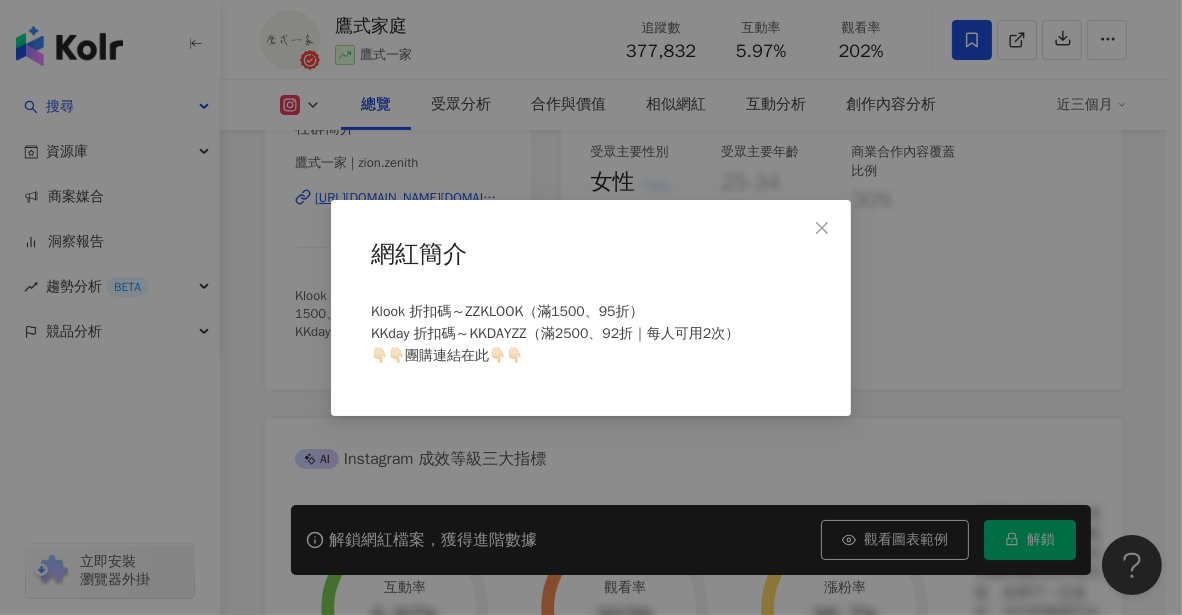 drag, startPoint x: 825, startPoint y: 228, endPoint x: 611, endPoint y: 289, distance: 222.52415 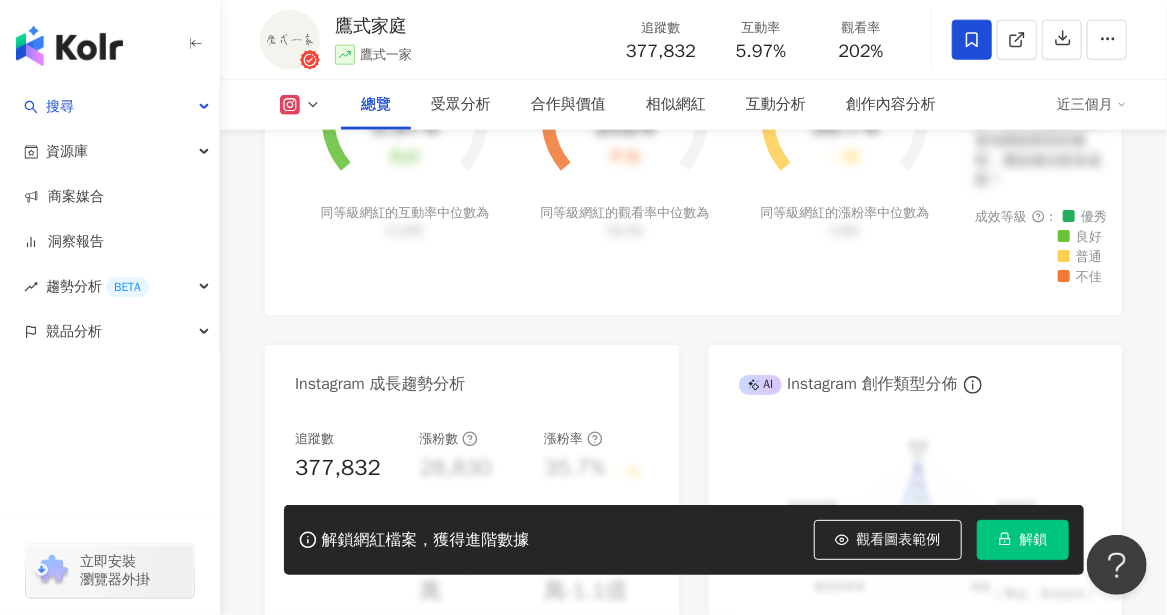 scroll, scrollTop: 1259, scrollLeft: 0, axis: vertical 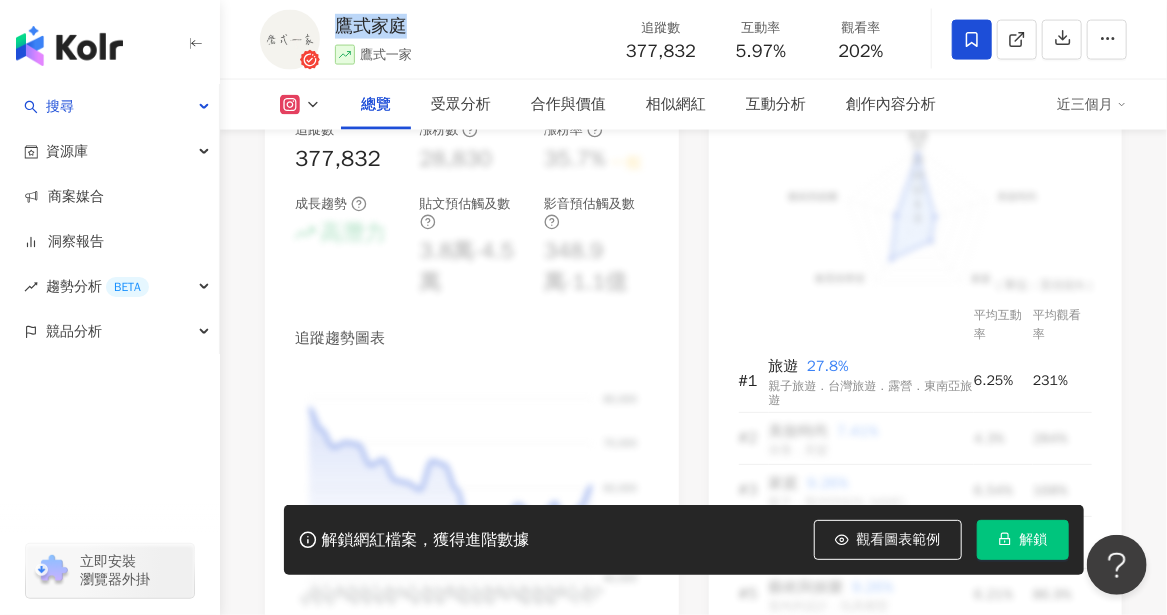 drag, startPoint x: 419, startPoint y: 26, endPoint x: 336, endPoint y: 37, distance: 83.725746 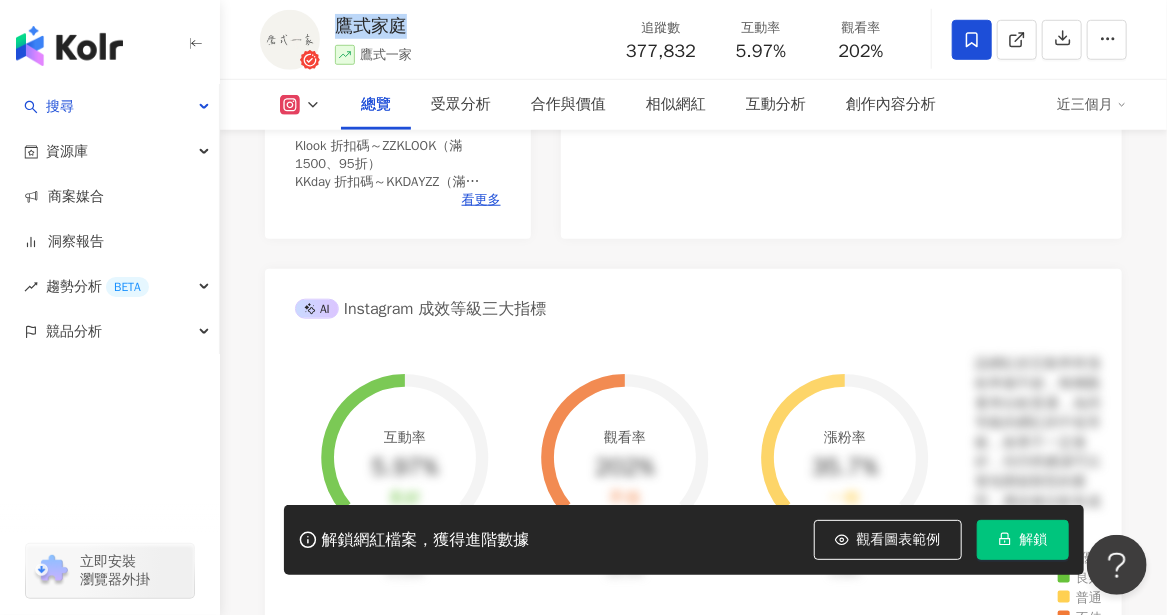 scroll, scrollTop: 659, scrollLeft: 0, axis: vertical 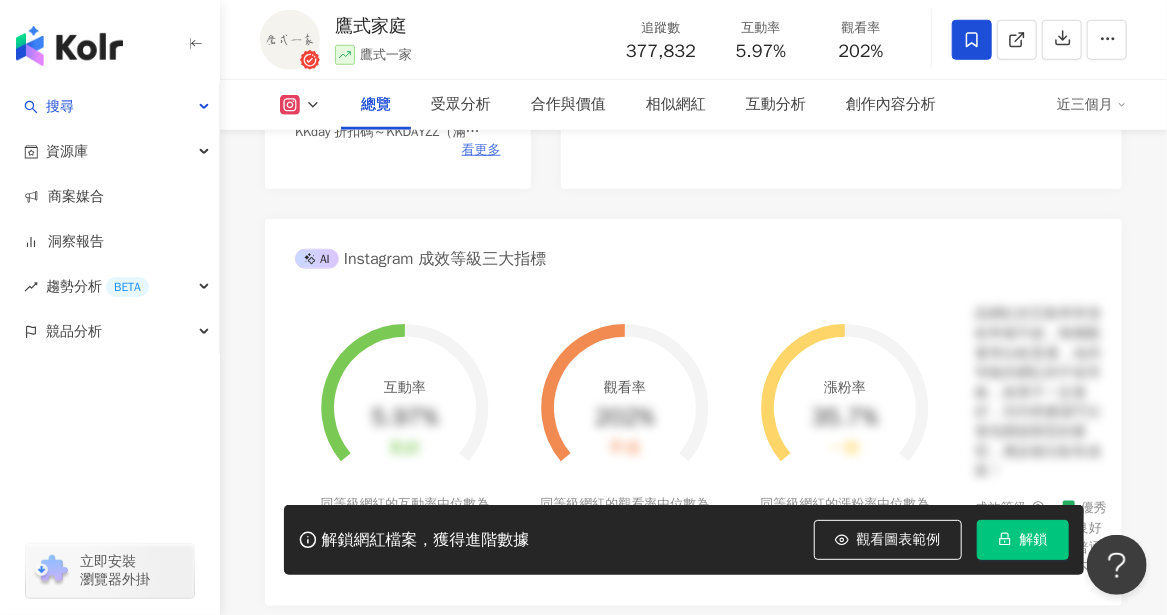 click on "看更多" at bounding box center (481, 150) 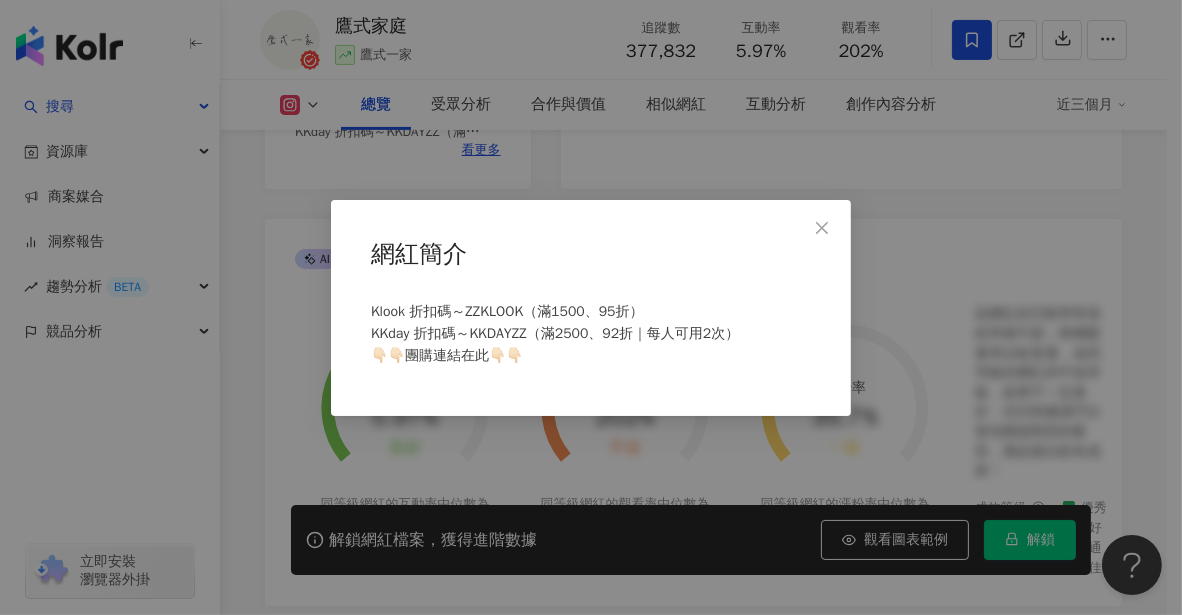 drag, startPoint x: 828, startPoint y: 219, endPoint x: 783, endPoint y: 105, distance: 122.56019 